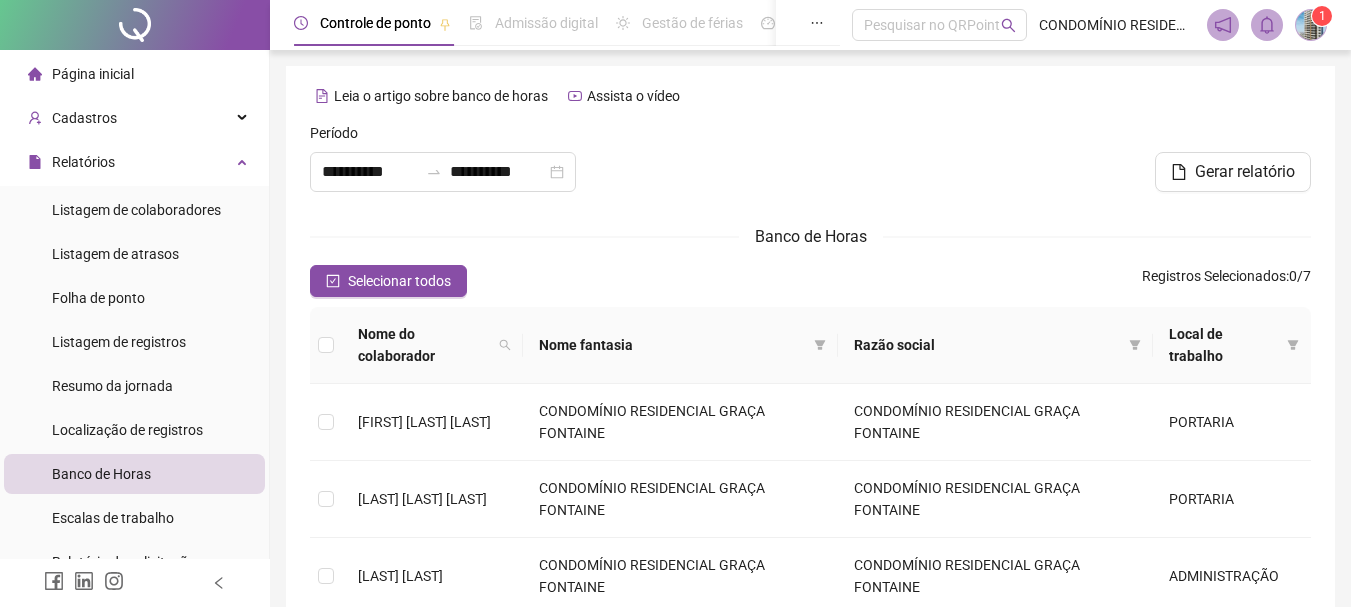scroll, scrollTop: 106, scrollLeft: 0, axis: vertical 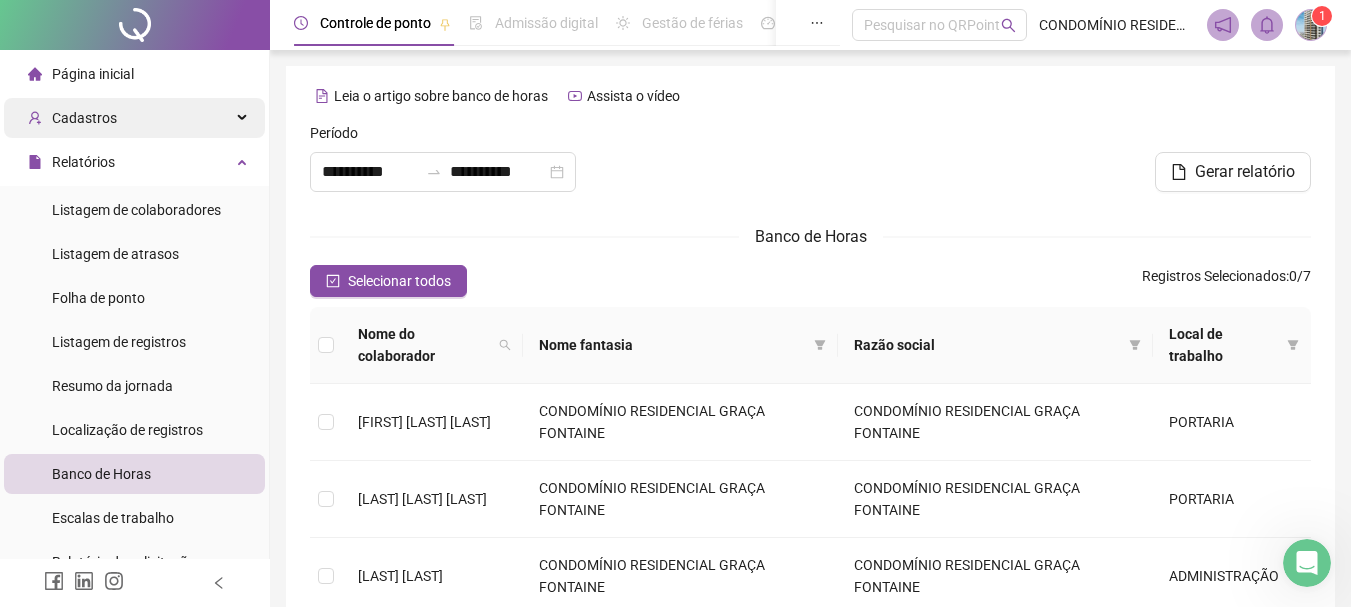 click on "Cadastros" at bounding box center (134, 118) 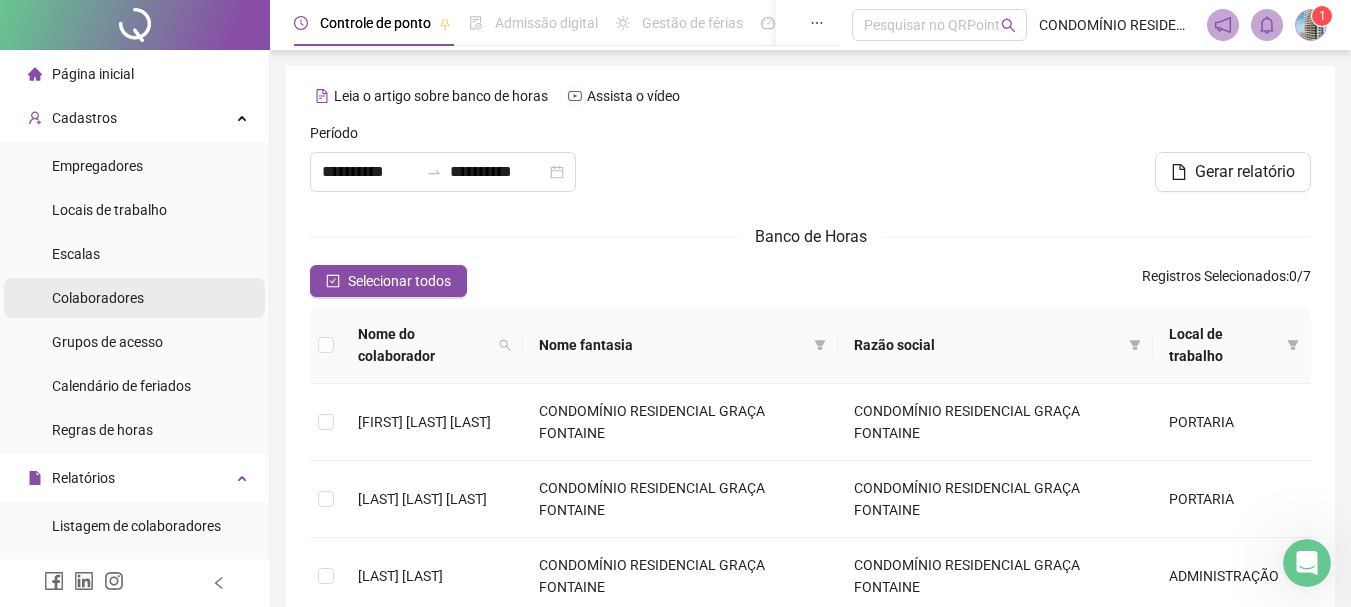 click on "Colaboradores" at bounding box center [98, 298] 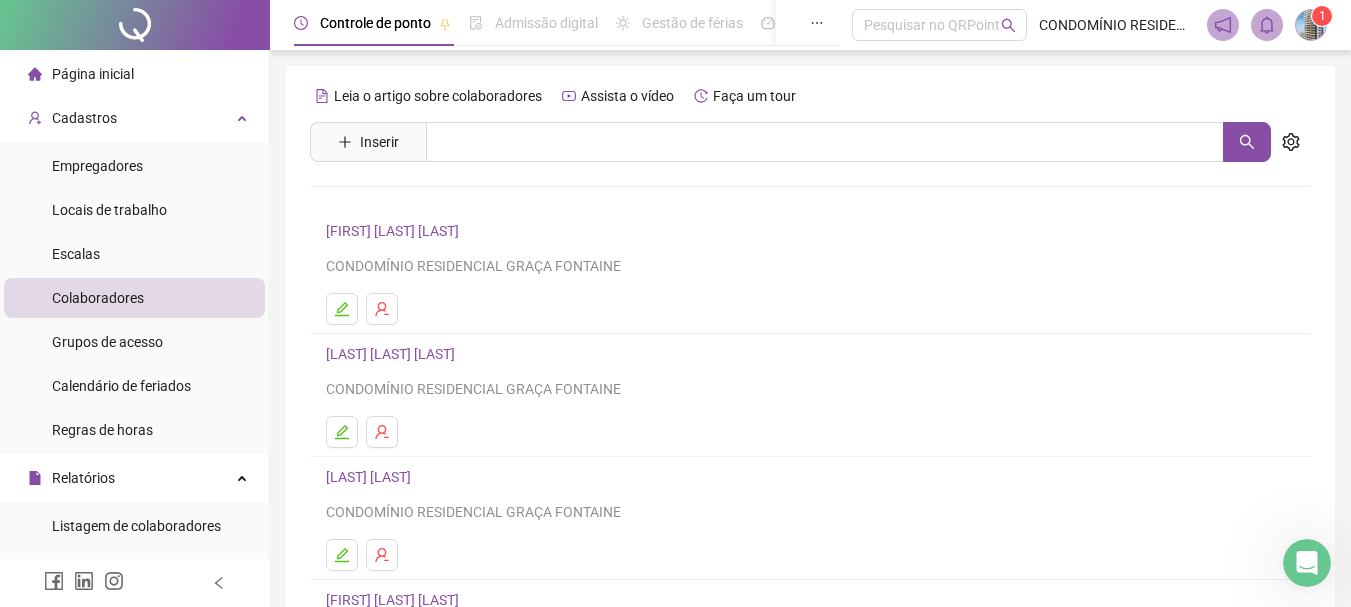 click on "[LAST] [LAST]" at bounding box center (371, 477) 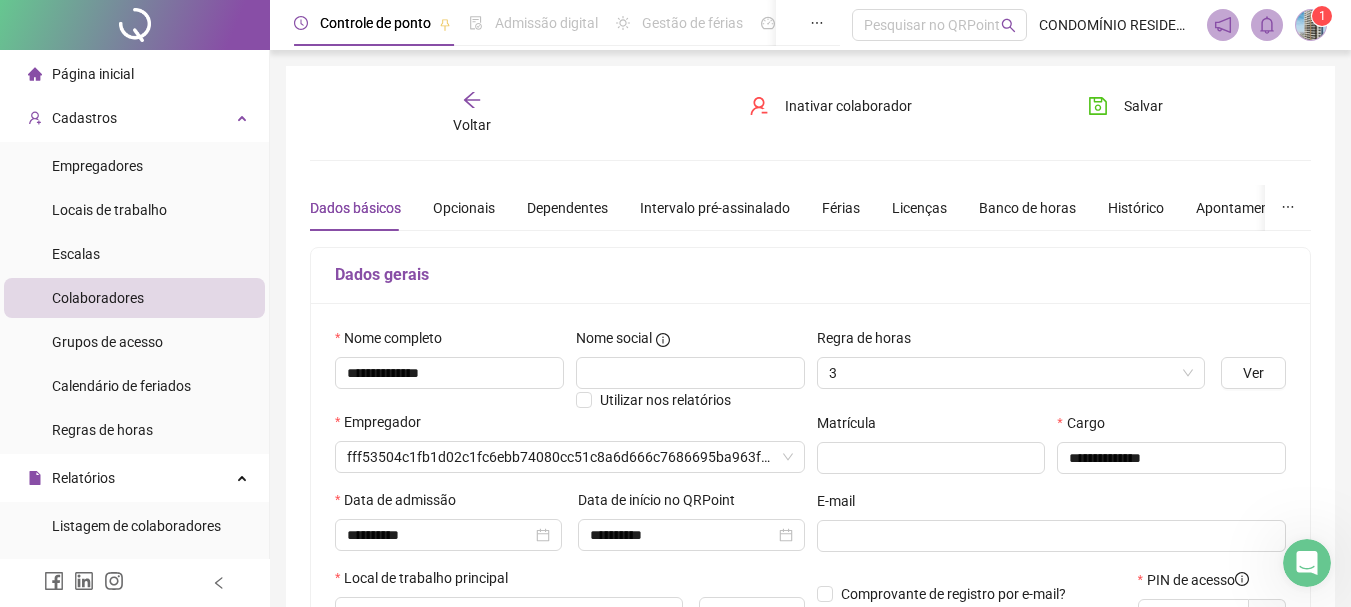 type on "*******" 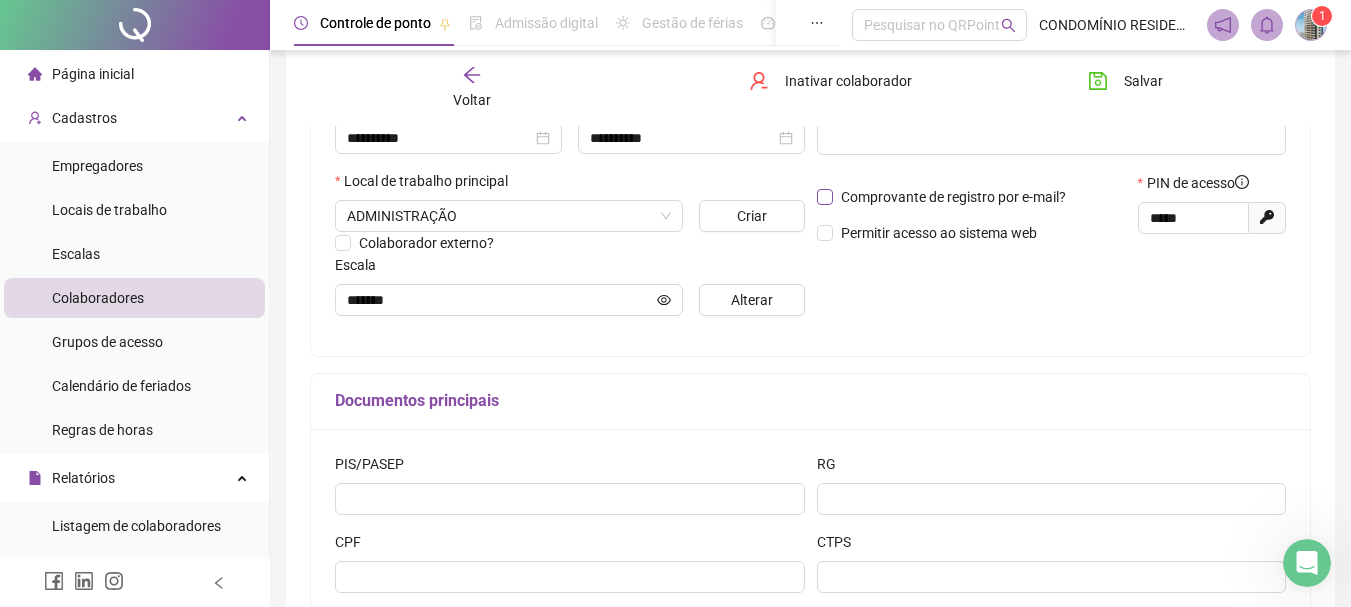 scroll, scrollTop: 400, scrollLeft: 0, axis: vertical 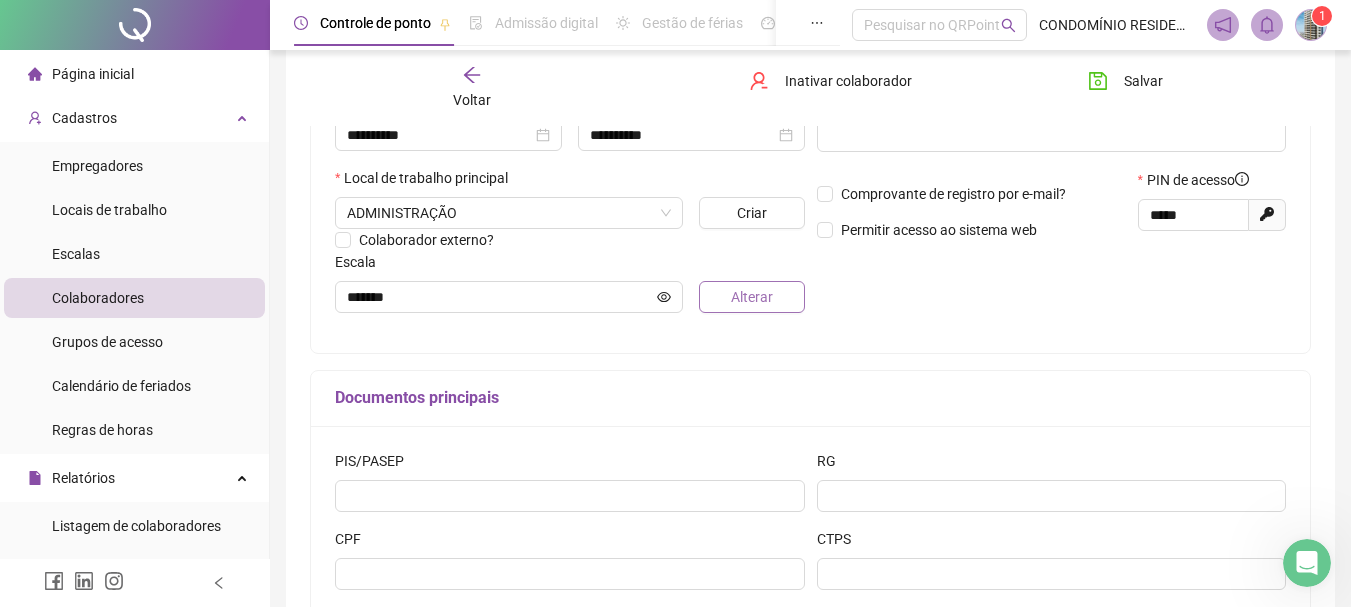 click on "Alterar" at bounding box center (752, 297) 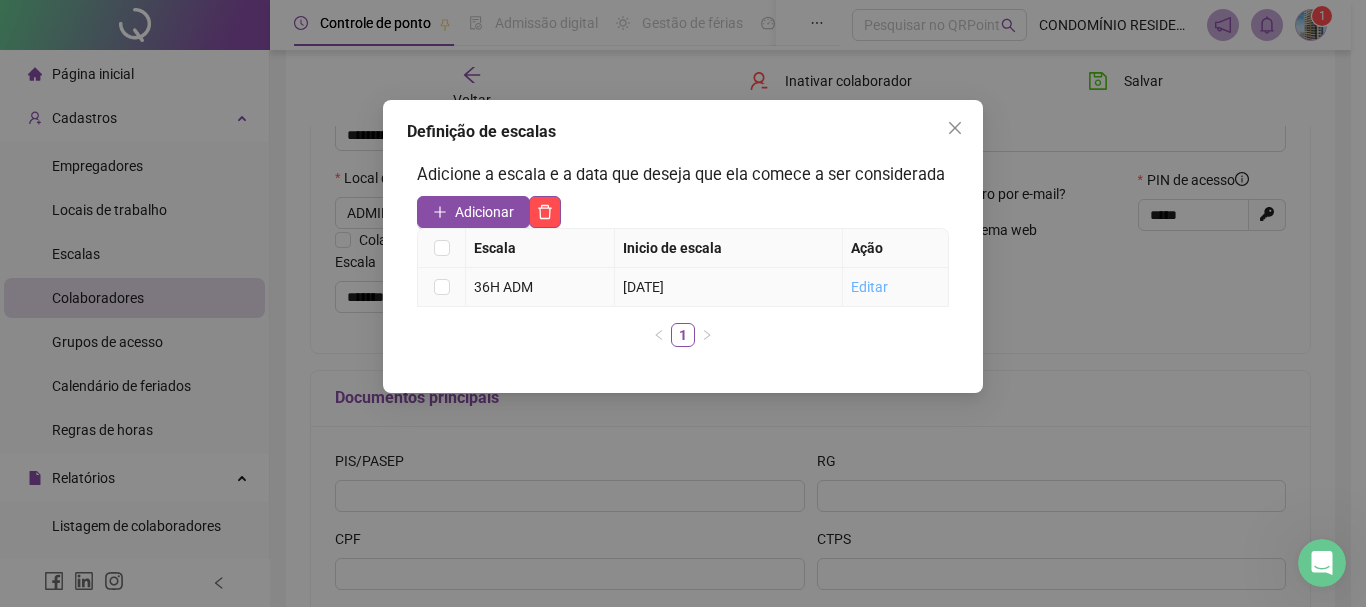 click on "Editar" at bounding box center (869, 287) 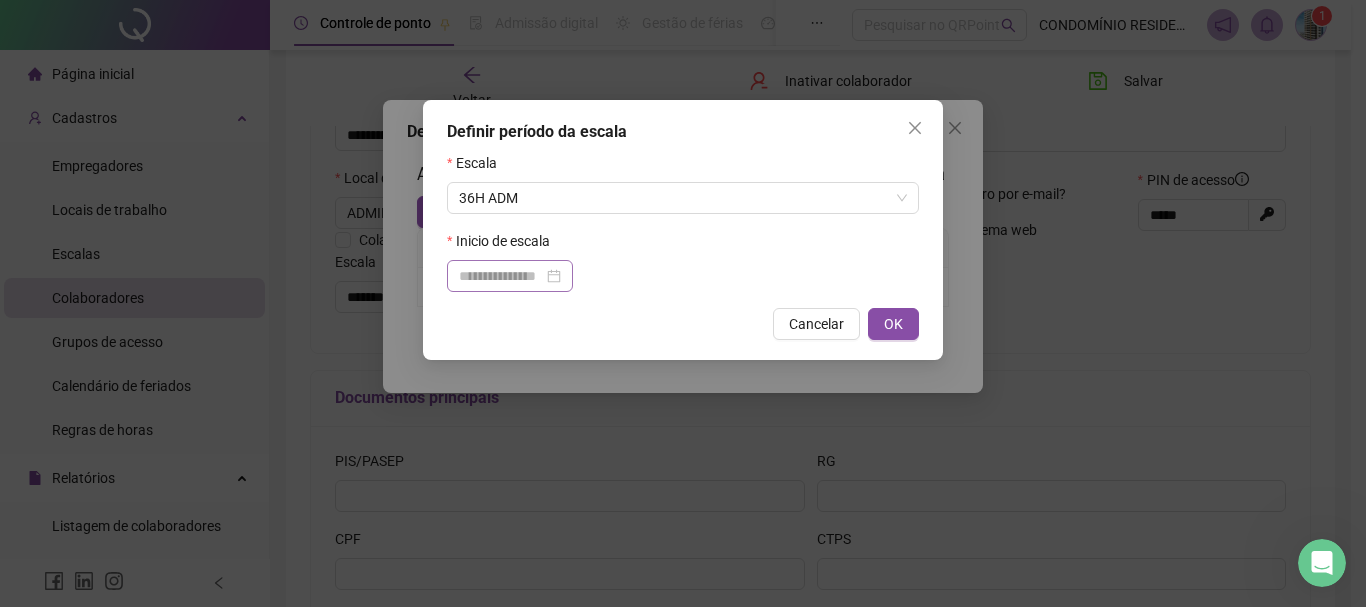 click at bounding box center [510, 276] 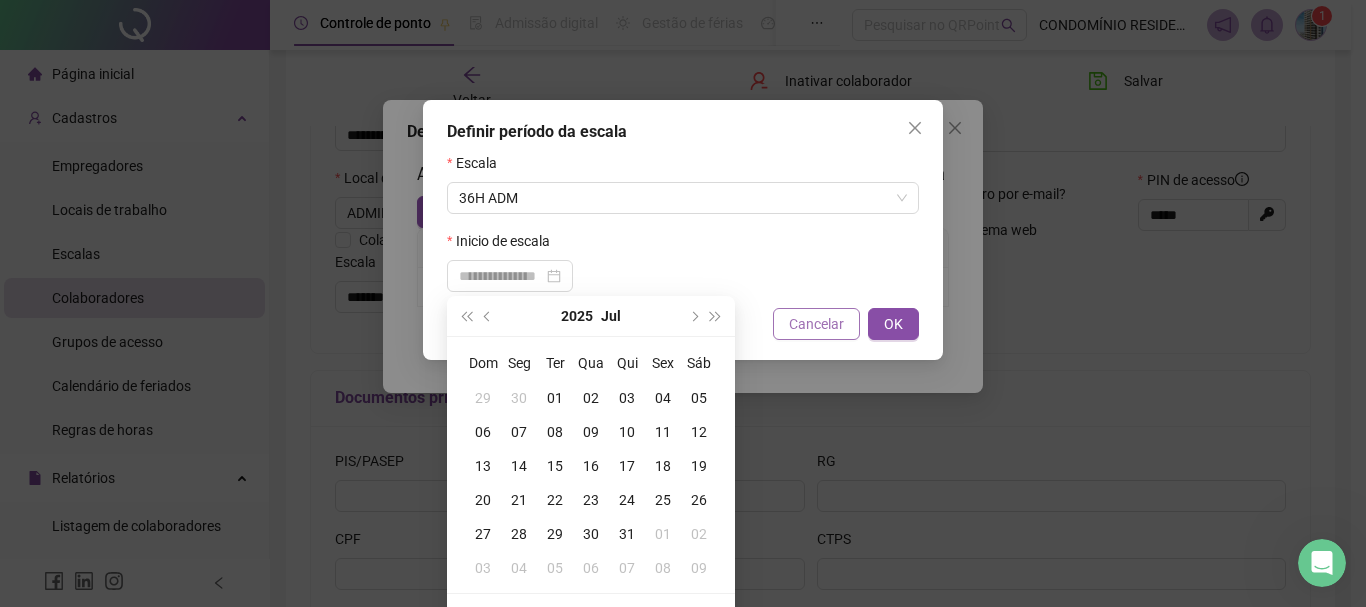 click on "Cancelar" at bounding box center [816, 324] 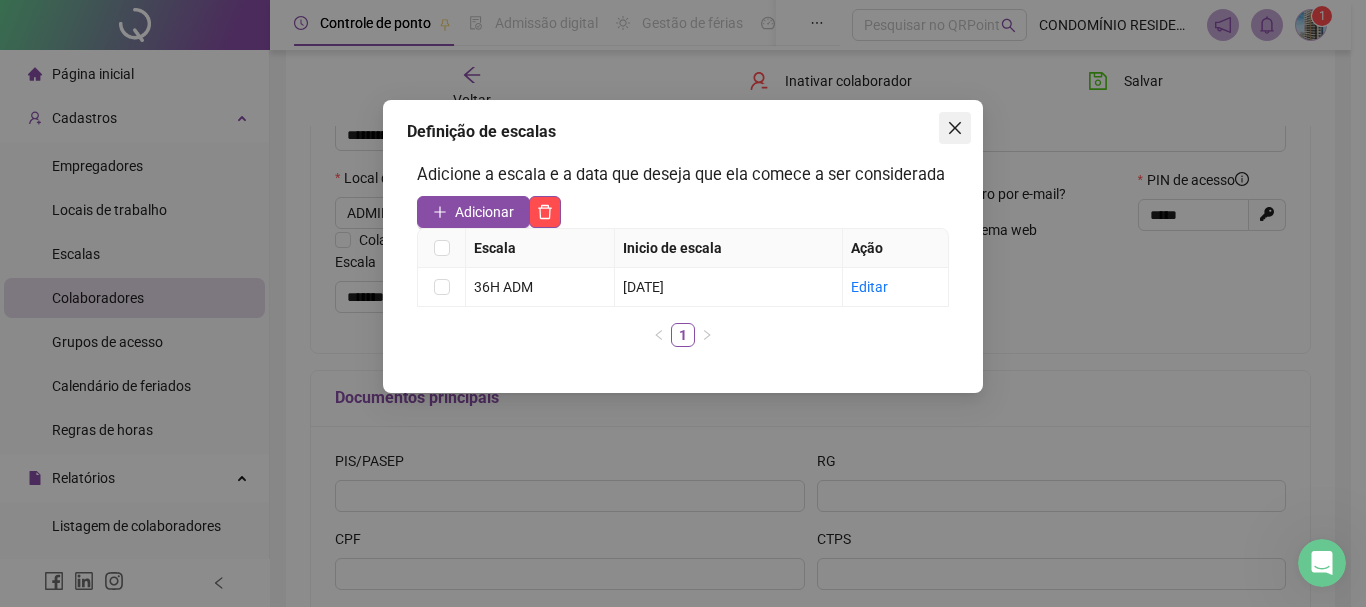 click 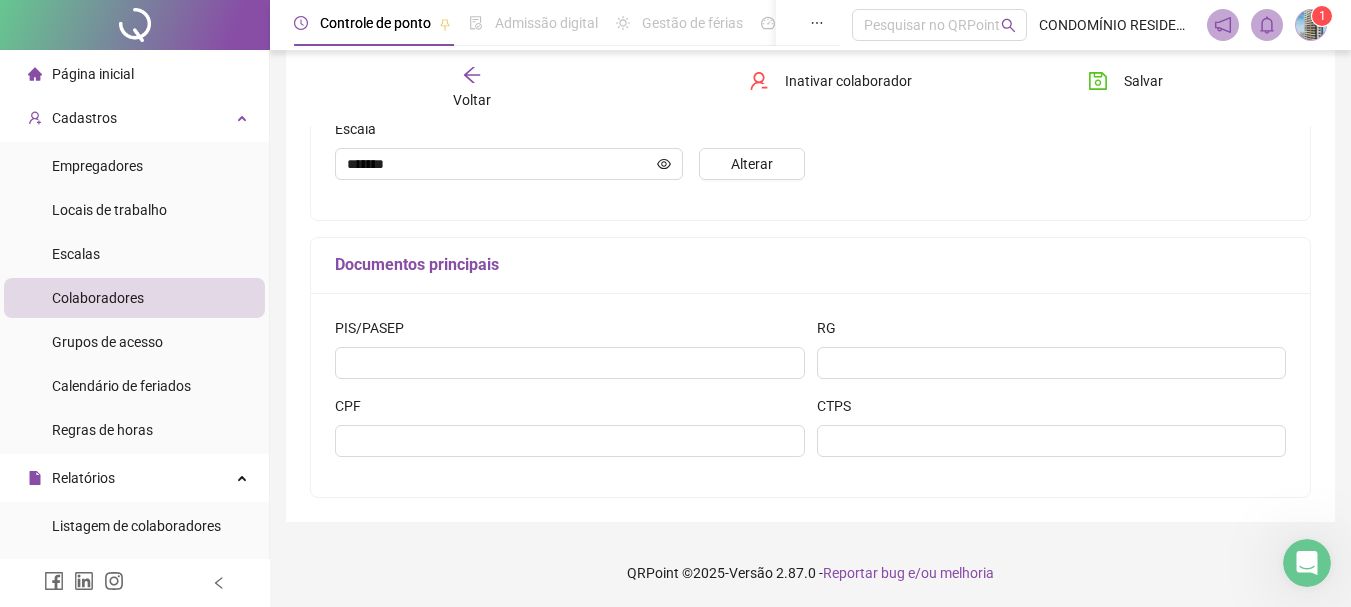 scroll, scrollTop: 534, scrollLeft: 0, axis: vertical 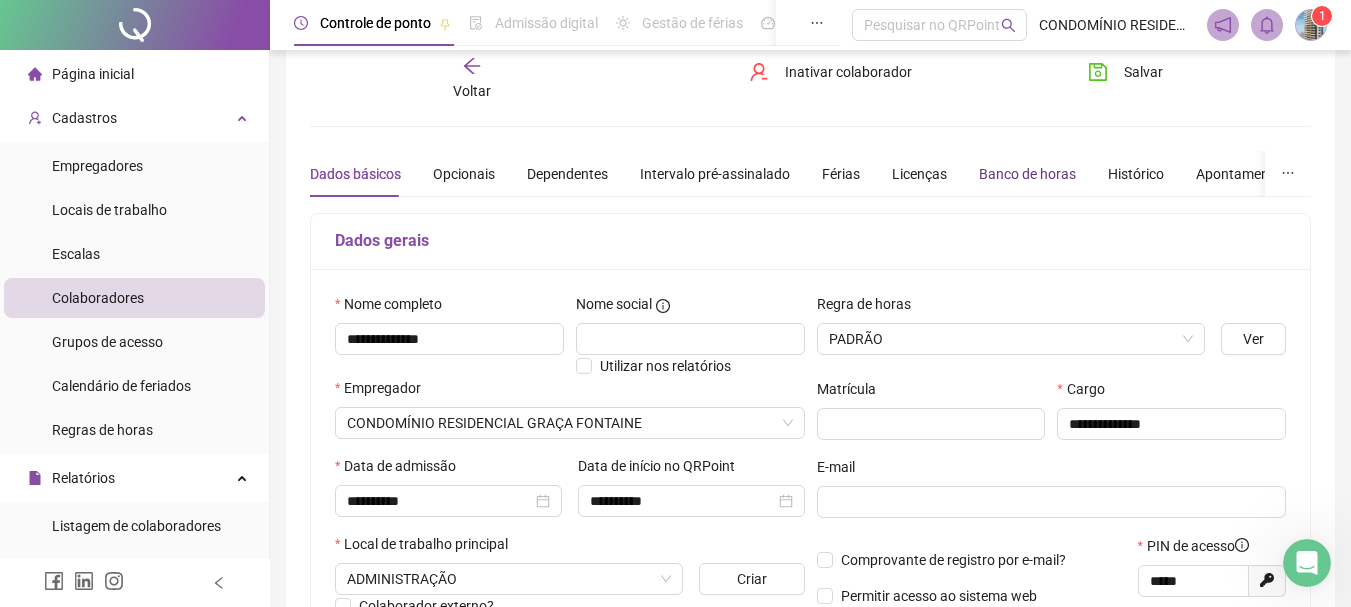 click on "Banco de horas" at bounding box center (1027, 174) 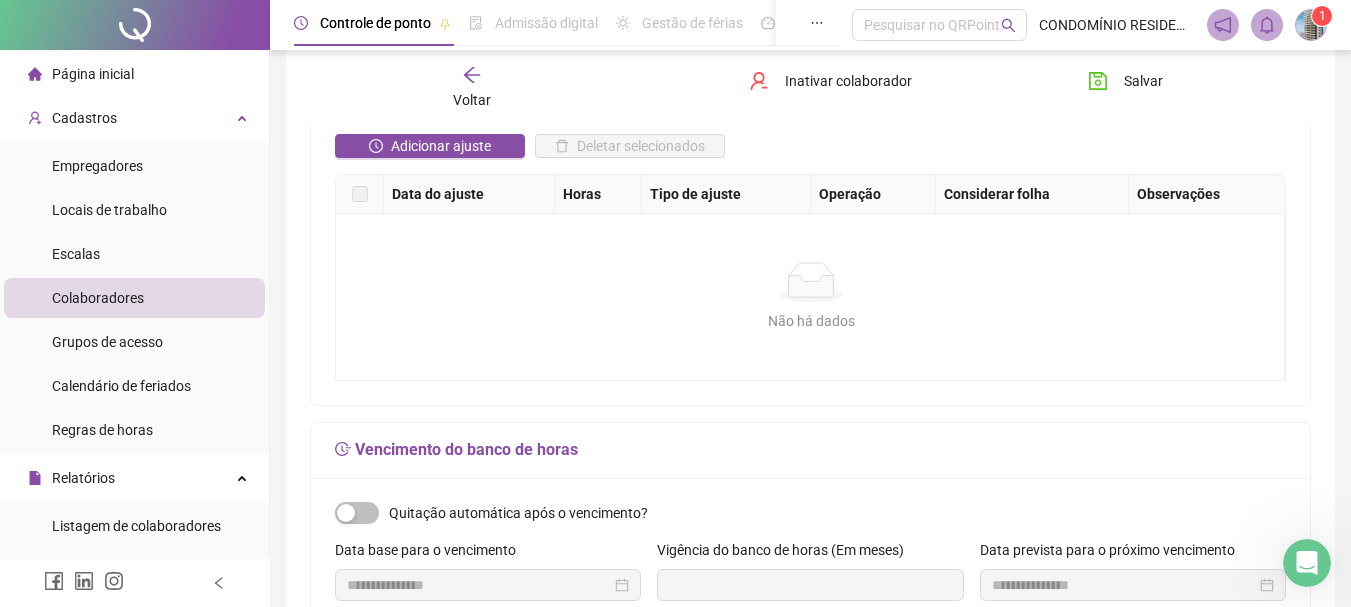 scroll, scrollTop: 0, scrollLeft: 0, axis: both 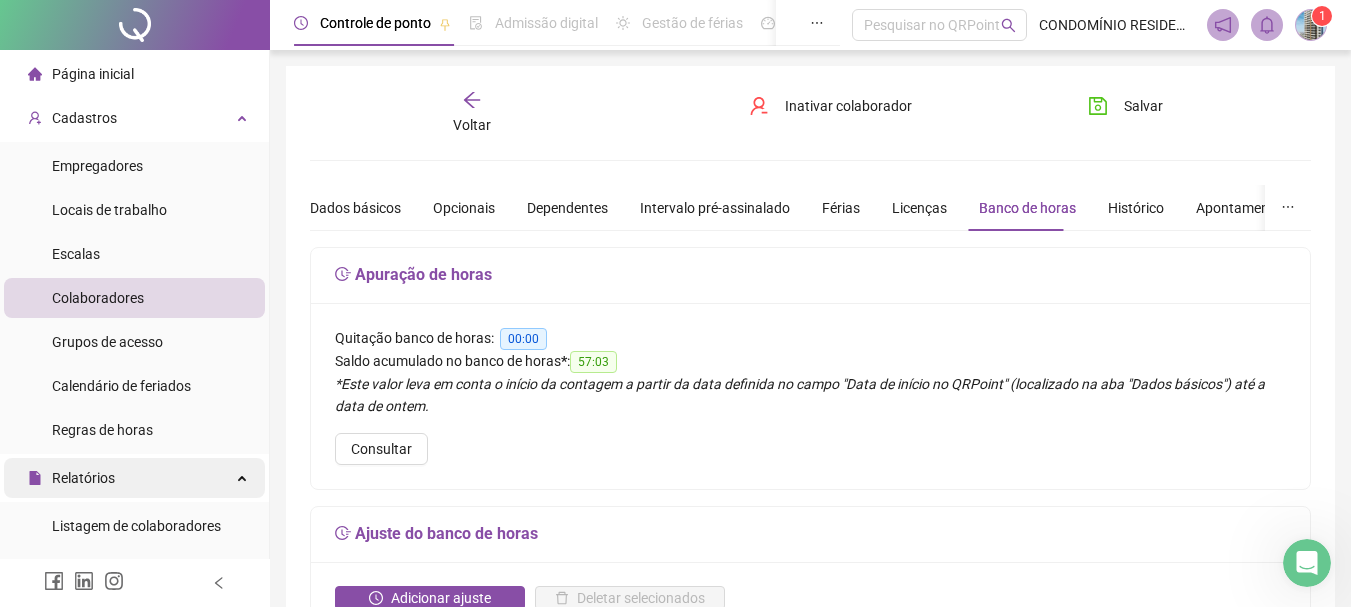 click on "Relatórios" at bounding box center (134, 478) 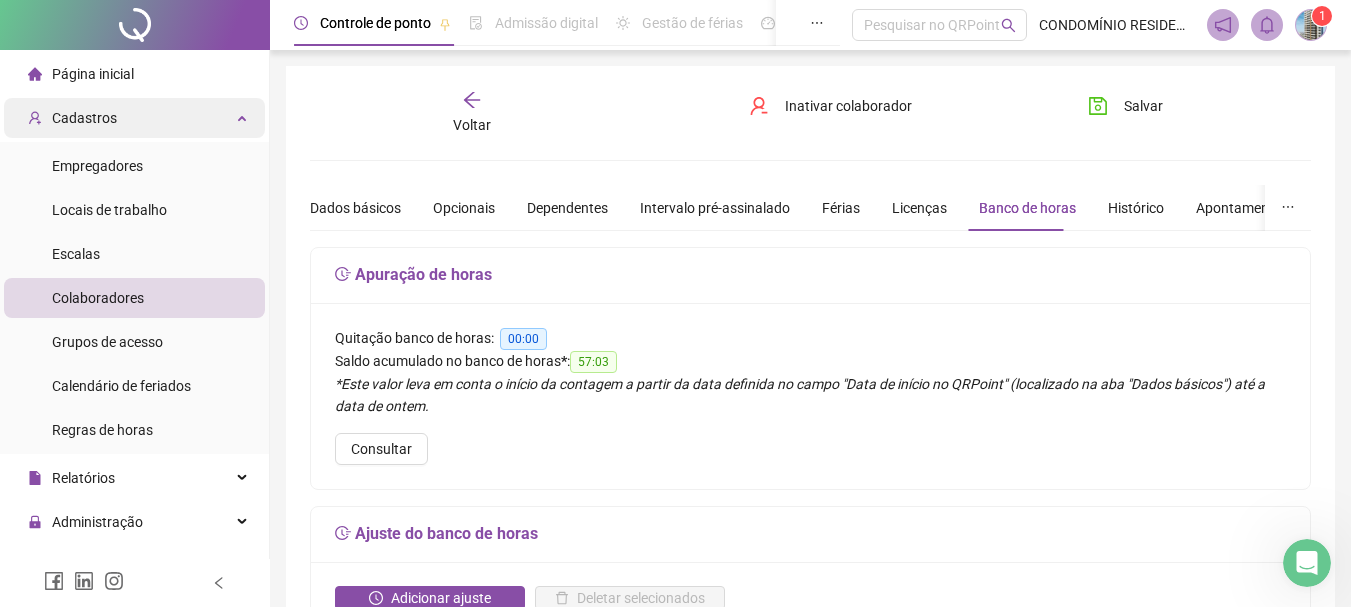 click on "Cadastros" at bounding box center [134, 118] 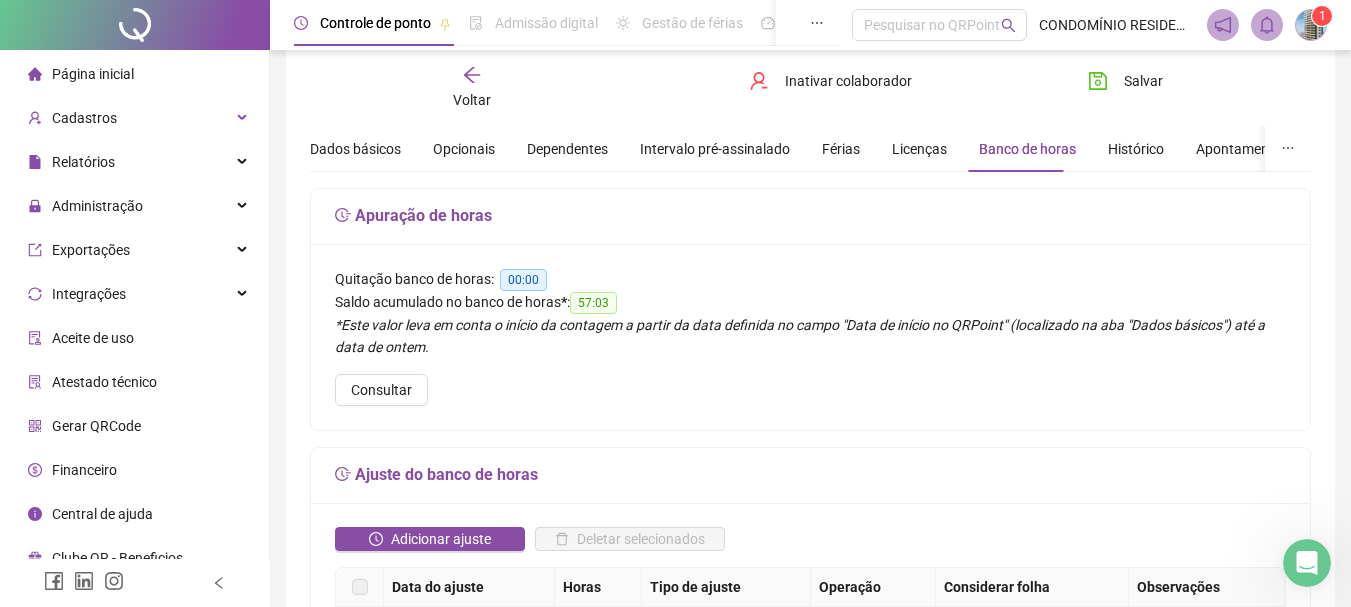 scroll, scrollTop: 0, scrollLeft: 0, axis: both 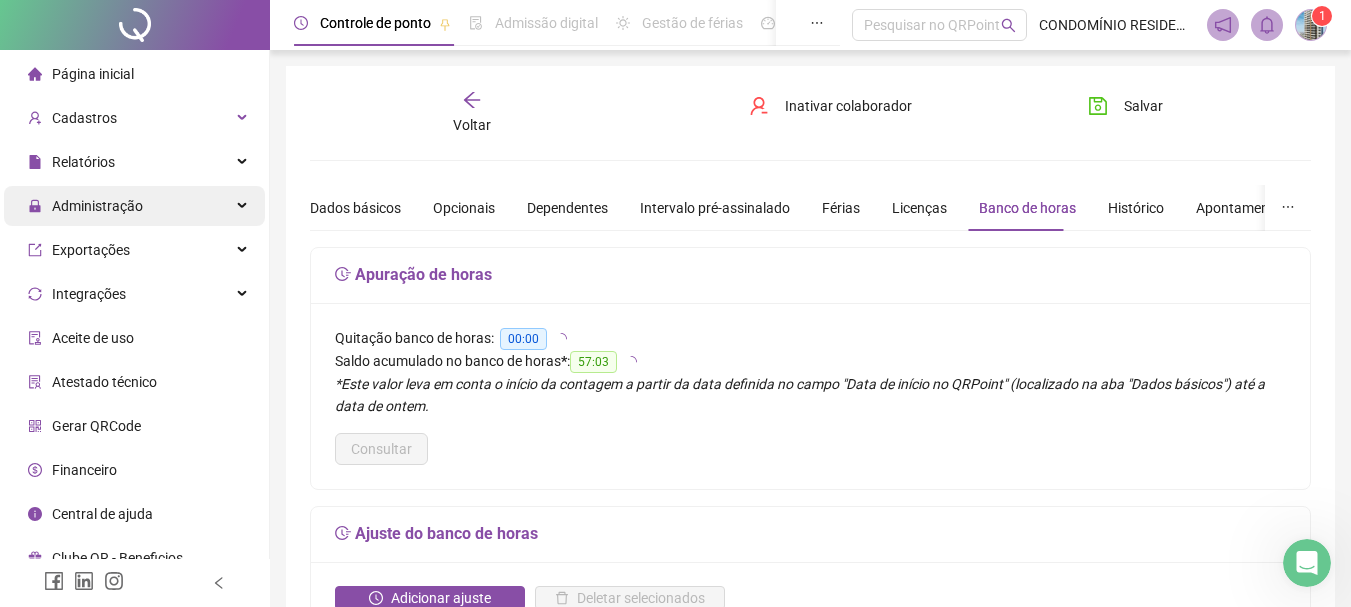 click on "Administração" at bounding box center [97, 206] 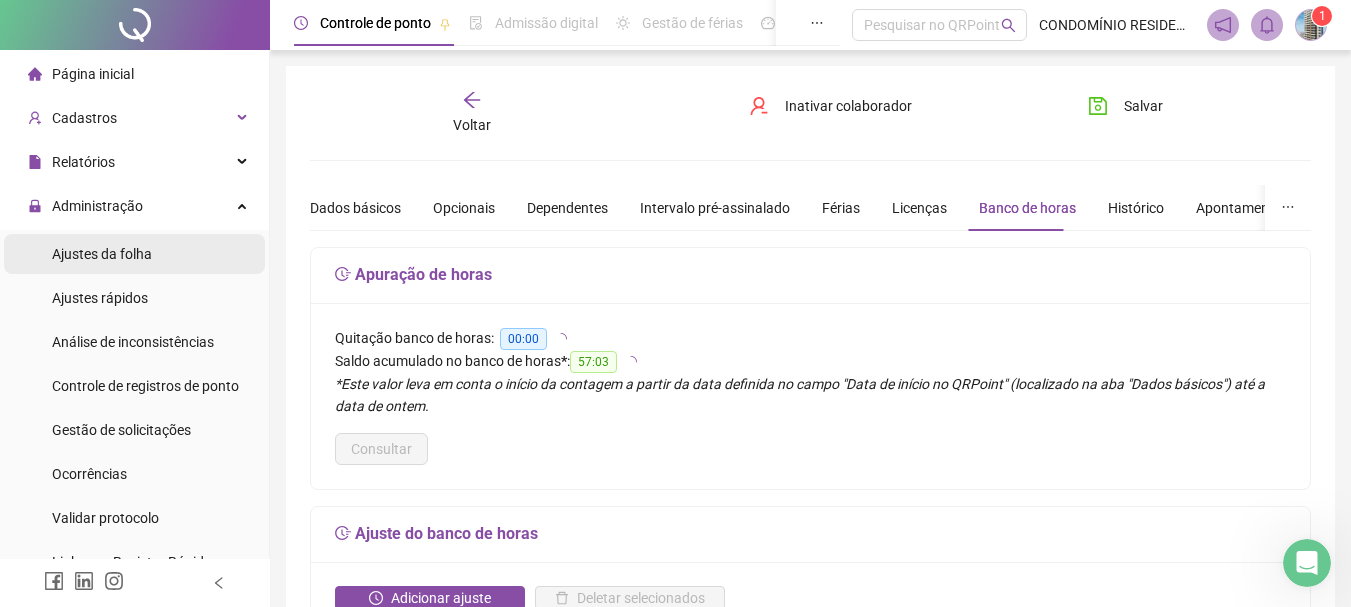 click on "Ajustes da folha" at bounding box center (102, 254) 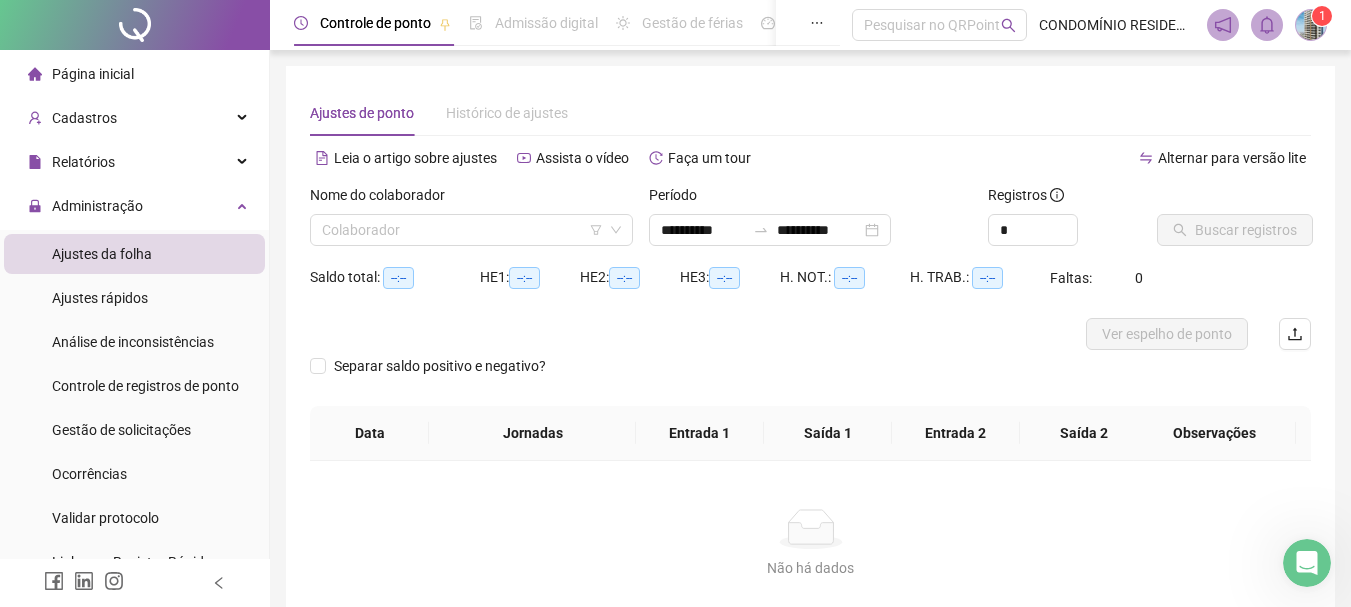 click at bounding box center (465, 230) 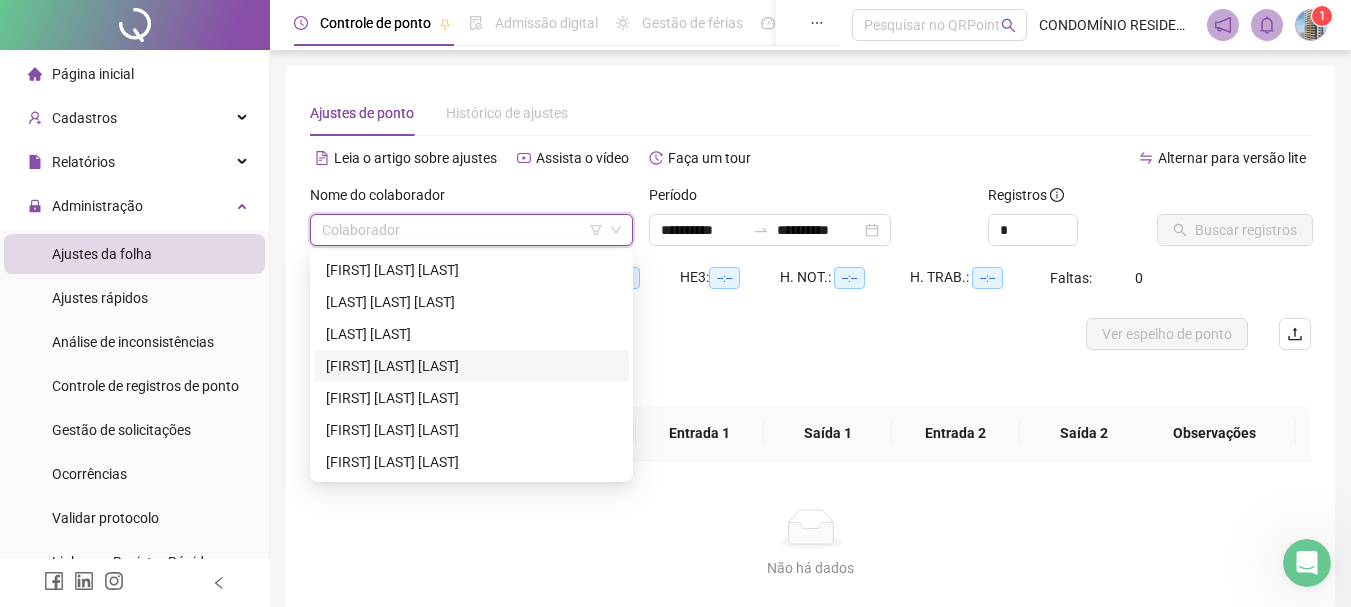 click on "[FIRST] [LAST] [LAST]" at bounding box center (471, 366) 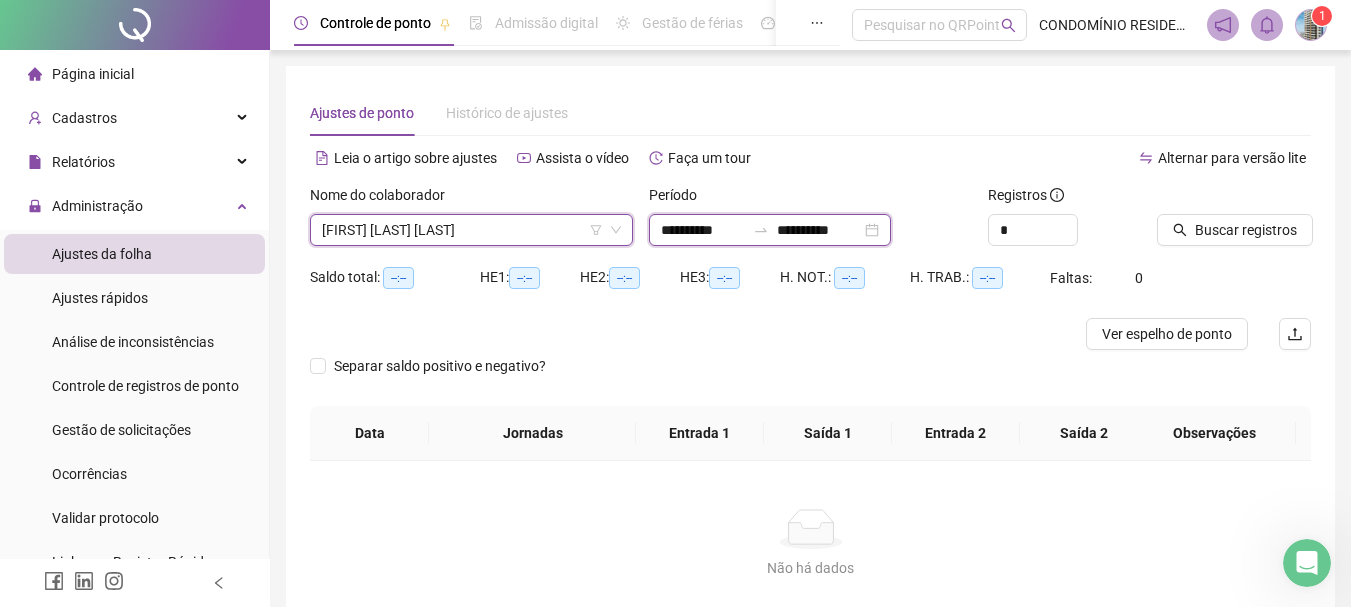 click on "**********" at bounding box center [703, 230] 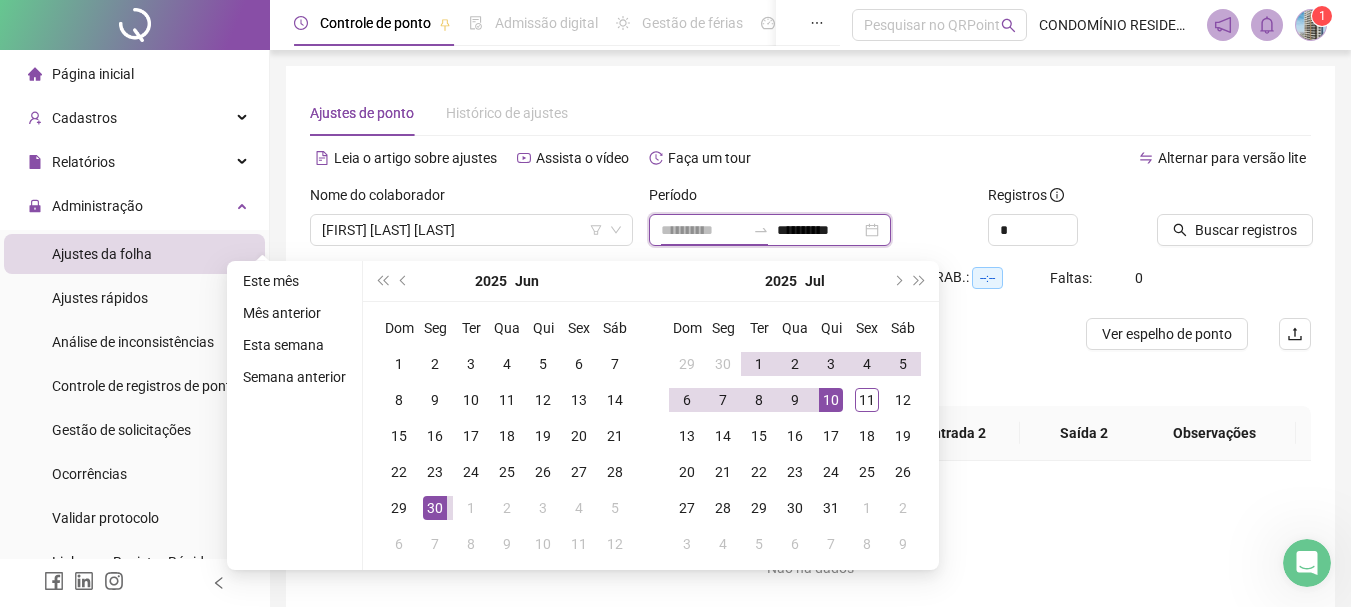 type on "**********" 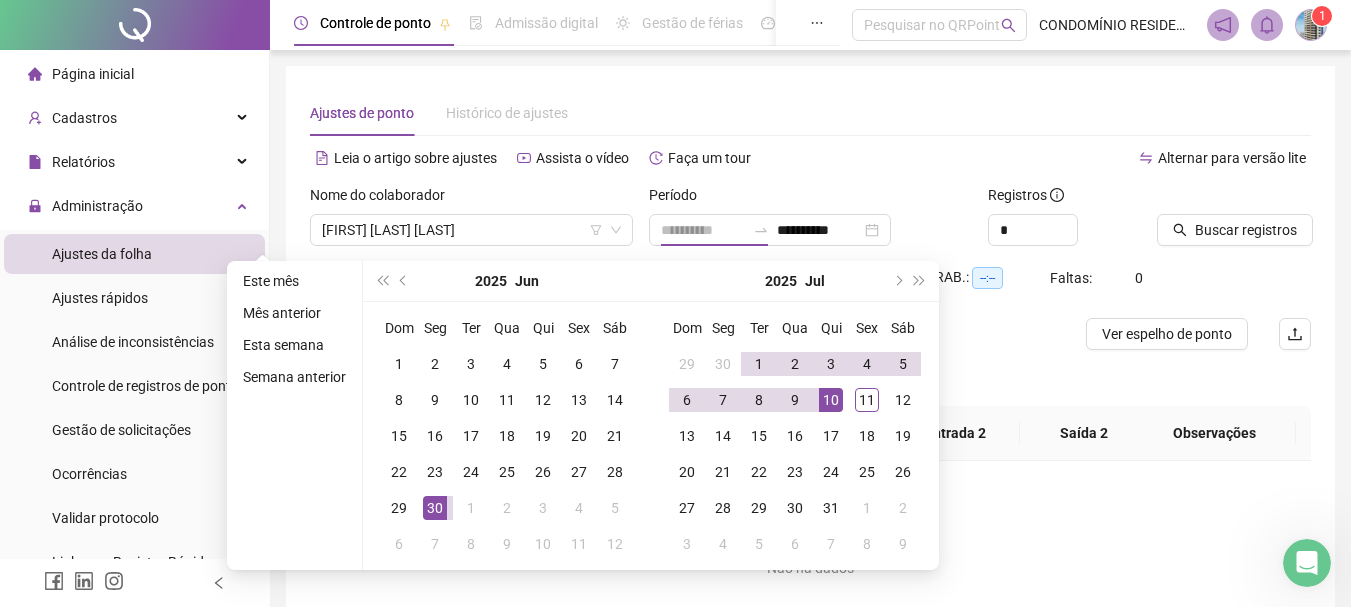 click on "10" at bounding box center (831, 400) 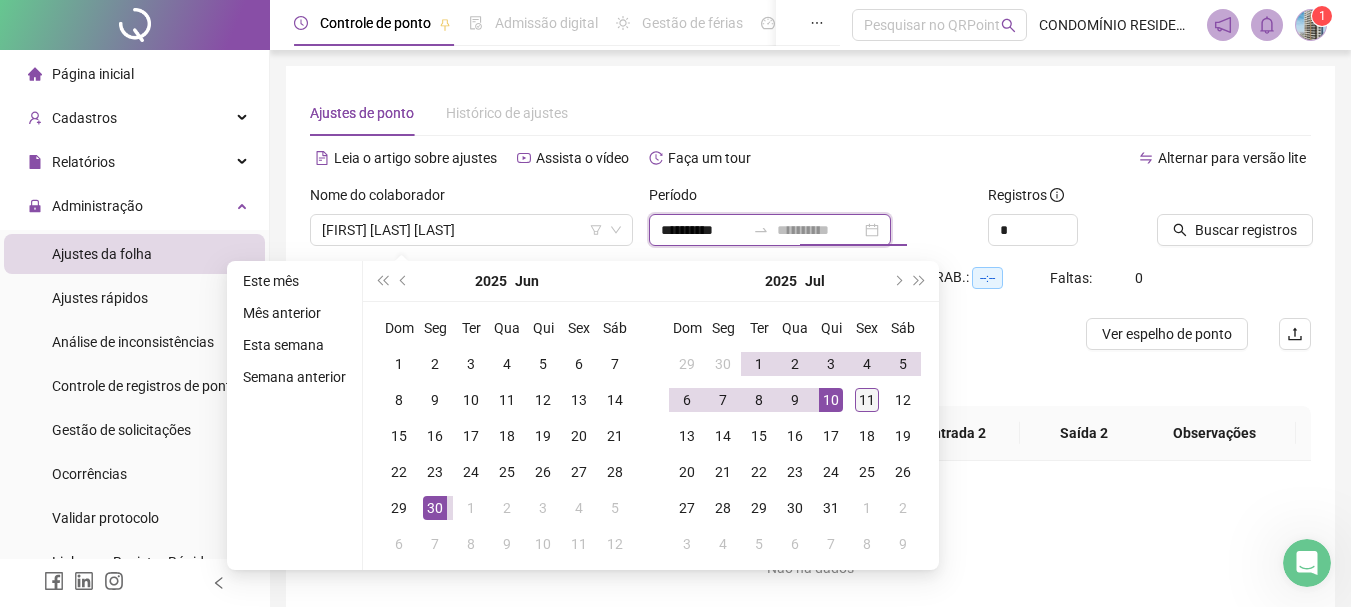 type on "**********" 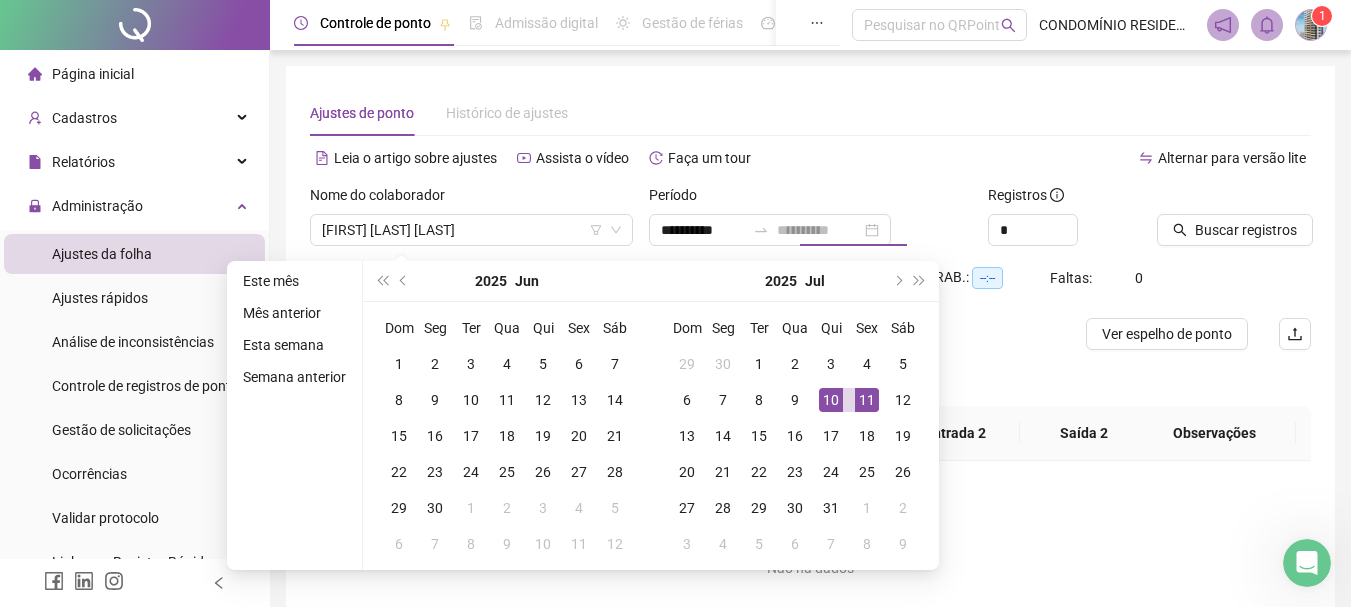 click on "11" at bounding box center (867, 400) 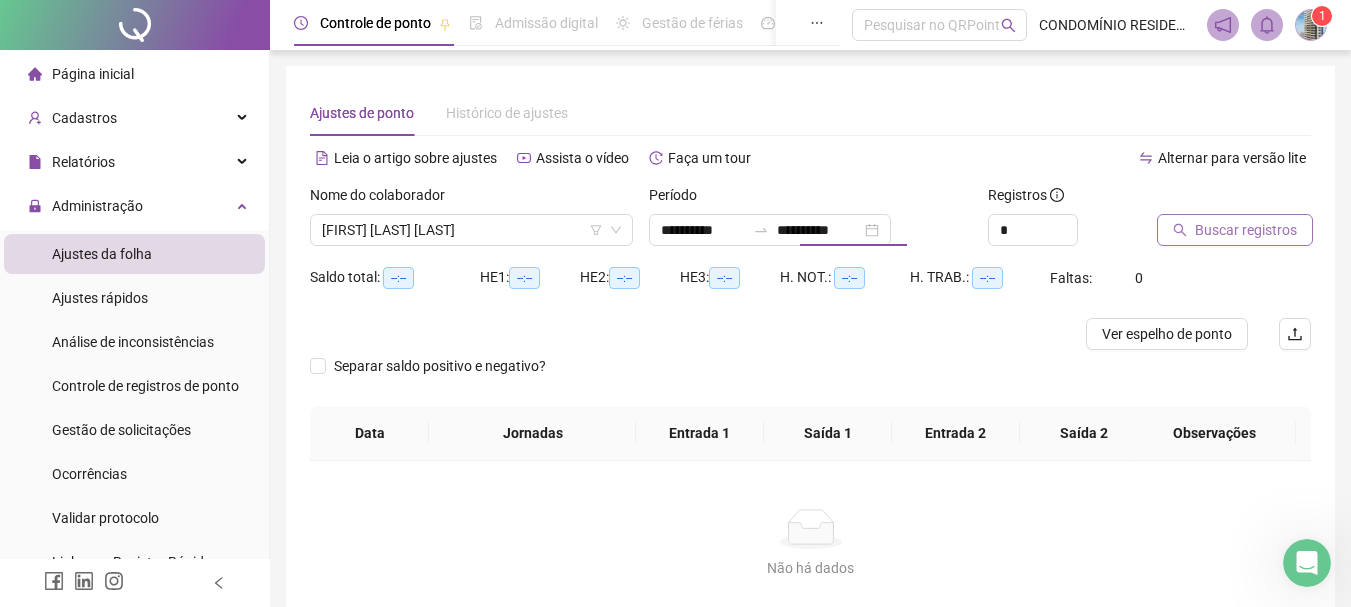 click on "Buscar registros" at bounding box center (1246, 230) 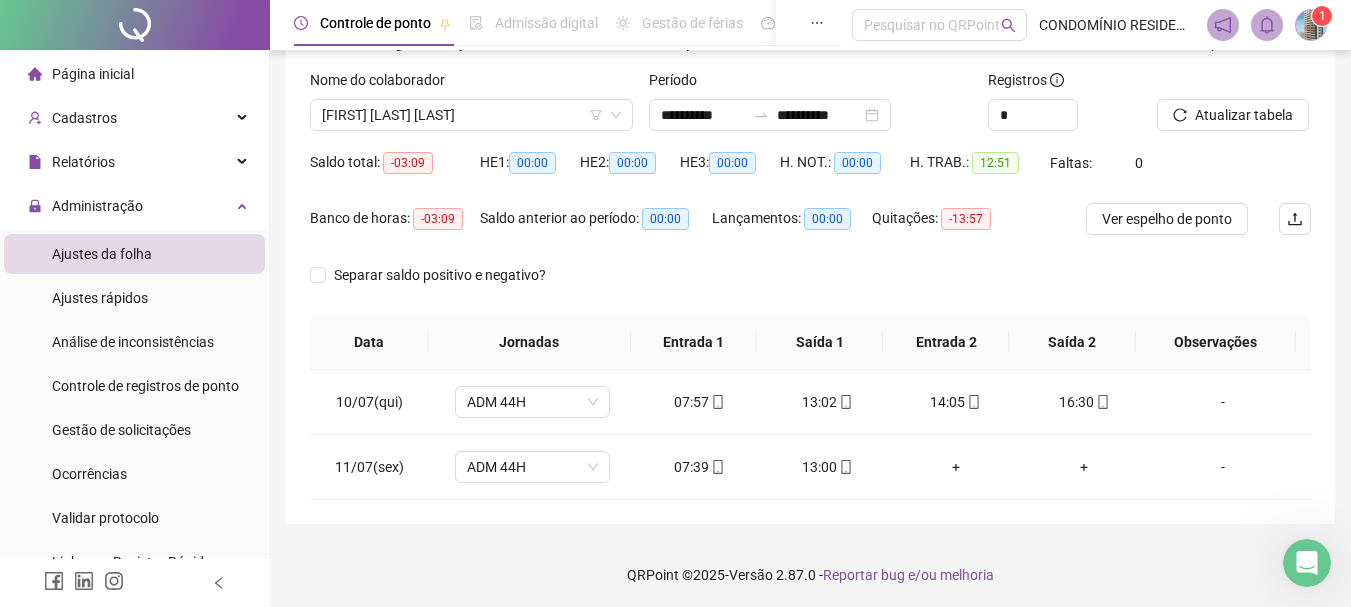 scroll, scrollTop: 118, scrollLeft: 0, axis: vertical 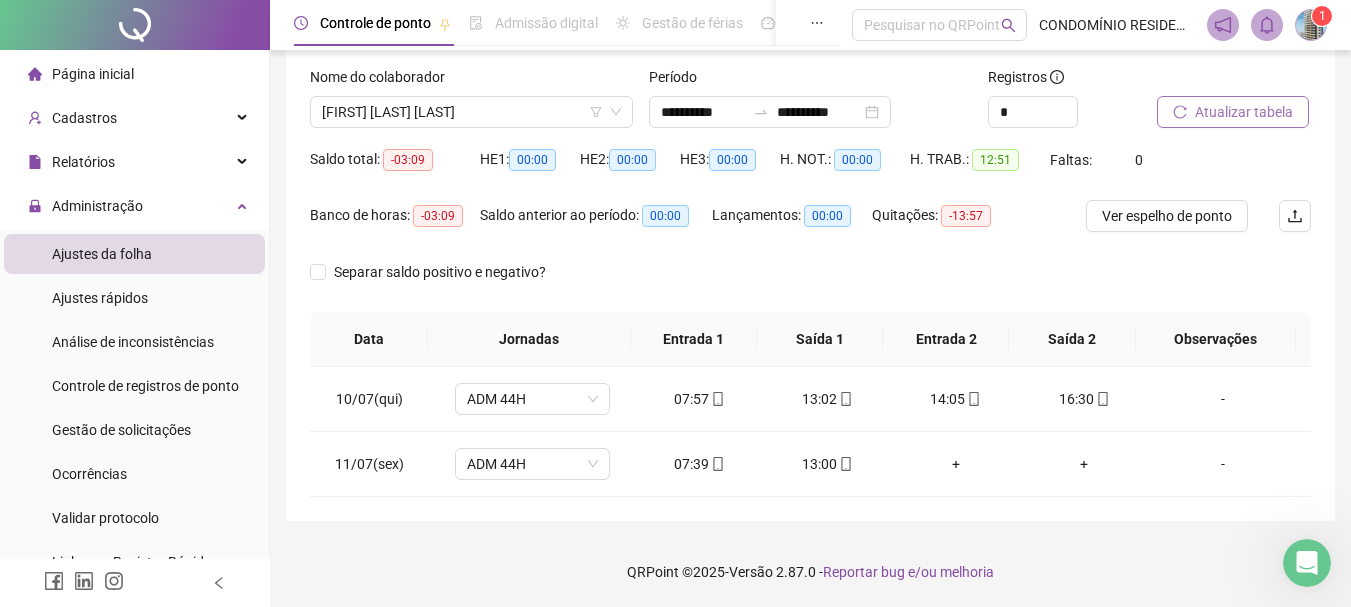 click on "Atualizar tabela" at bounding box center [1244, 112] 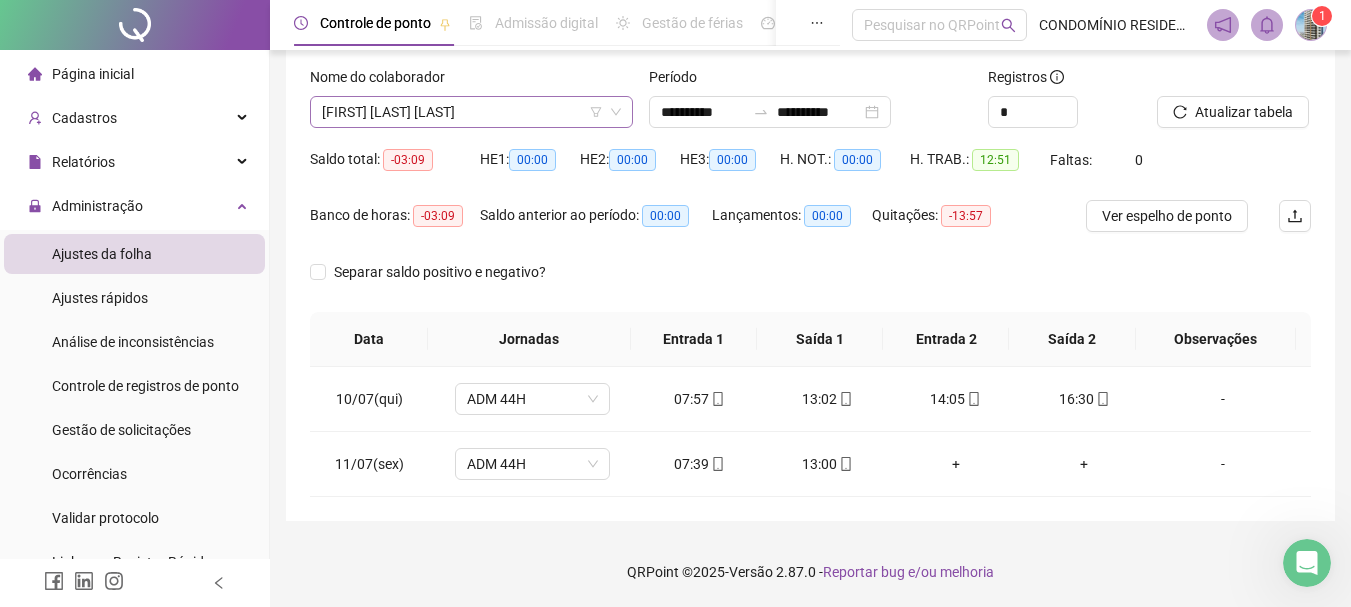 click on "[FIRST] [LAST] [LAST]" at bounding box center [471, 112] 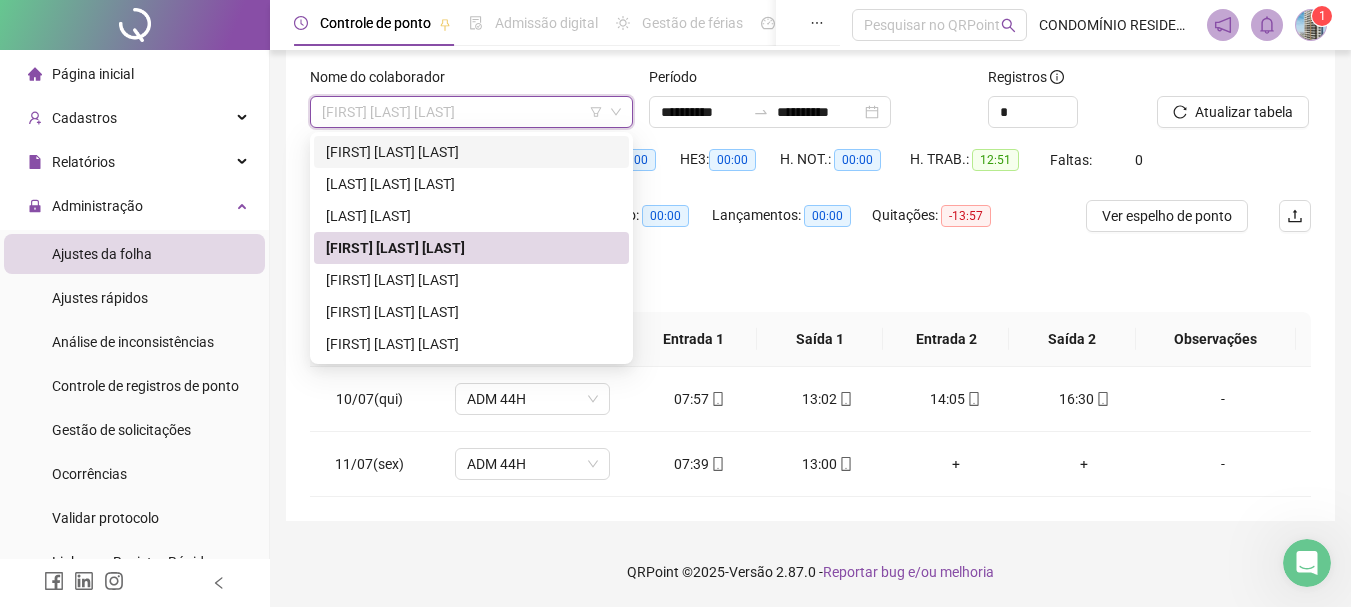 click on "[FIRST] [LAST] [LAST]" at bounding box center (471, 344) 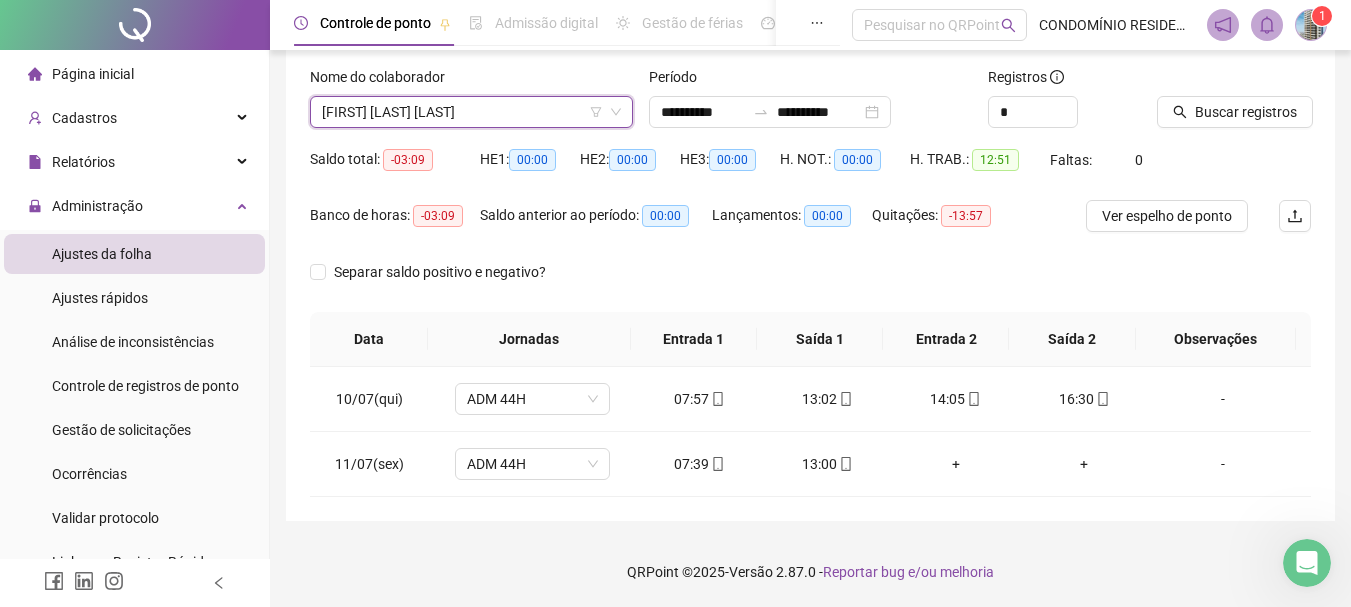 click on "Buscar registros" at bounding box center [1246, 112] 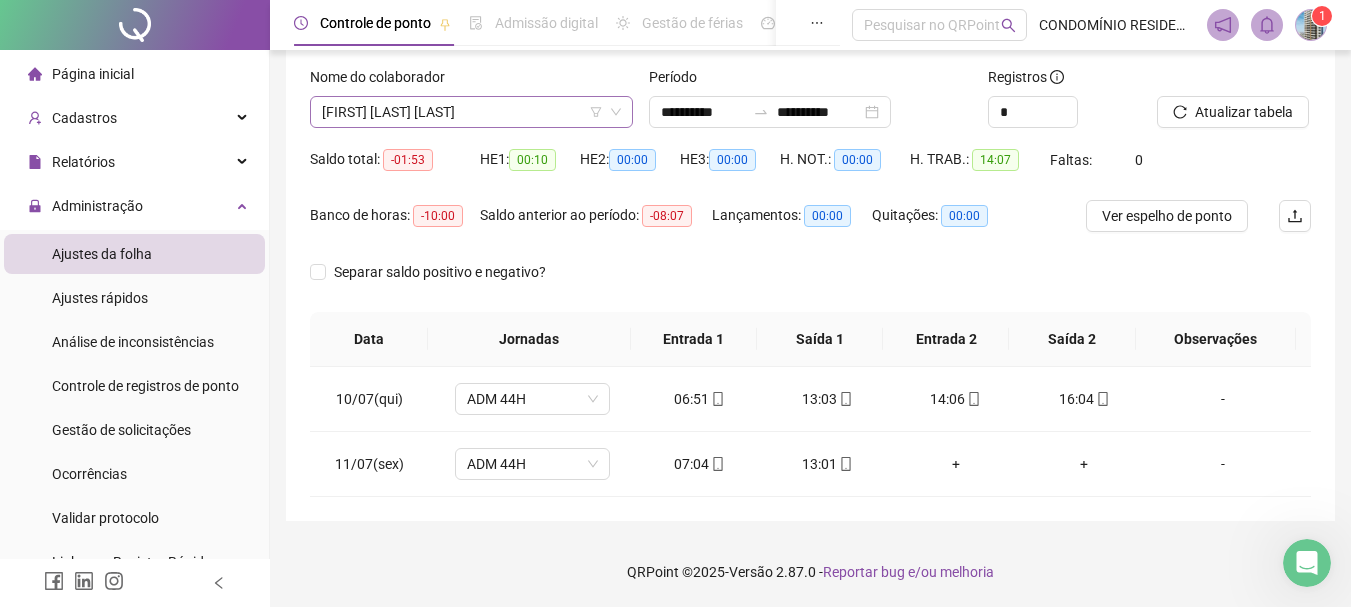 click on "[FIRST] [LAST] [LAST]" at bounding box center (471, 112) 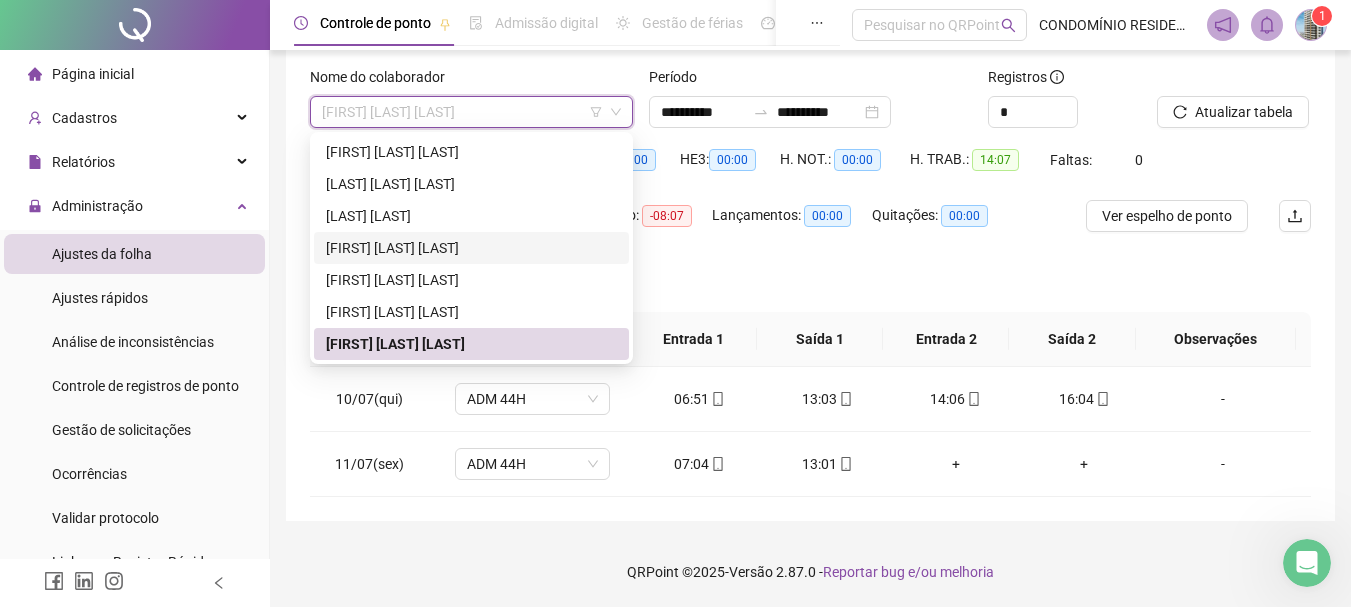 click on "[FIRST] [LAST] [LAST]" at bounding box center [471, 248] 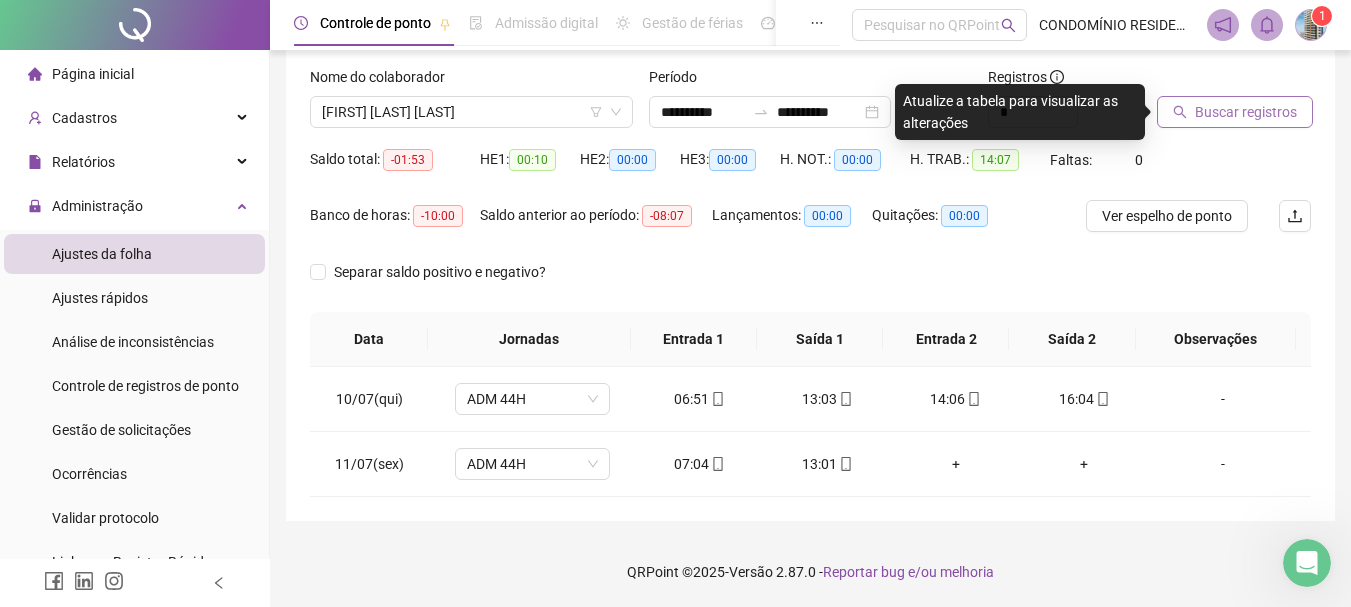 click on "Buscar registros" at bounding box center [1246, 112] 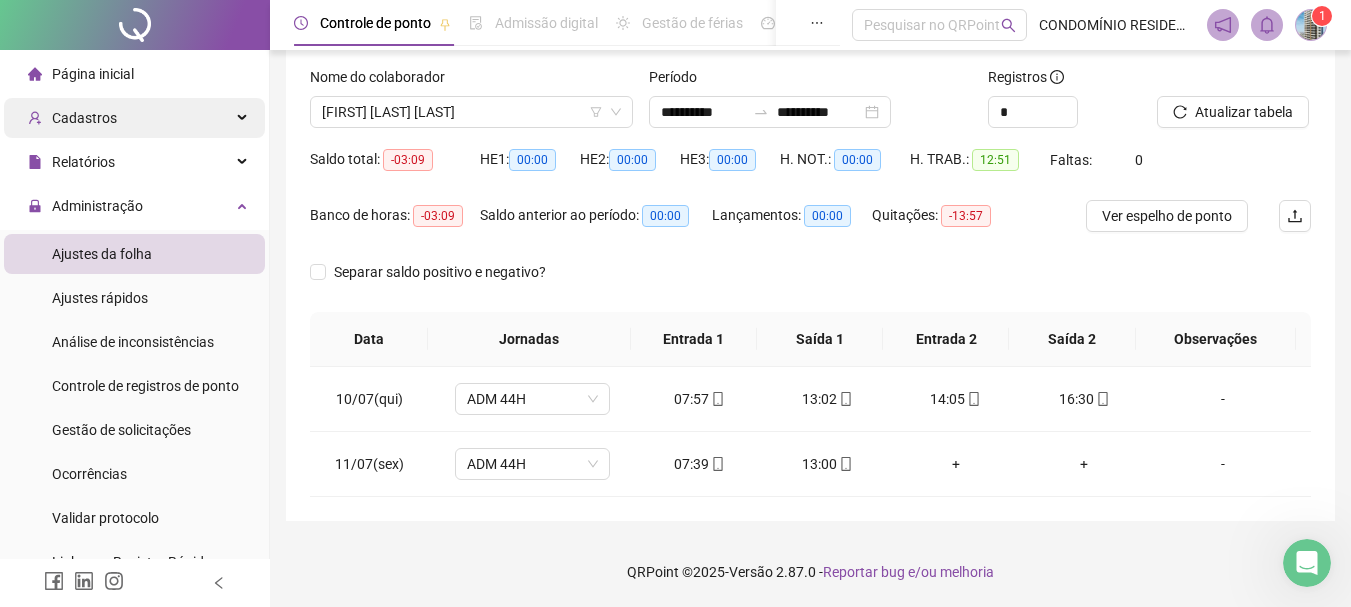 click on "Cadastros" at bounding box center (84, 118) 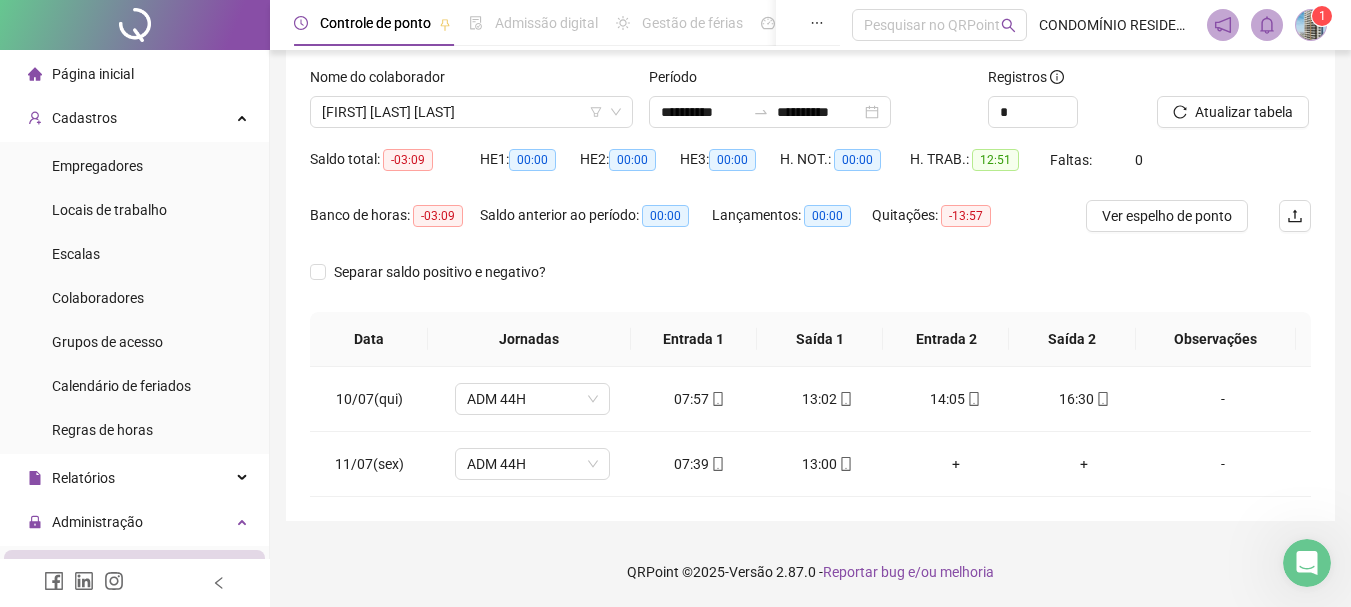 click 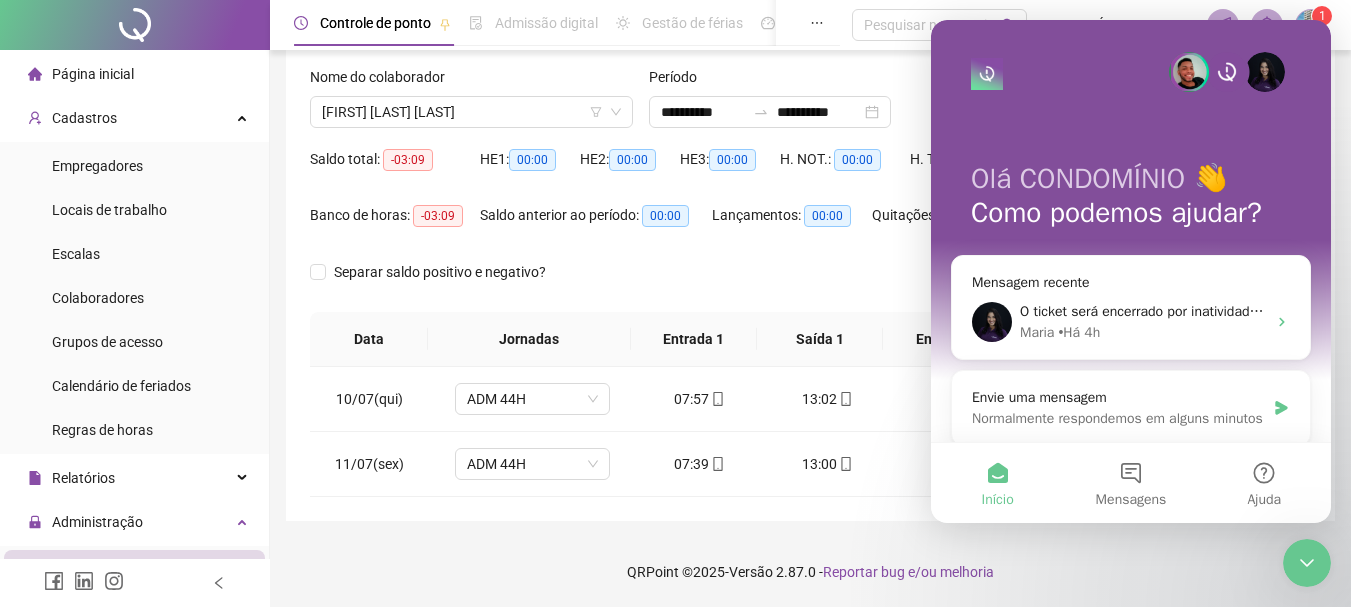 click on "Separar saldo positivo e negativo?" at bounding box center (810, 284) 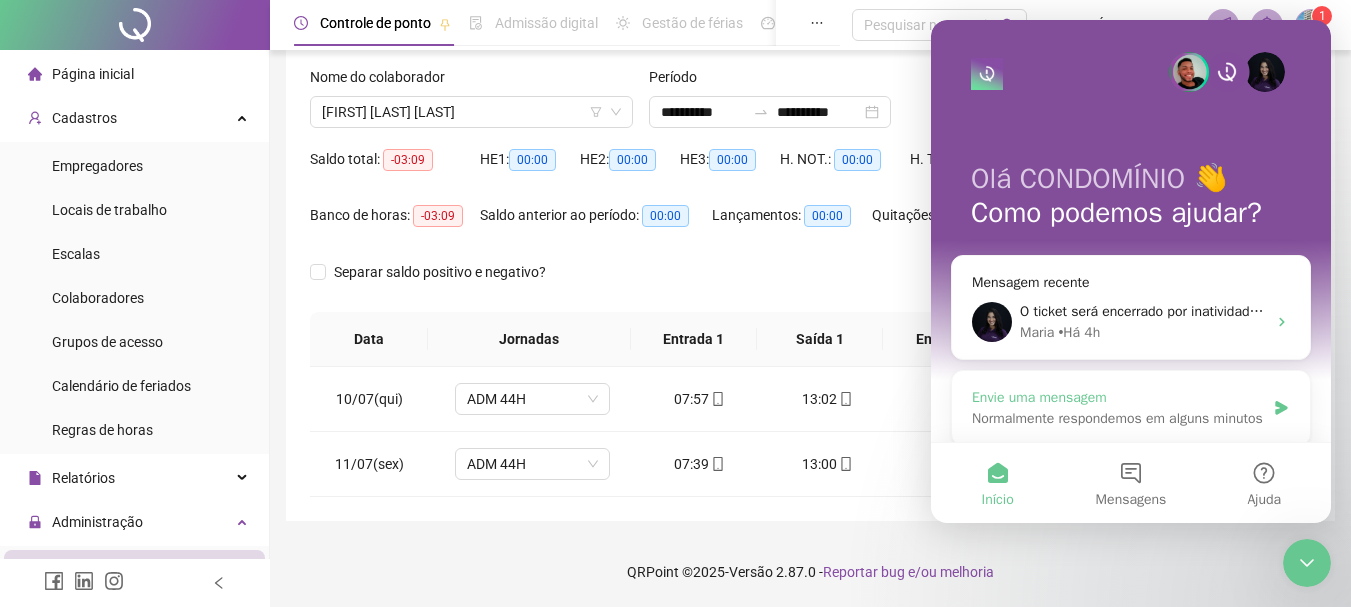 click on "Normalmente respondemos em alguns minutos" at bounding box center (1118, 418) 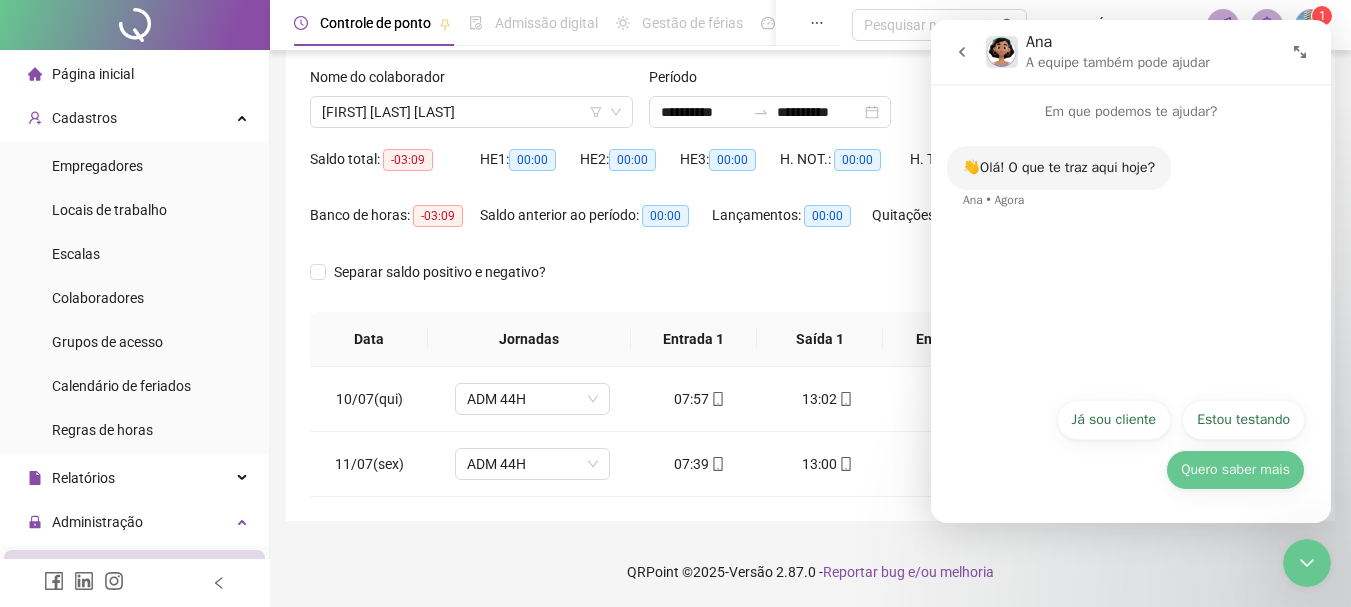 click on "Quero saber mais" at bounding box center [1235, 470] 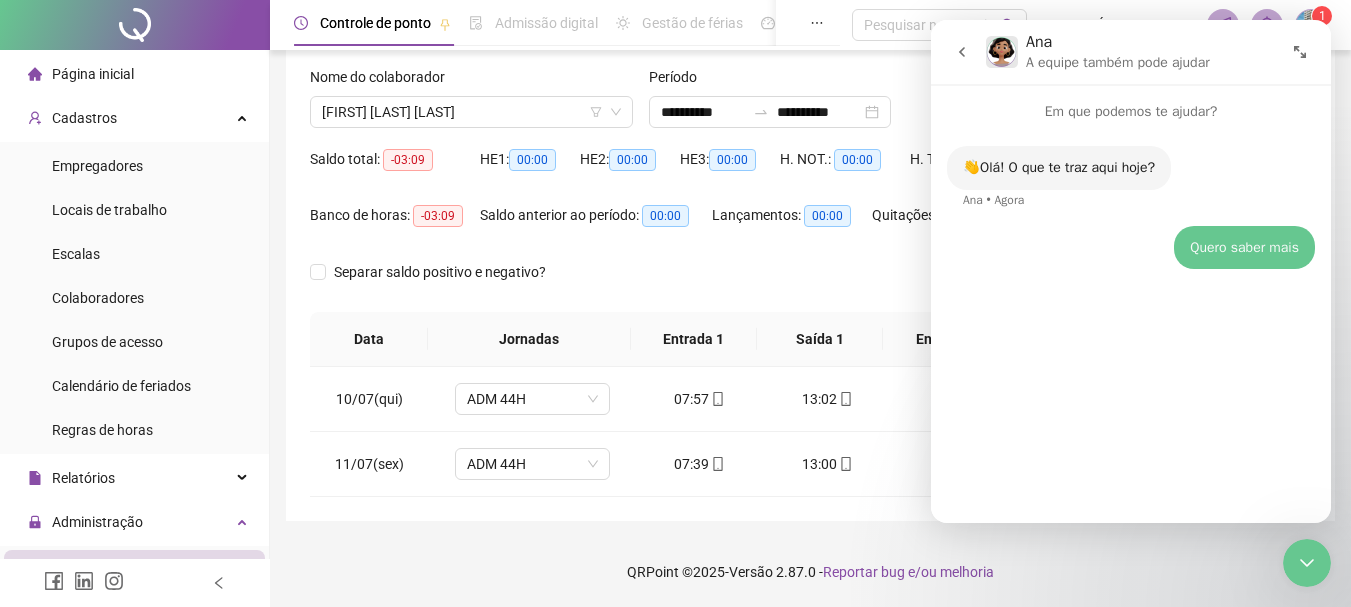 click on "[FIRST] a equipe também pode ajudar Em que podemos te ajudar? 👋Olá! O que te traz aqui hoje? [FIRST]    •   Agora Quero saber mais    •   Agora Quero saber mais" at bounding box center [1131, 271] 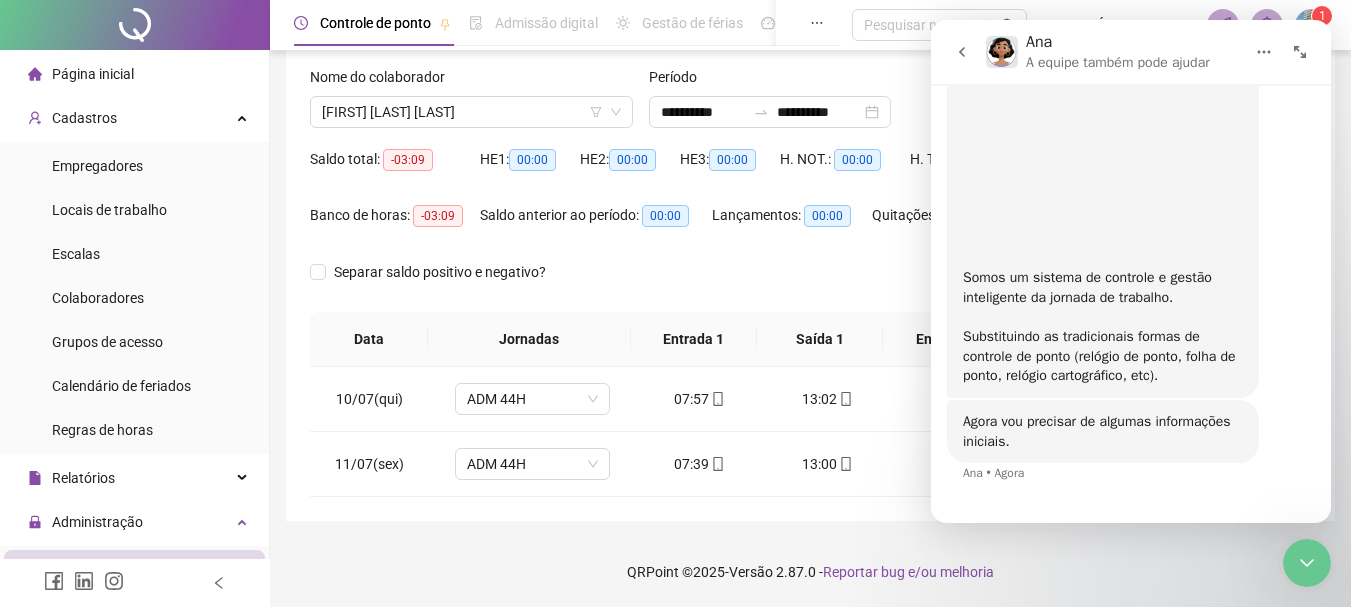 scroll, scrollTop: 353, scrollLeft: 0, axis: vertical 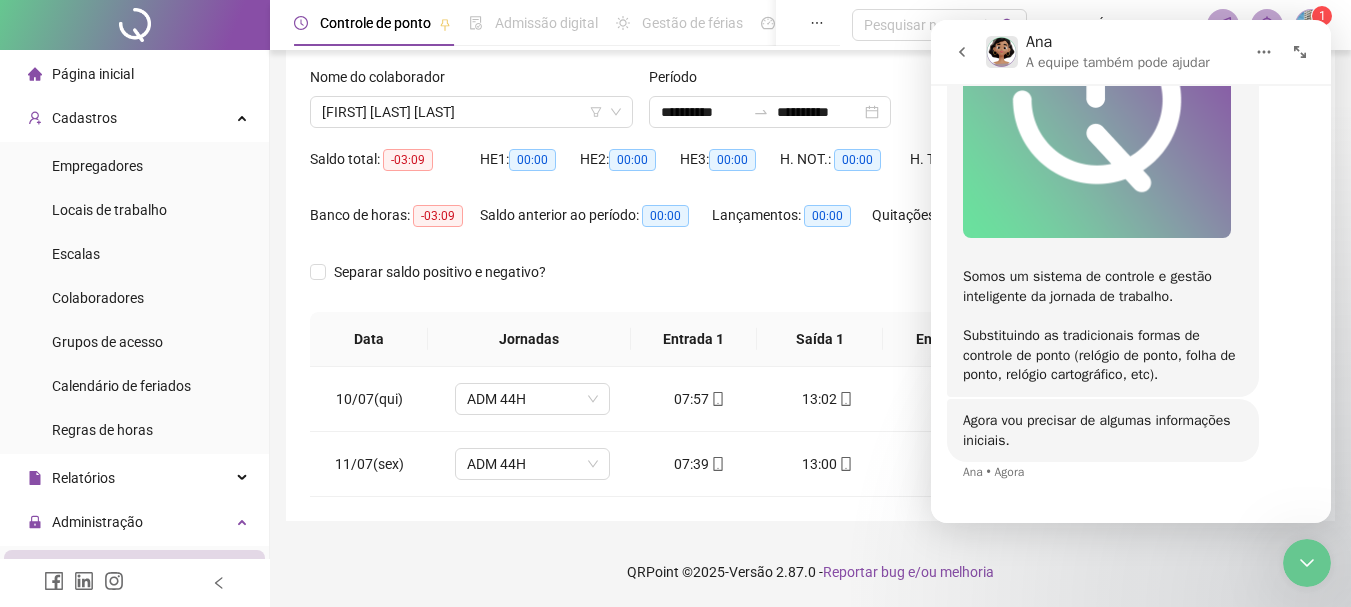 click 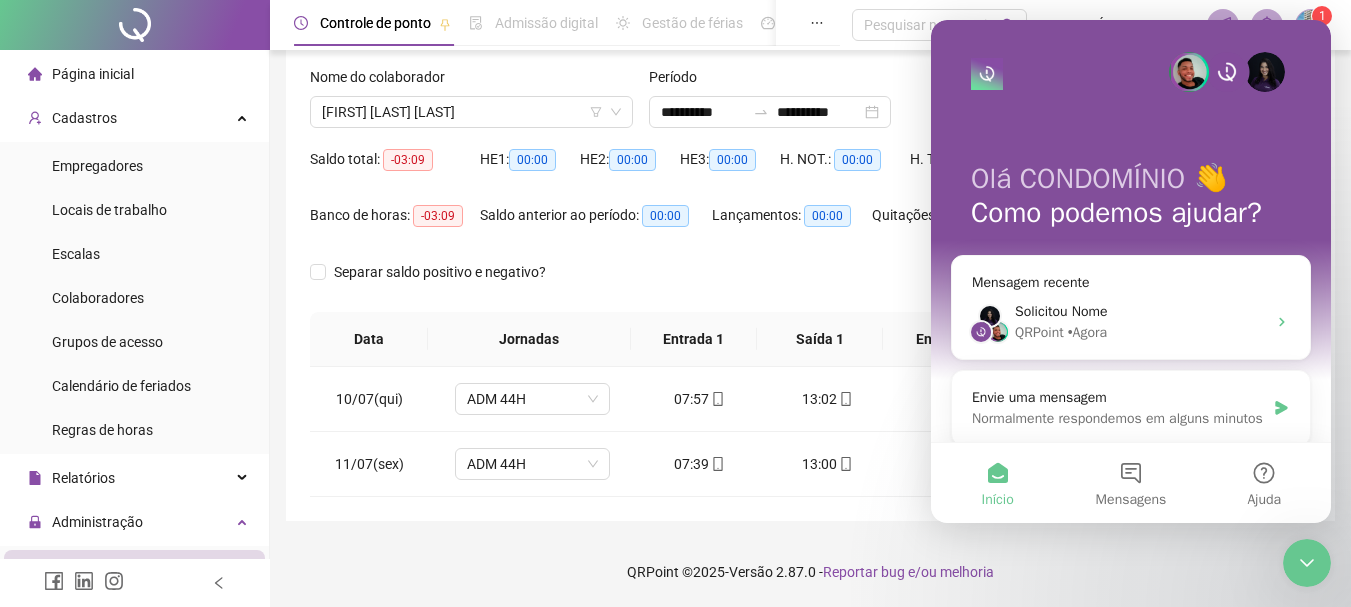 scroll, scrollTop: 0, scrollLeft: 0, axis: both 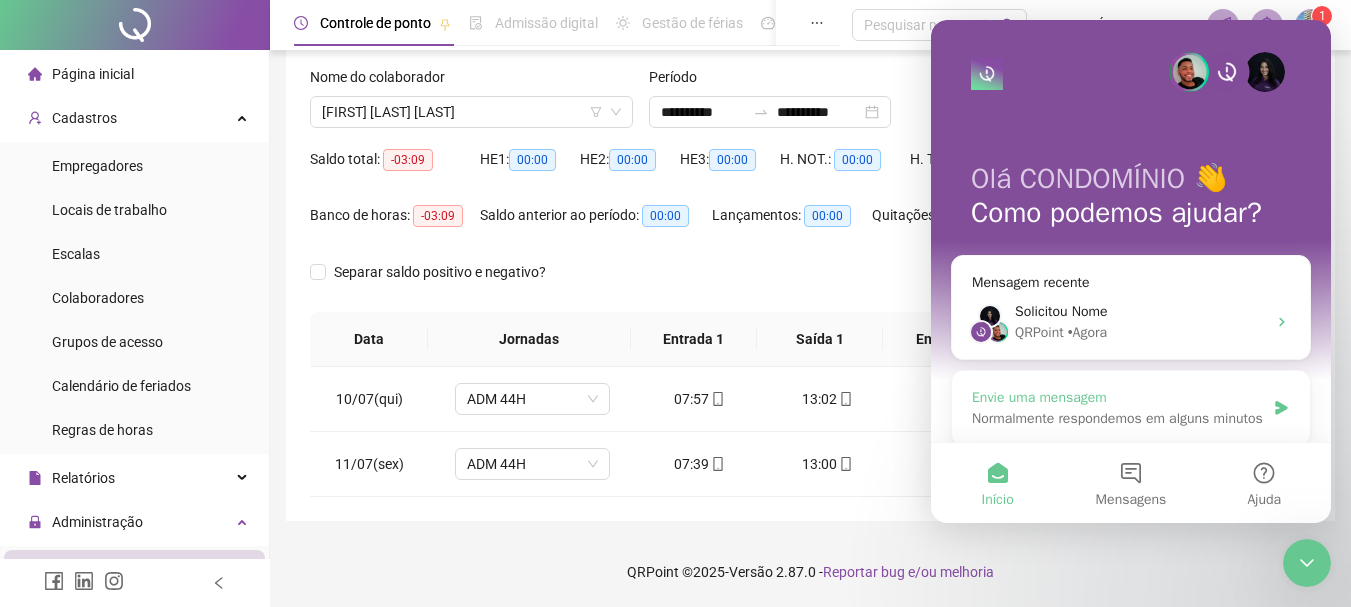 click on "Normalmente respondemos em alguns minutos" at bounding box center (1118, 418) 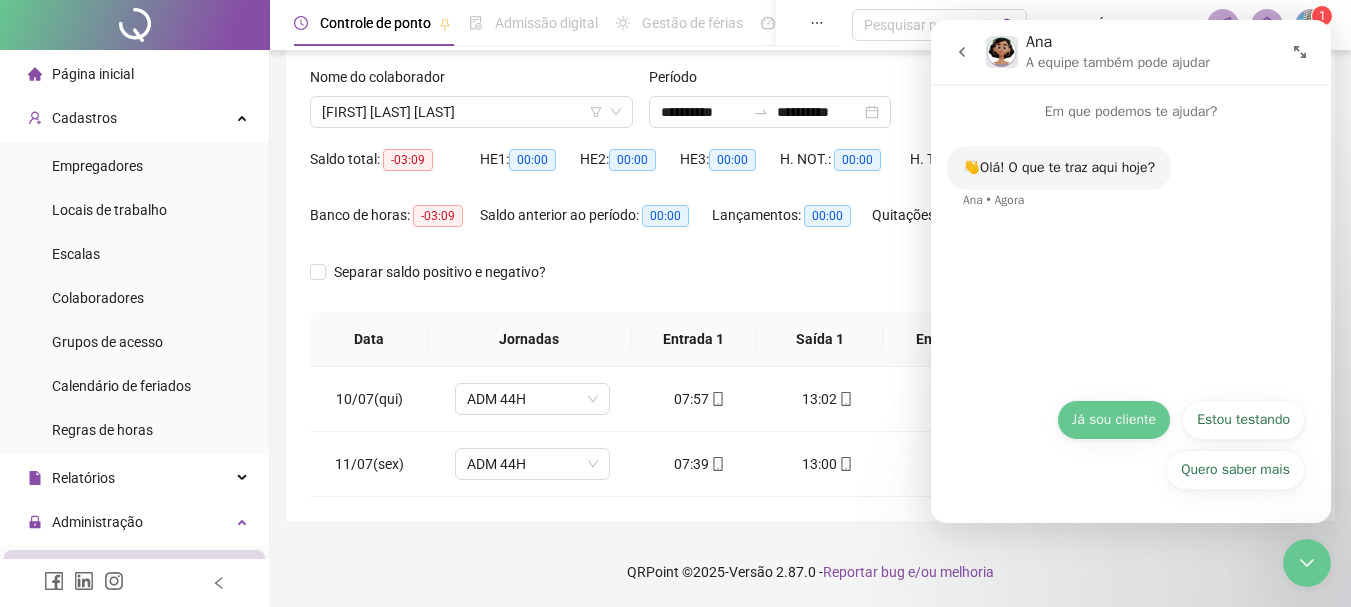 click on "Já sou cliente" at bounding box center [1114, 420] 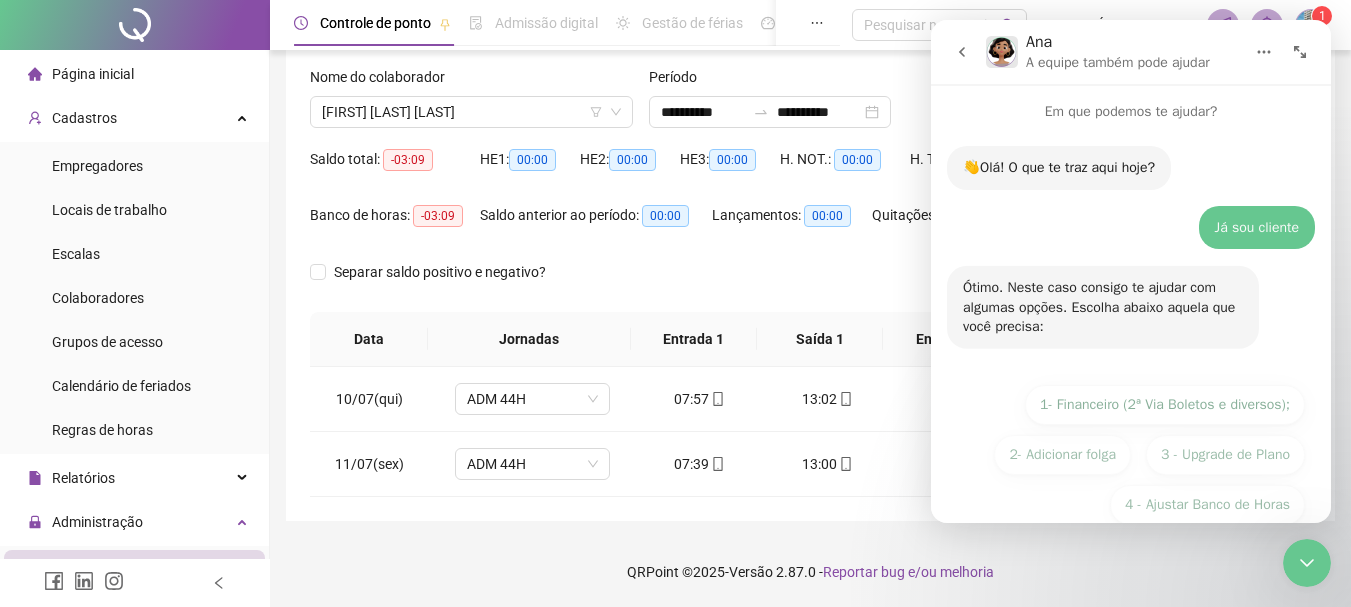 scroll, scrollTop: 85, scrollLeft: 0, axis: vertical 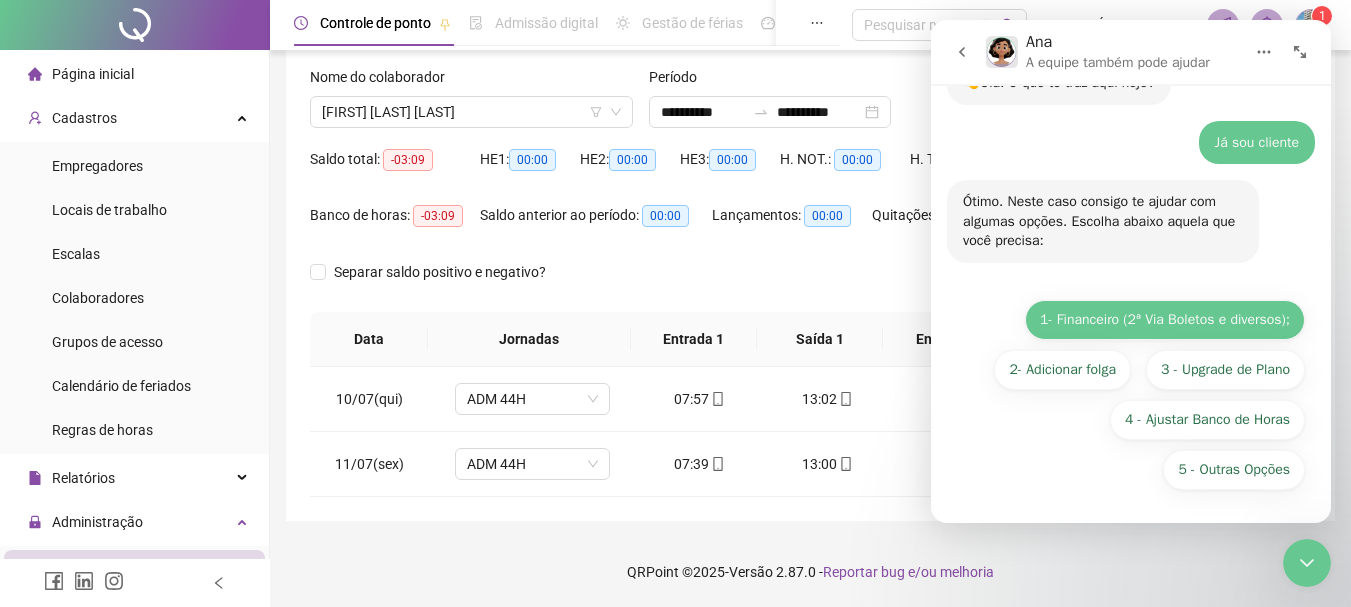 click on "1- Financeiro (2ª Via Boletos e diversos);" at bounding box center (1165, 320) 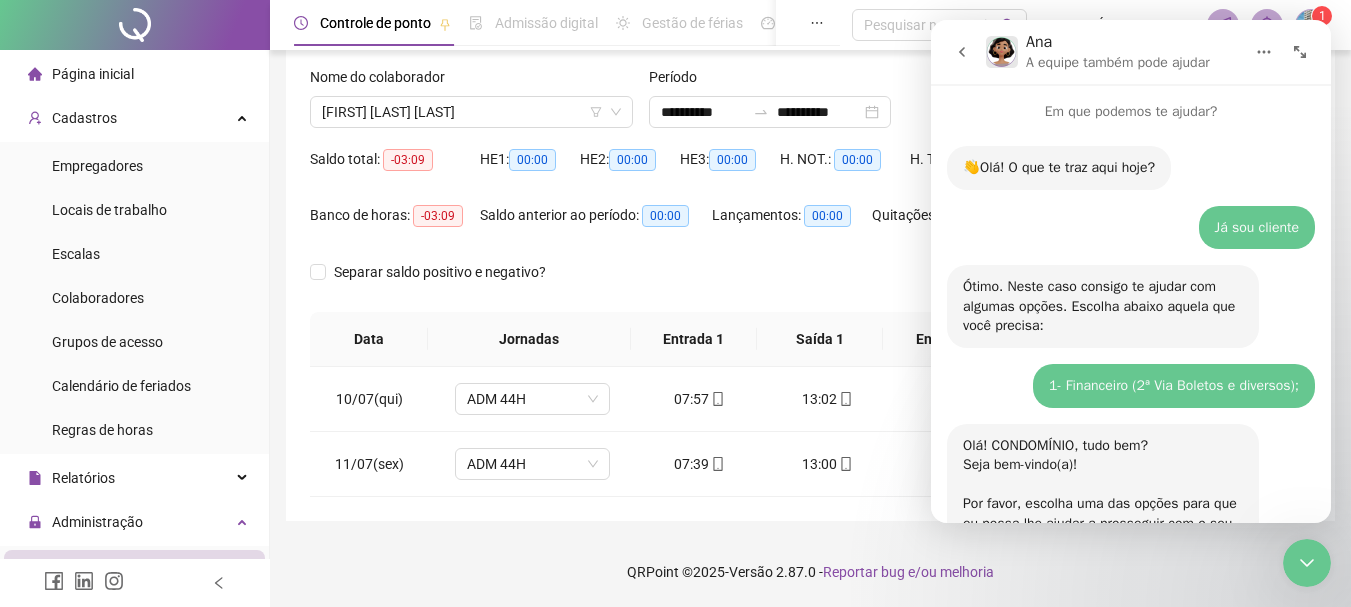 scroll, scrollTop: 320, scrollLeft: 0, axis: vertical 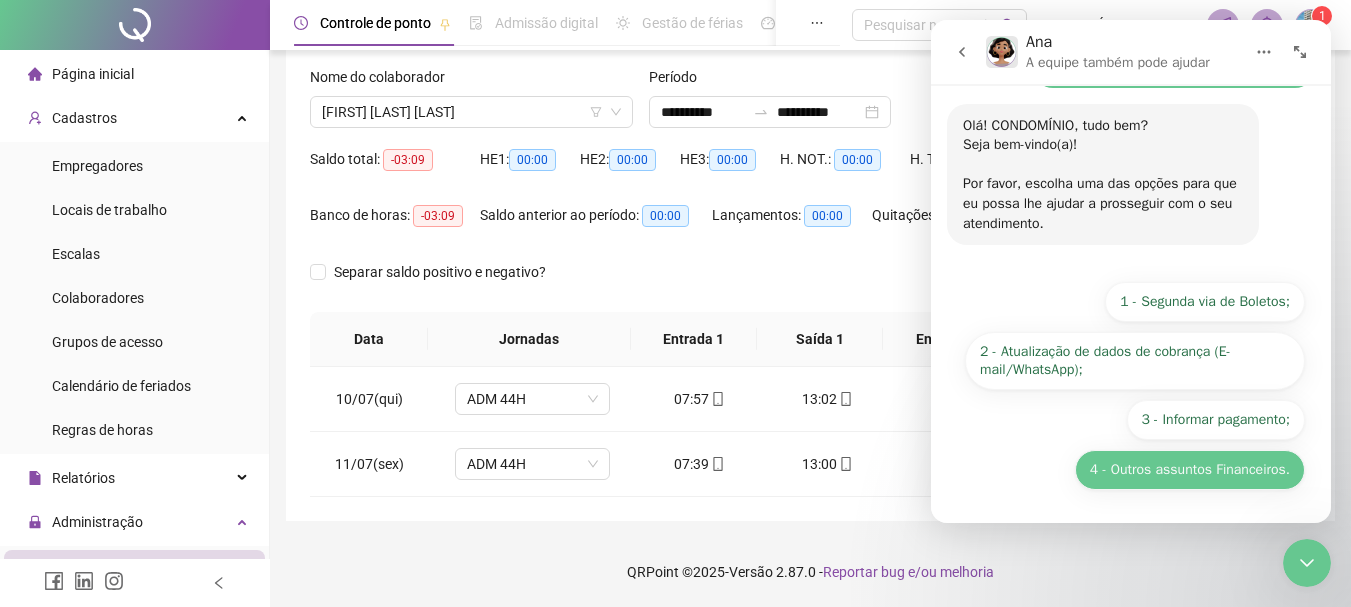 click on "4 - Outros assuntos Financeiros." at bounding box center [1190, 470] 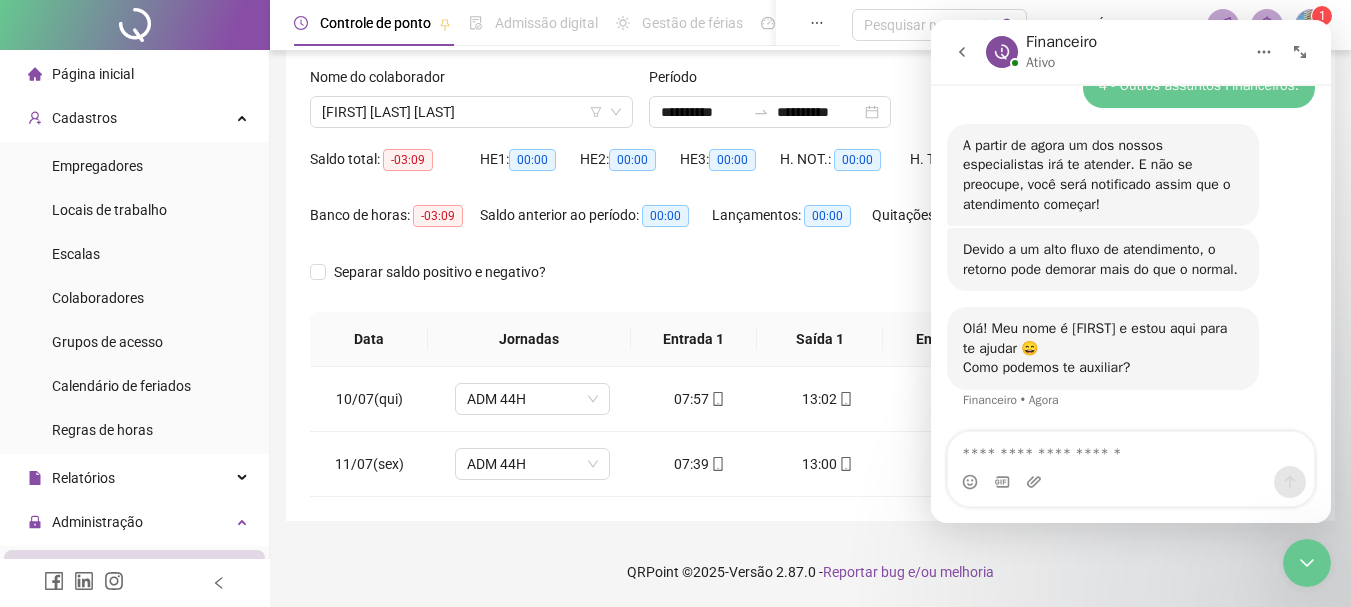 scroll, scrollTop: 537, scrollLeft: 0, axis: vertical 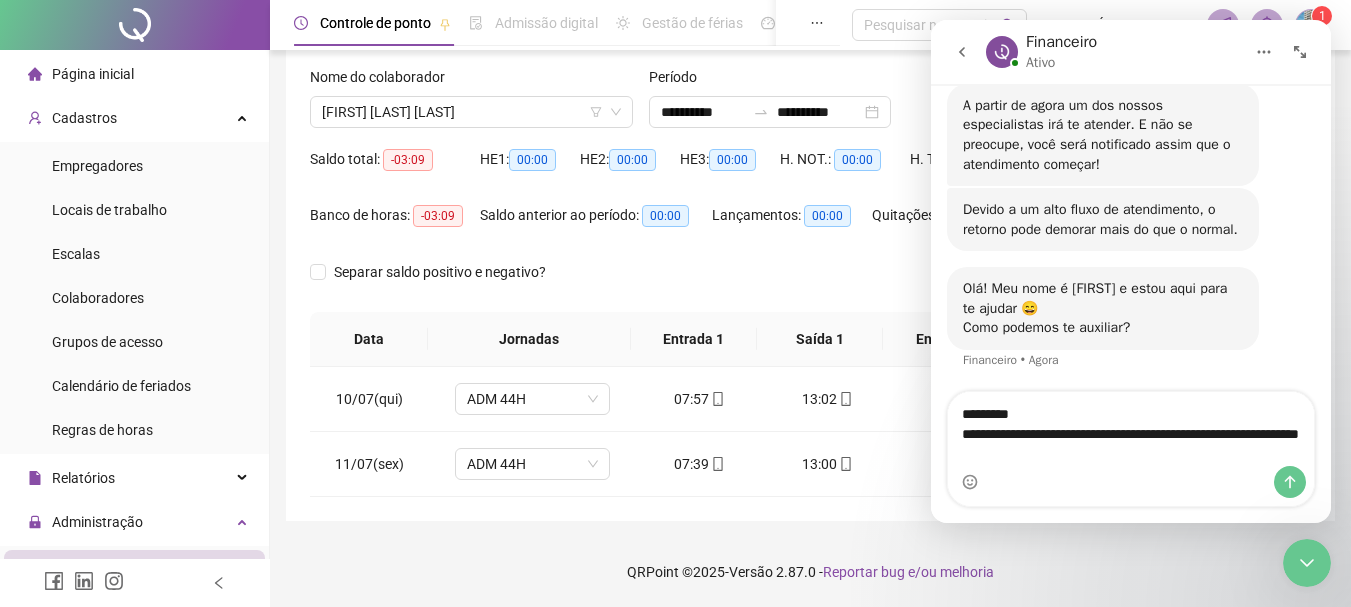 type on "**********" 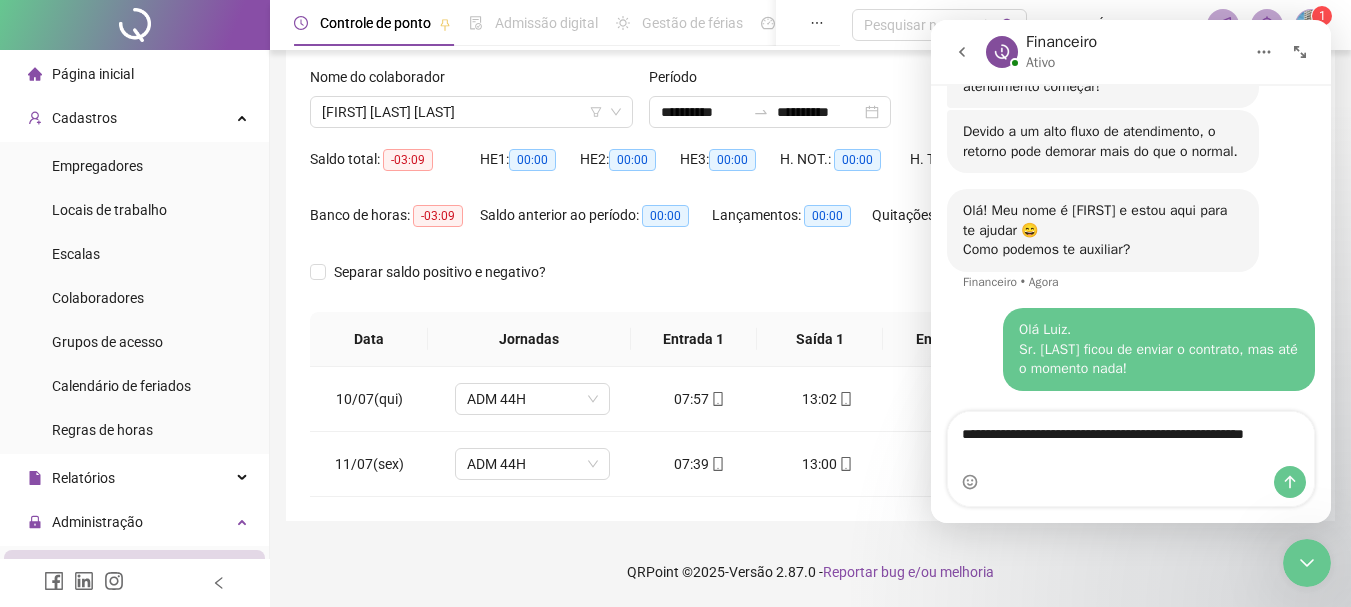 scroll, scrollTop: 655, scrollLeft: 0, axis: vertical 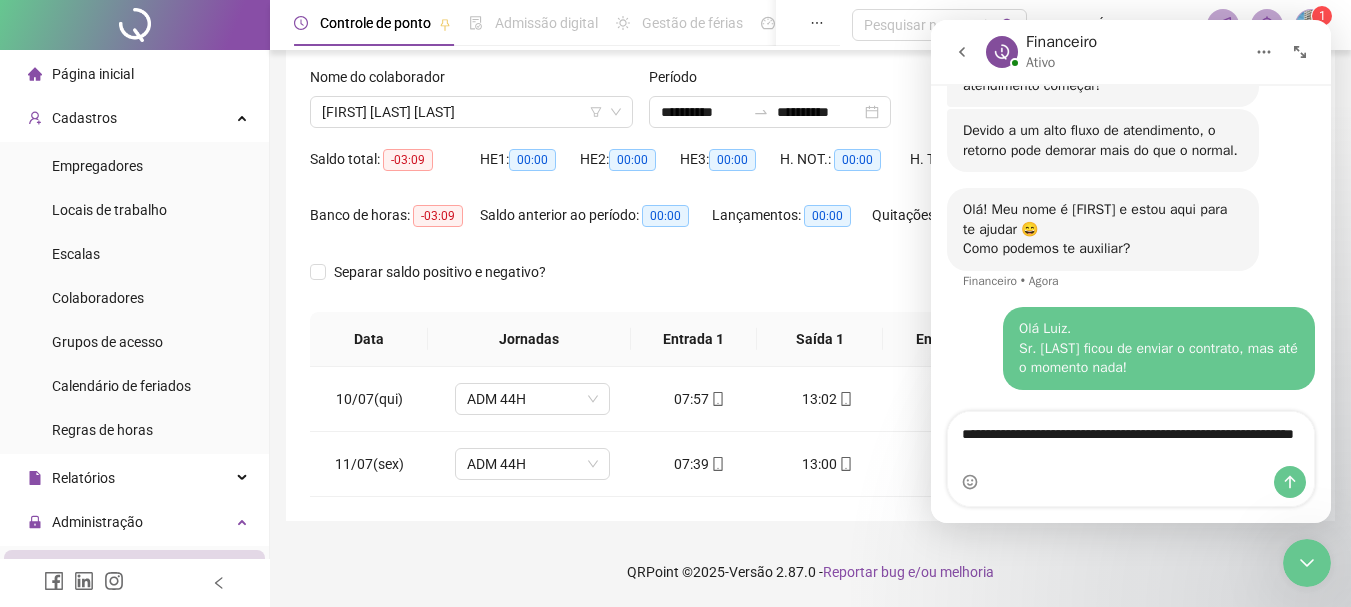 click on "**********" at bounding box center (1131, 439) 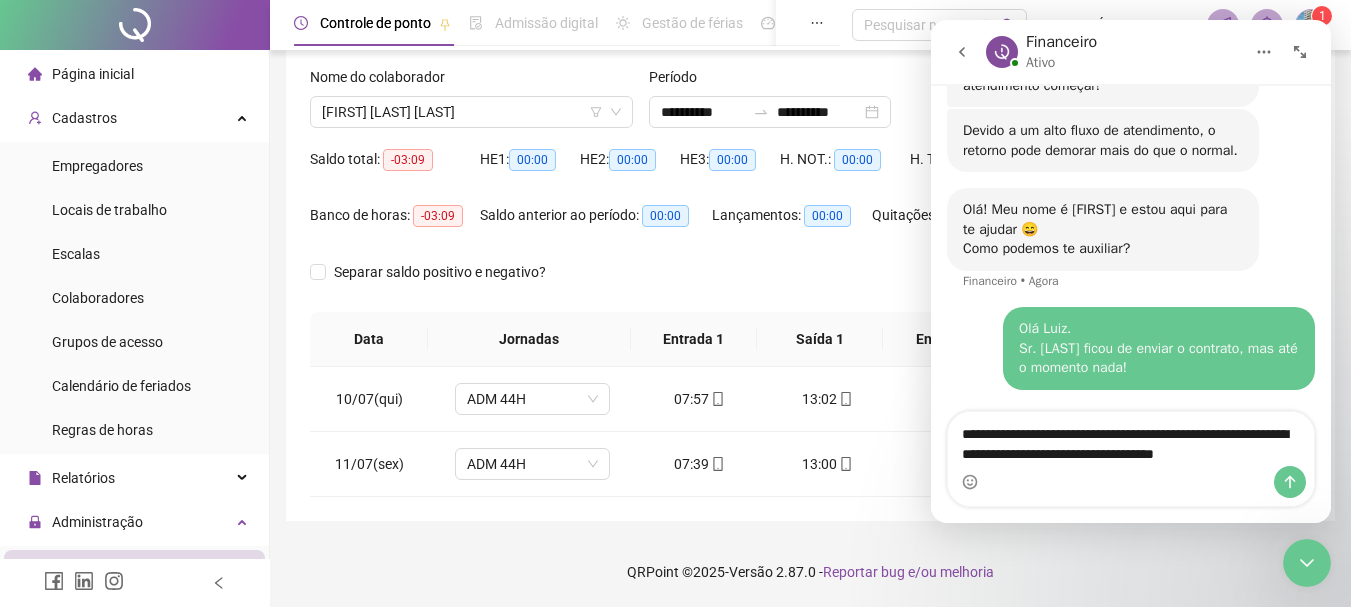 click on "**********" at bounding box center [1131, 439] 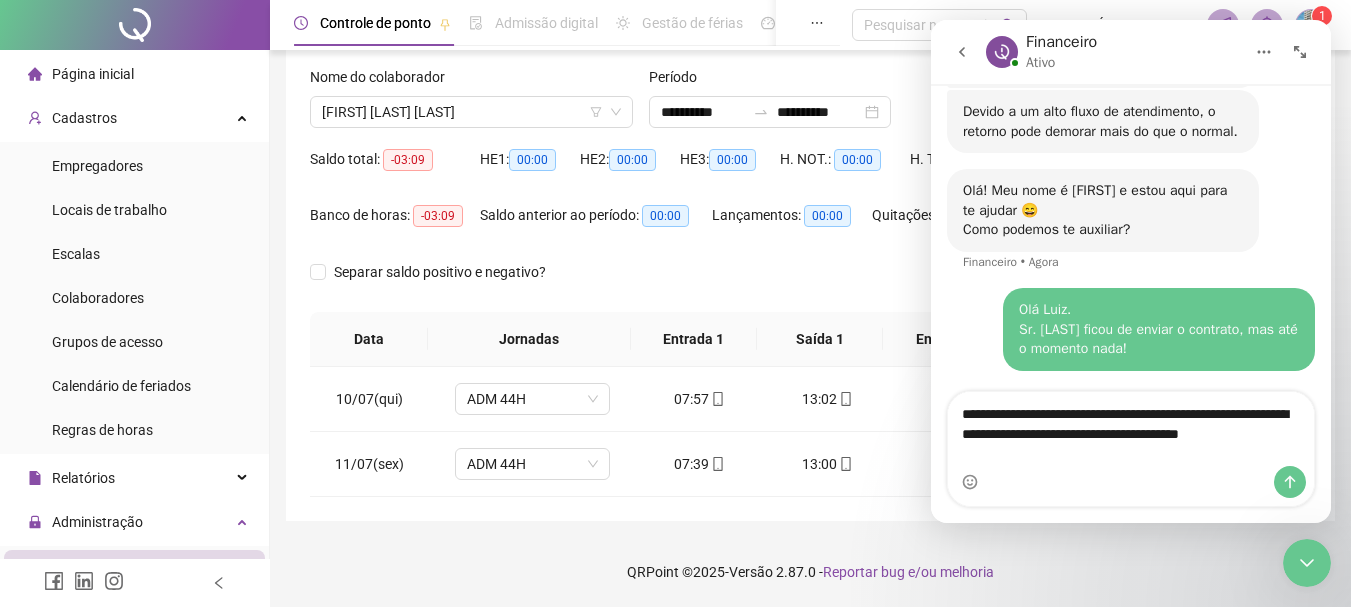 scroll, scrollTop: 675, scrollLeft: 0, axis: vertical 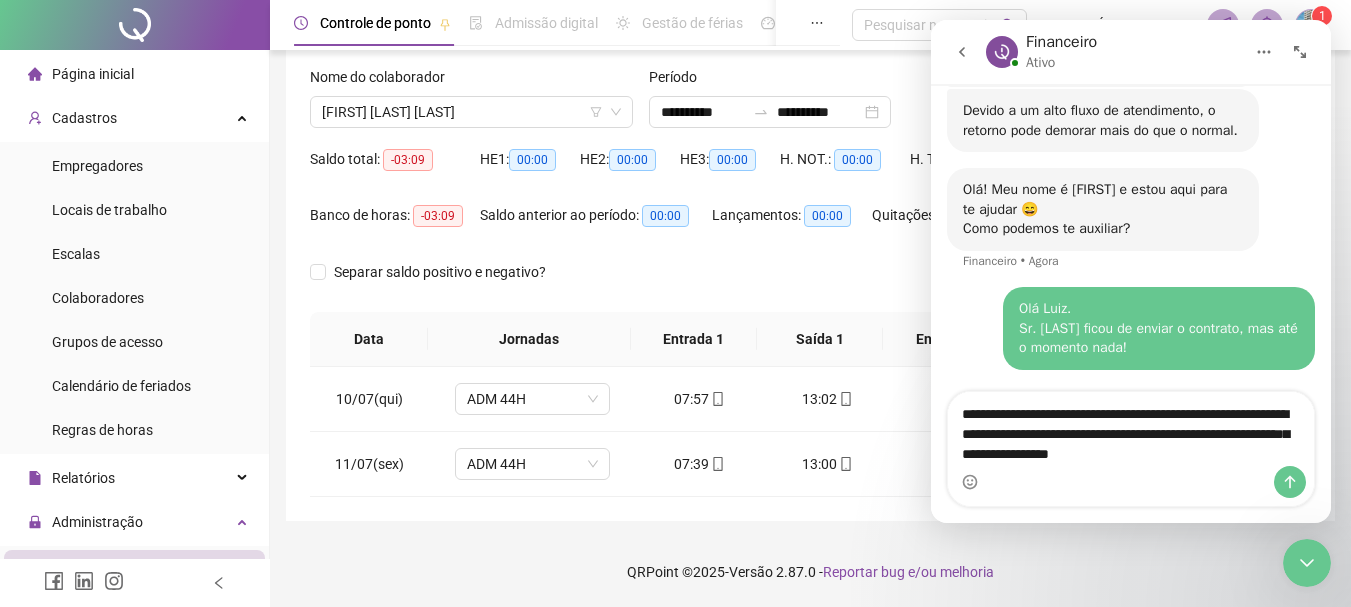 type on "**********" 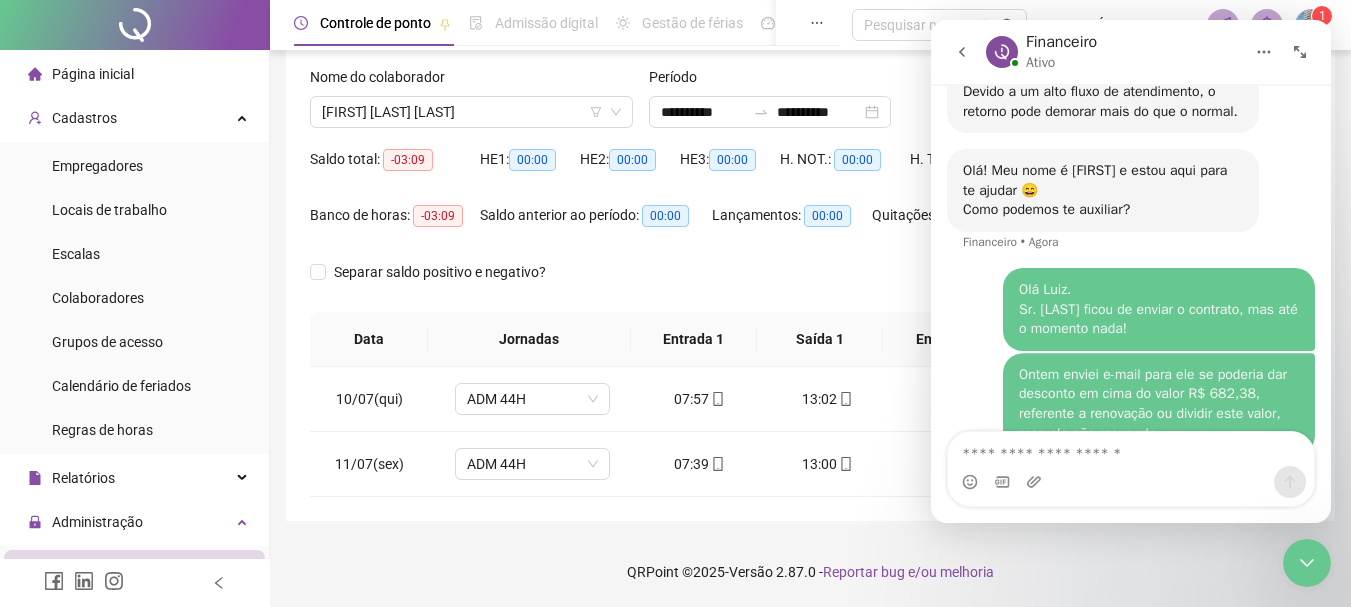 scroll, scrollTop: 740, scrollLeft: 0, axis: vertical 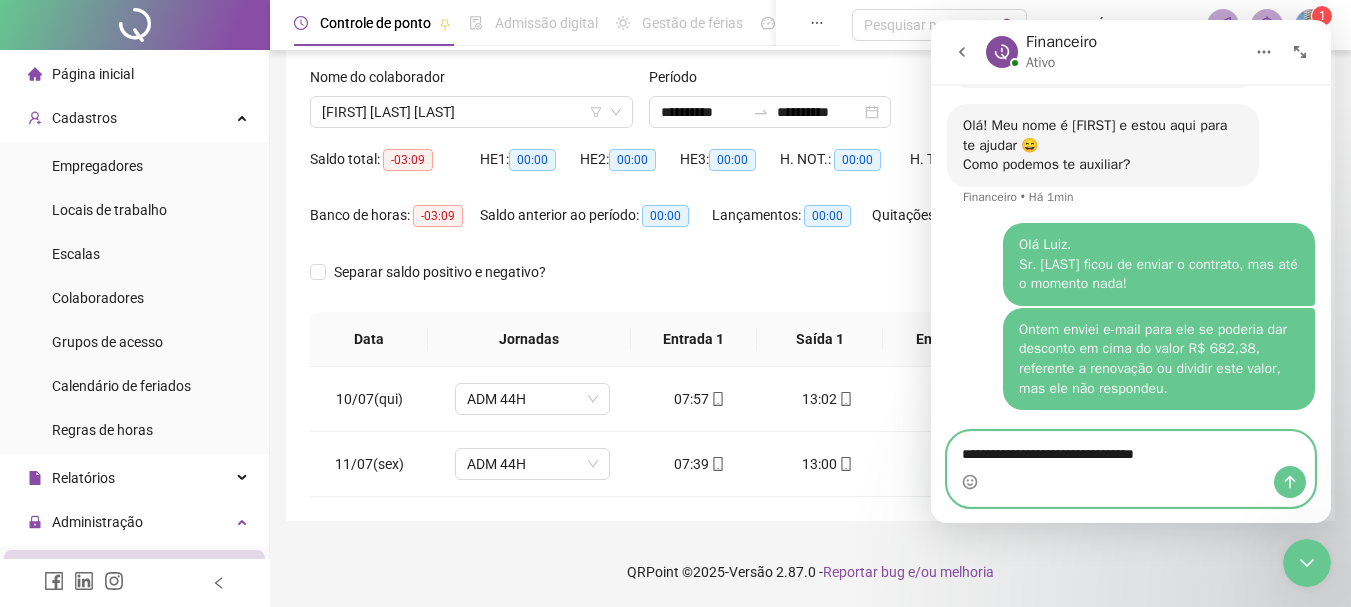 type on "**********" 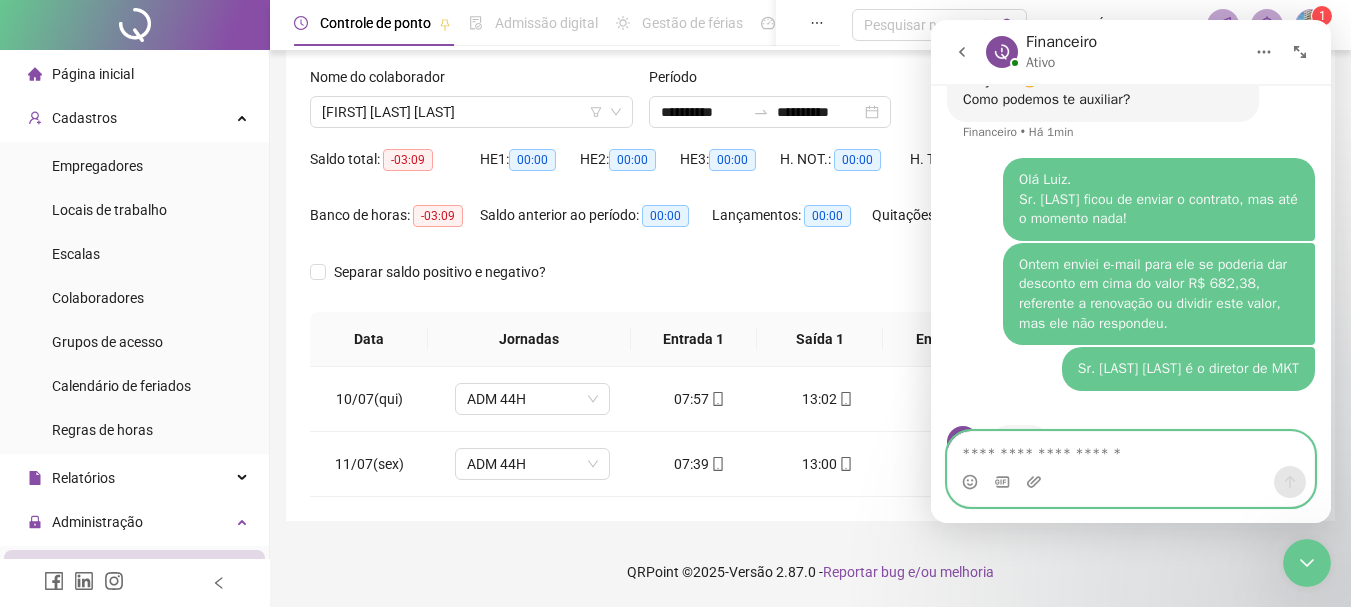 scroll, scrollTop: 862, scrollLeft: 0, axis: vertical 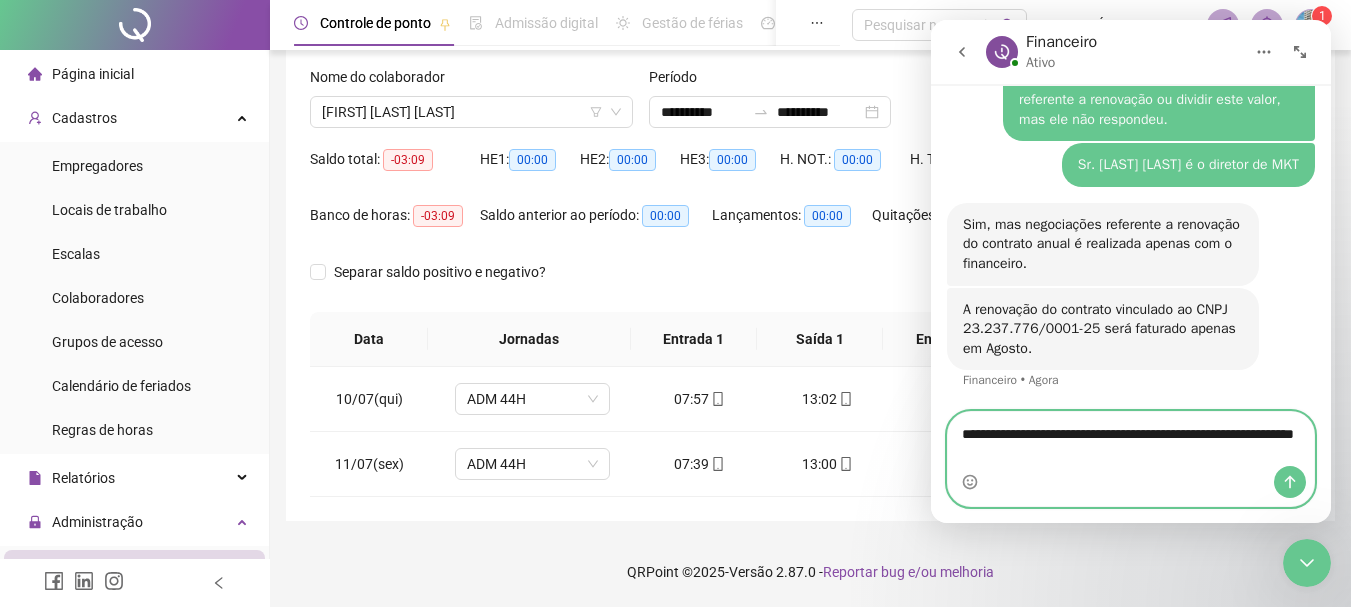 type on "**********" 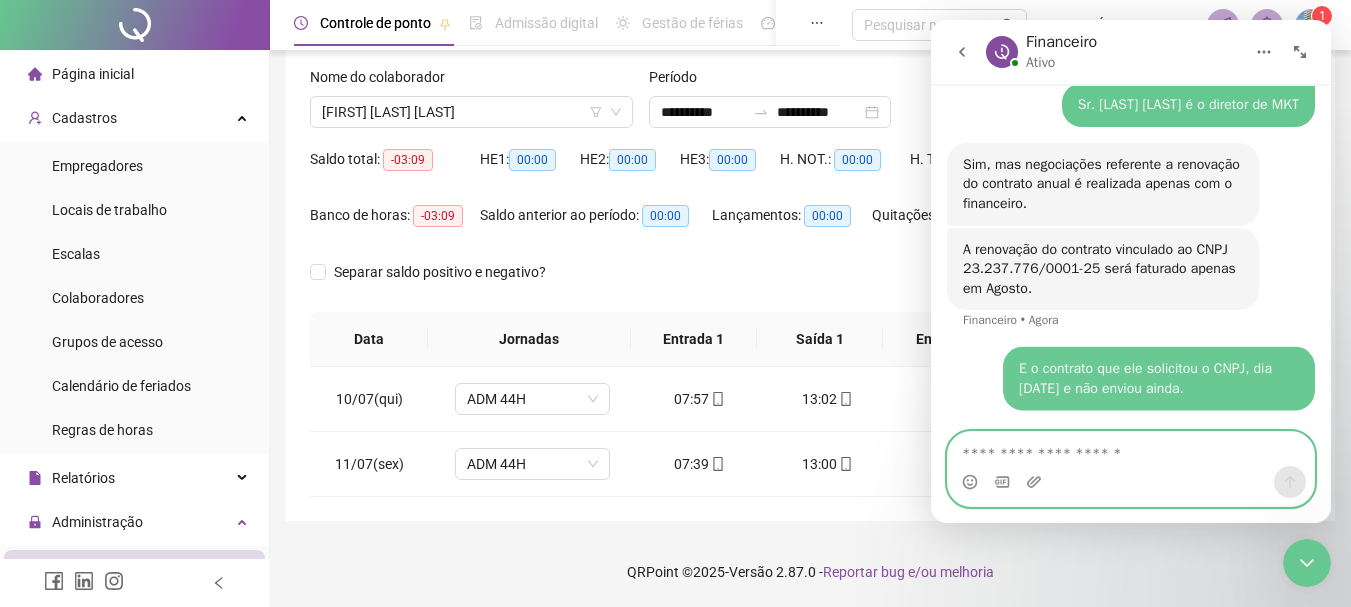 scroll, scrollTop: 1048, scrollLeft: 0, axis: vertical 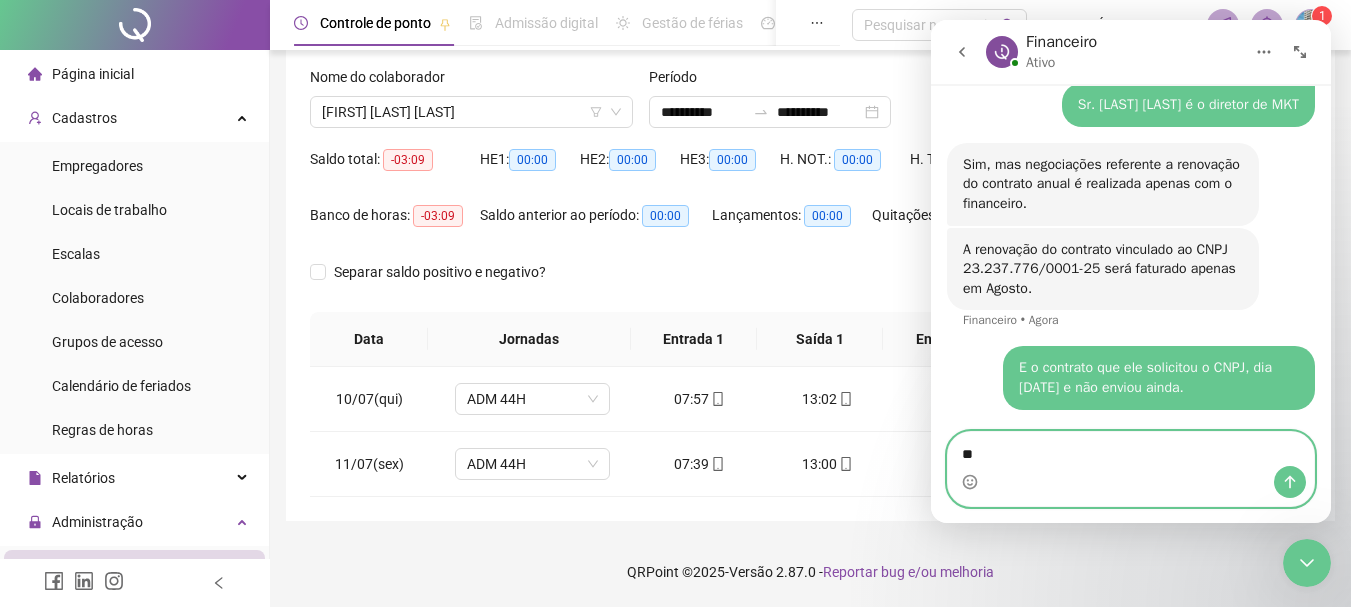 type on "*" 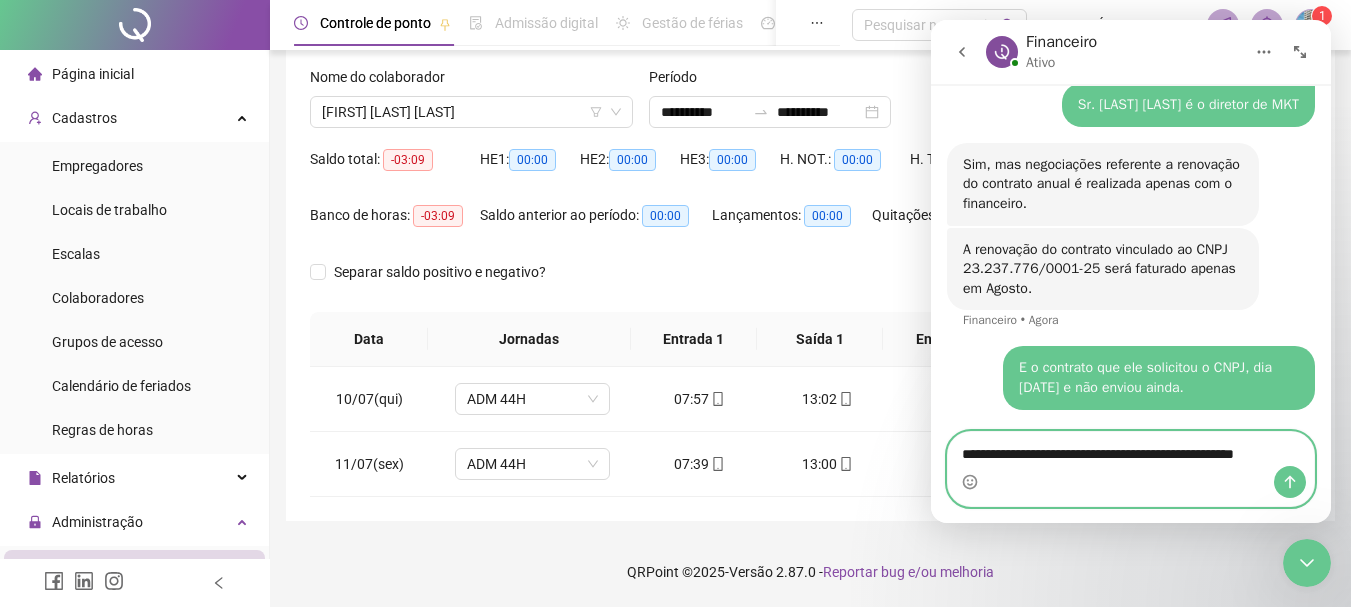 type on "**********" 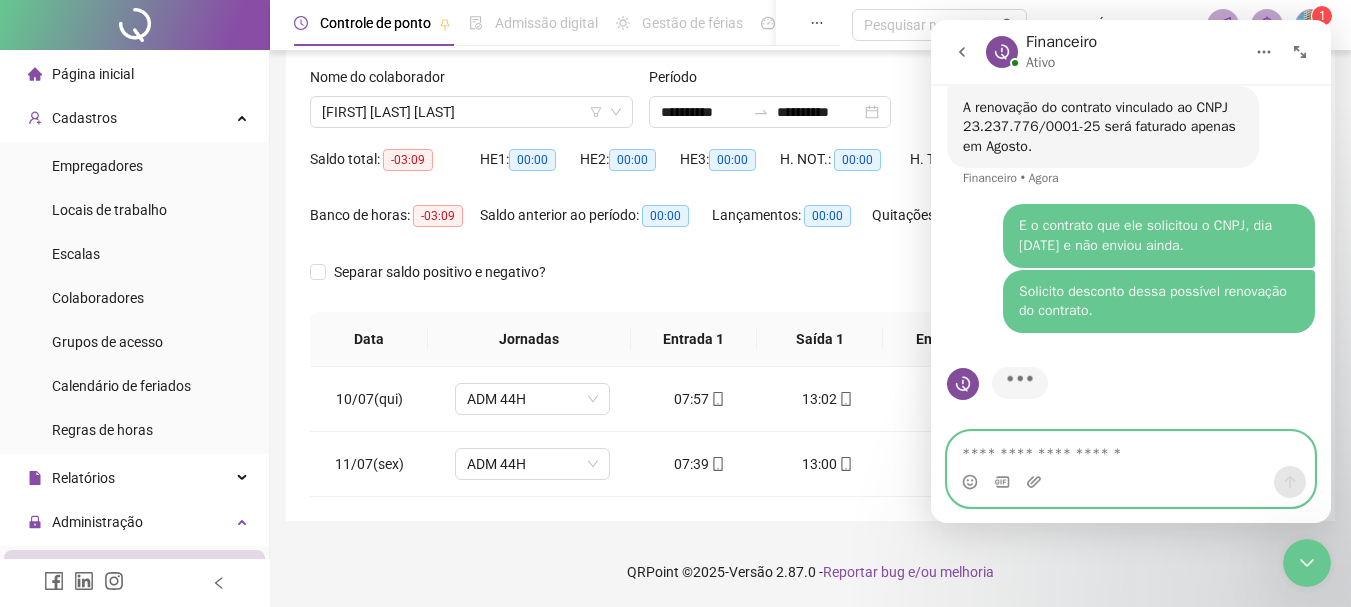 scroll, scrollTop: 1190, scrollLeft: 0, axis: vertical 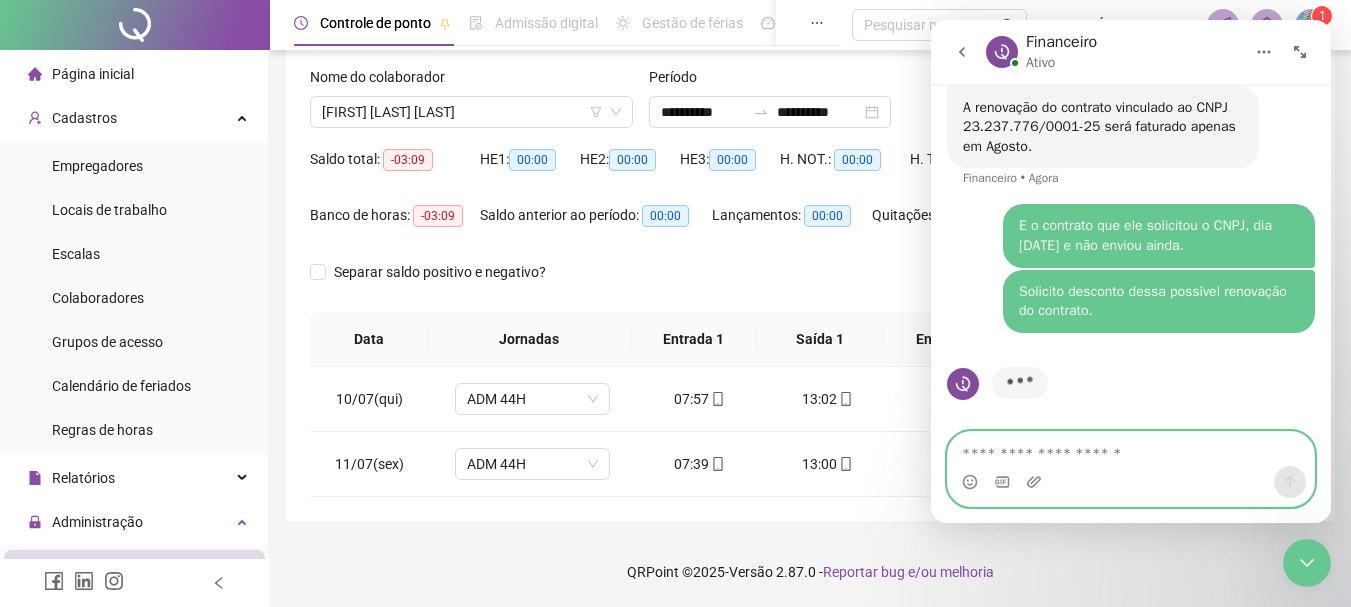 click at bounding box center (1131, 449) 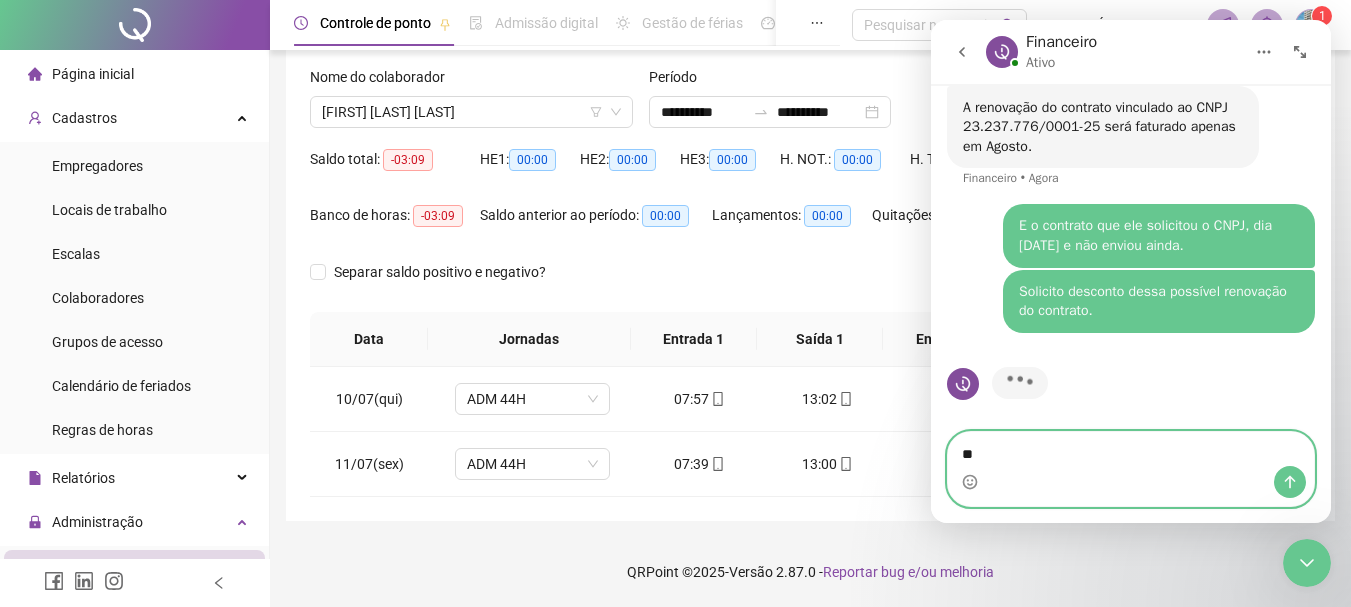 type on "*" 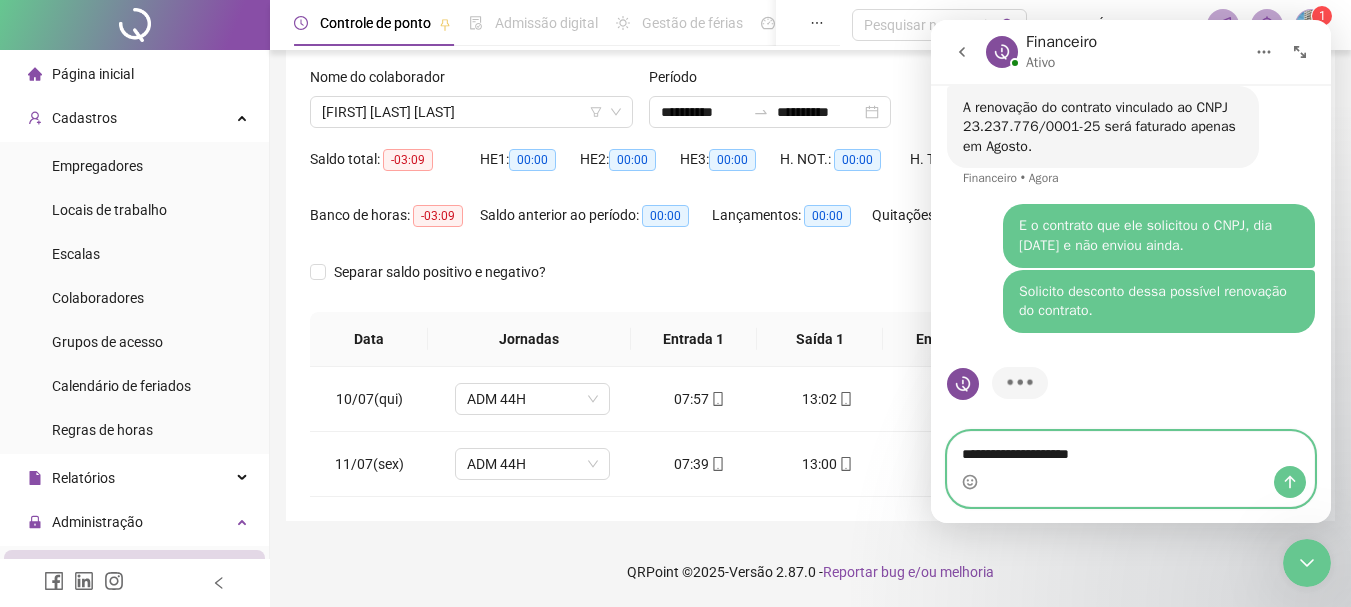 type on "**********" 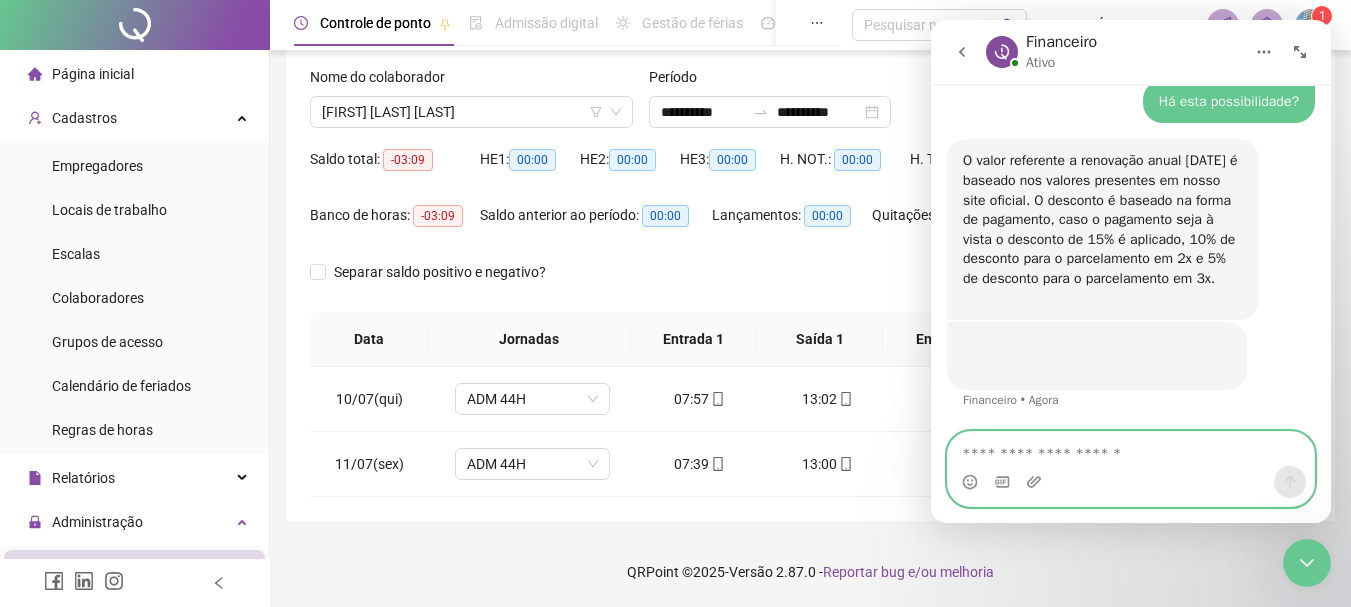 scroll, scrollTop: 1426, scrollLeft: 0, axis: vertical 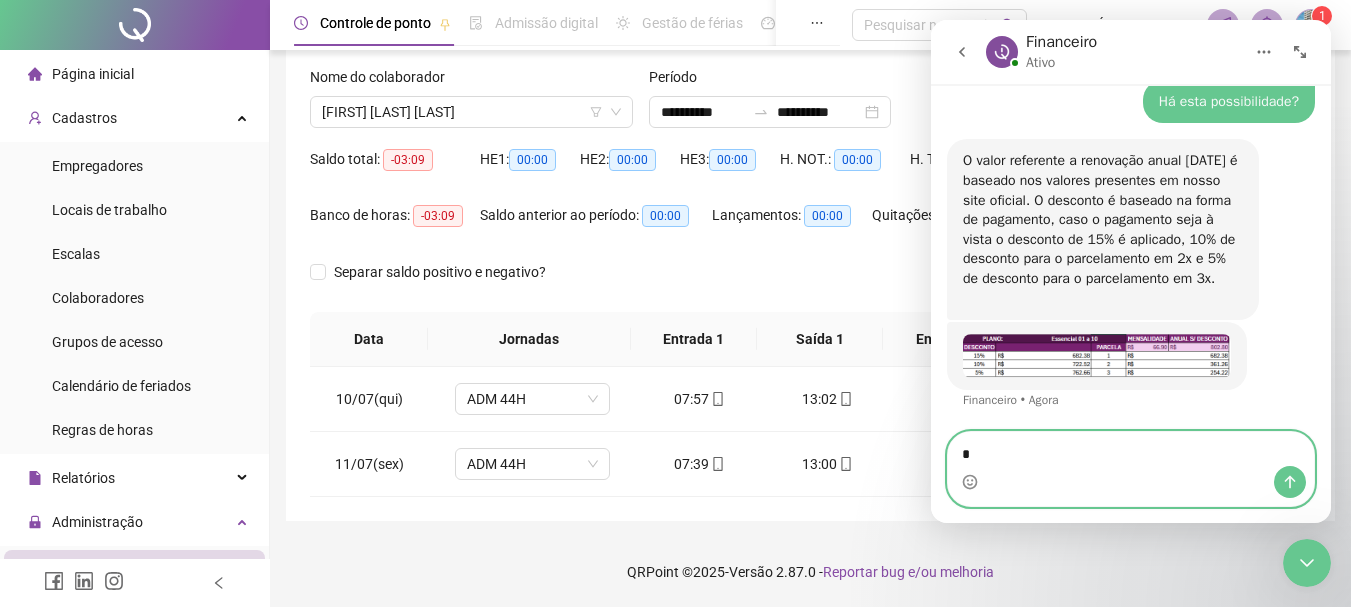 type on "**" 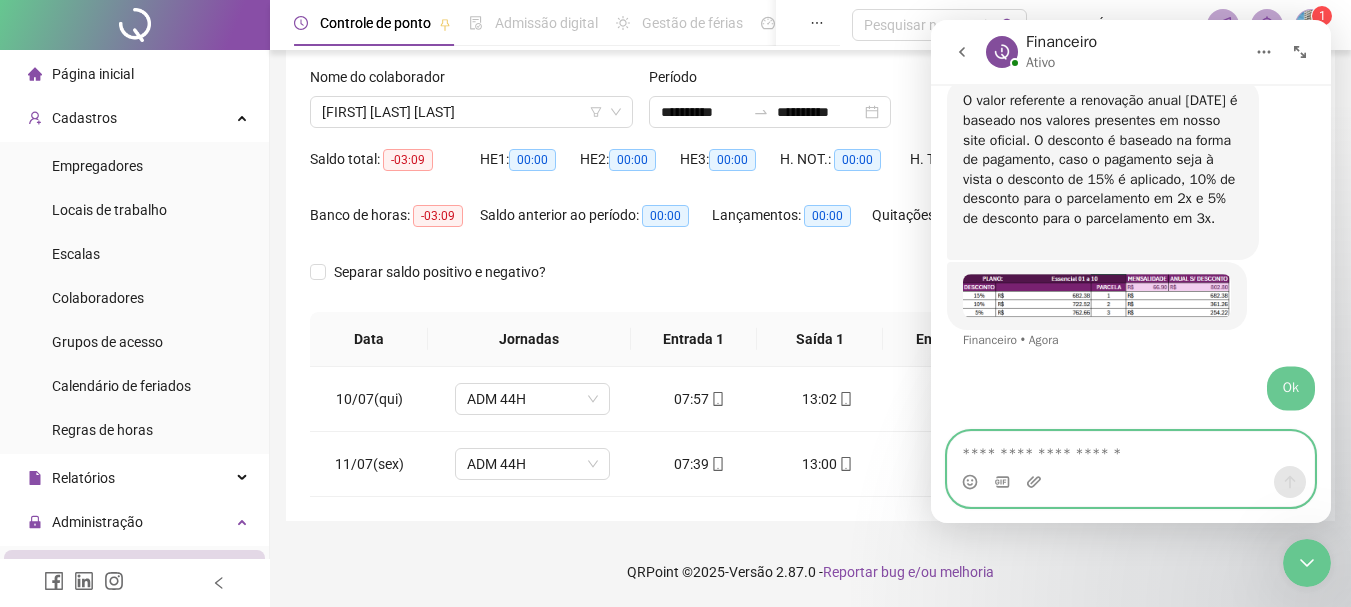 scroll, scrollTop: 1486, scrollLeft: 0, axis: vertical 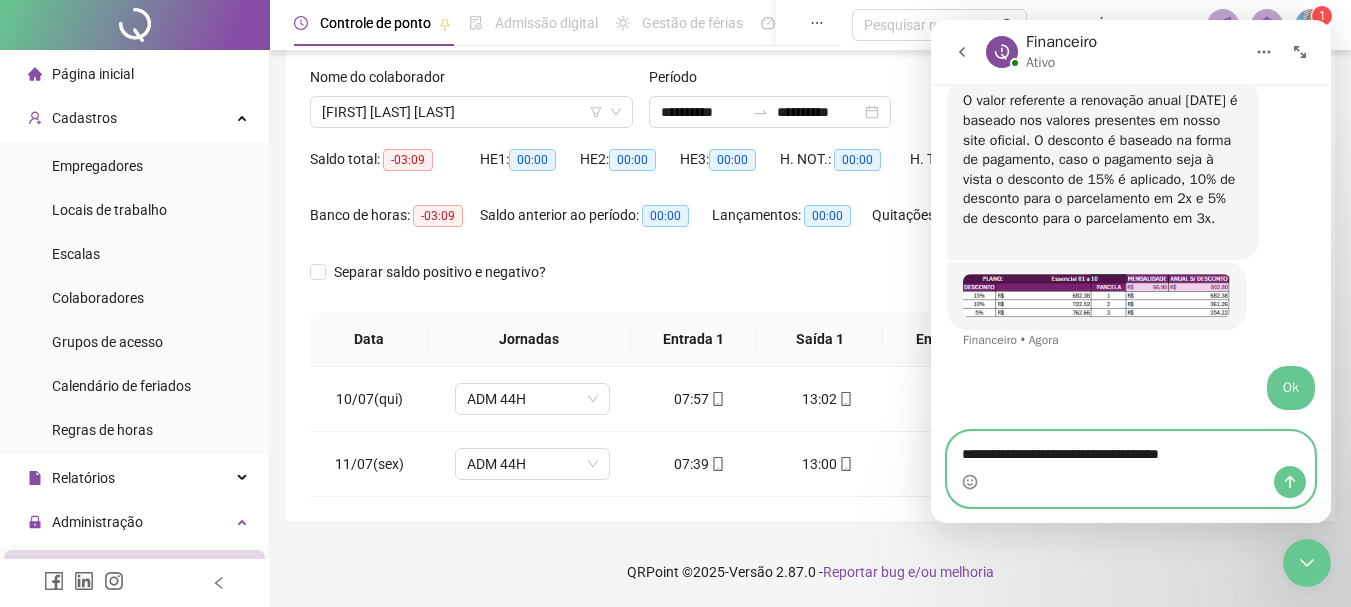 type on "**********" 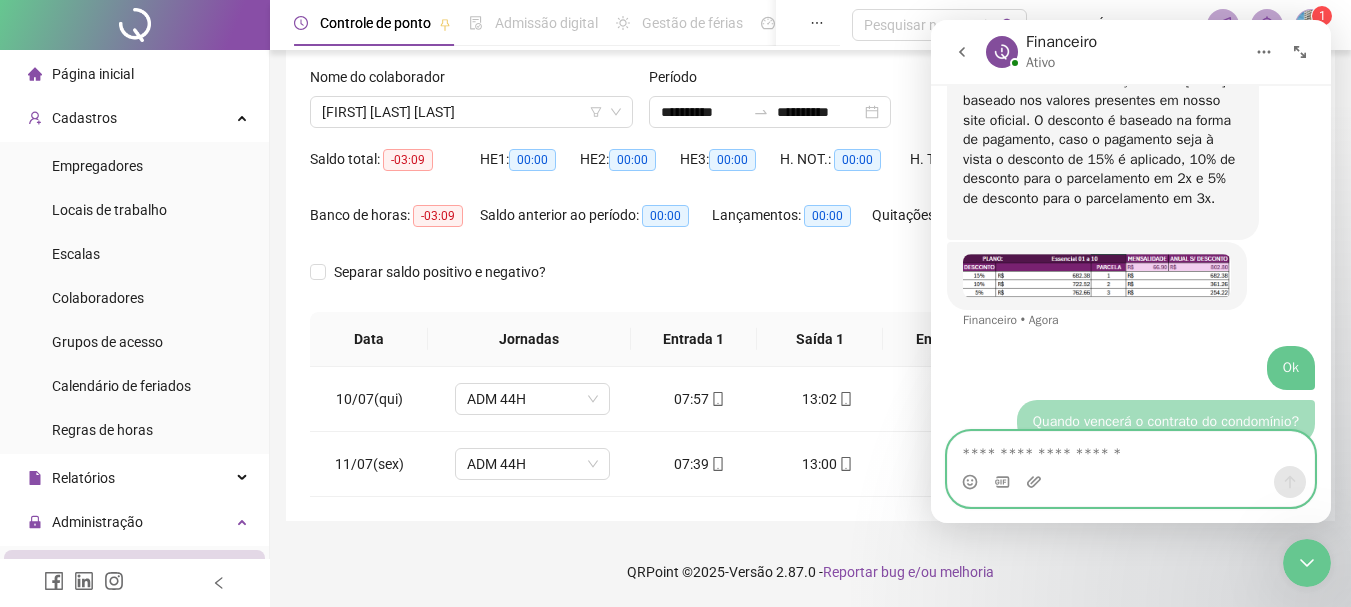 scroll, scrollTop: 1531, scrollLeft: 0, axis: vertical 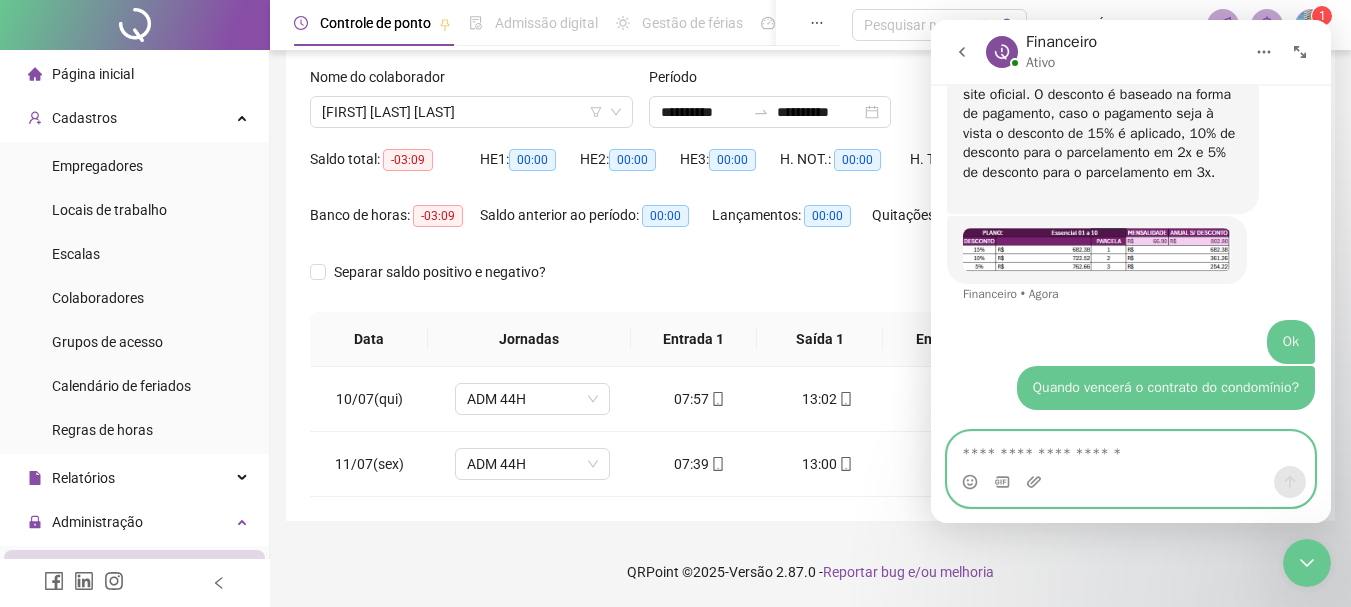 type 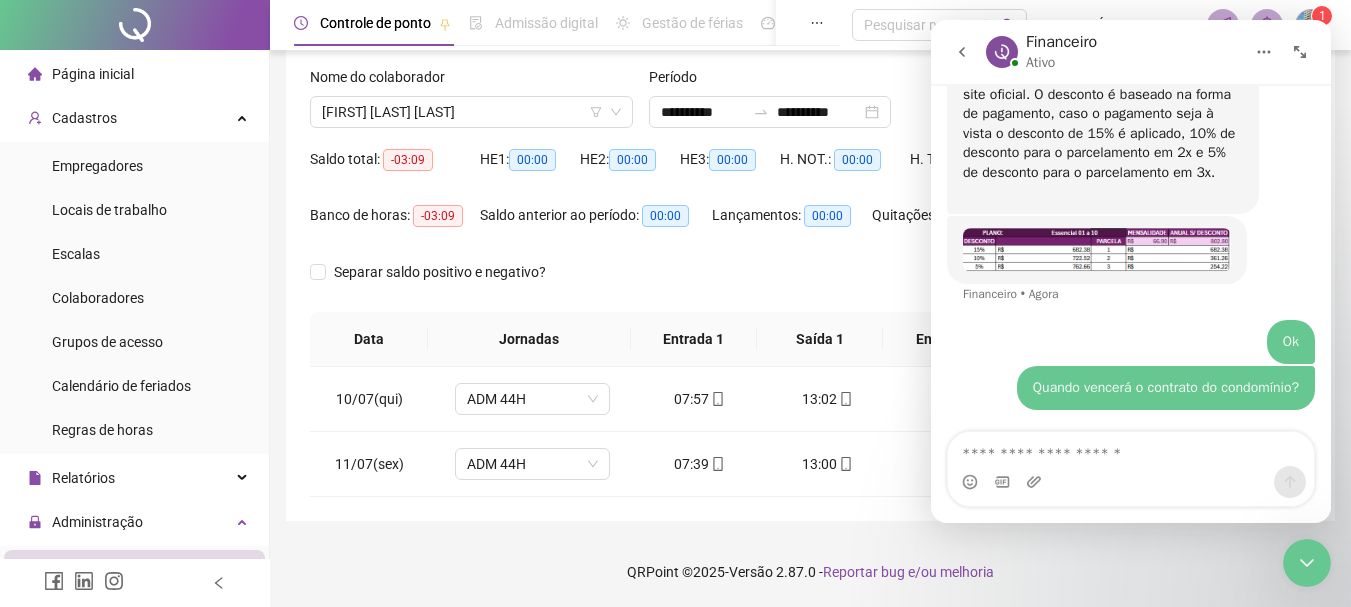 click on "Separar saldo positivo e negativo?" at bounding box center [810, 284] 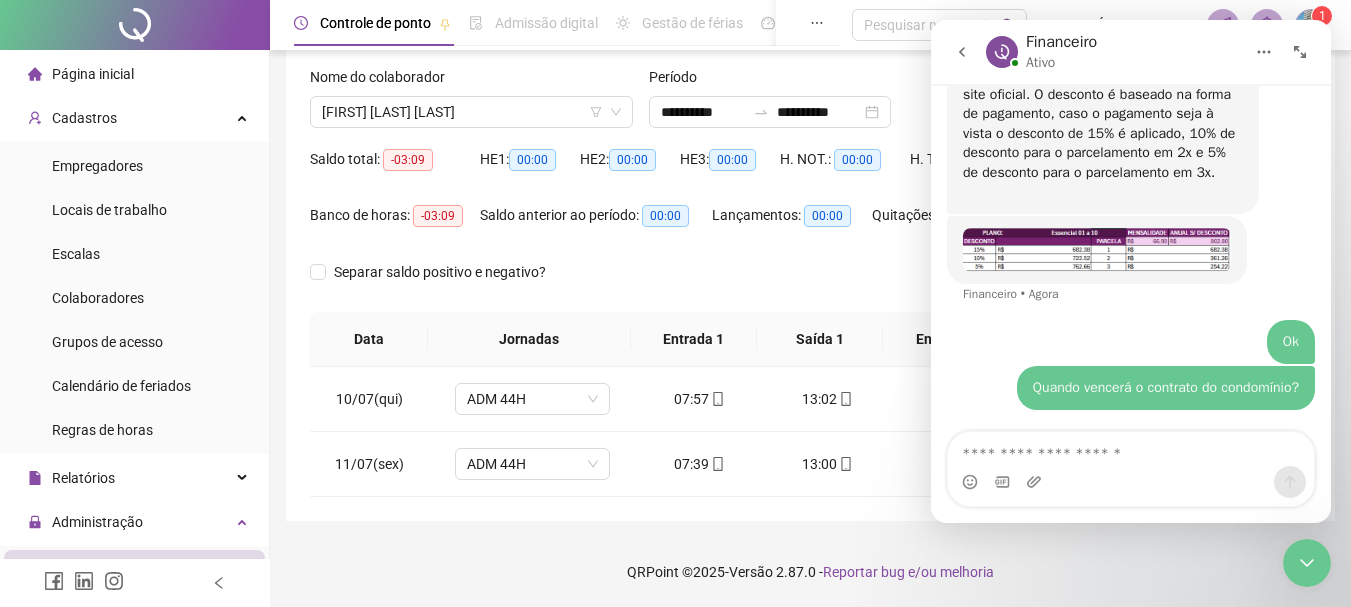 click 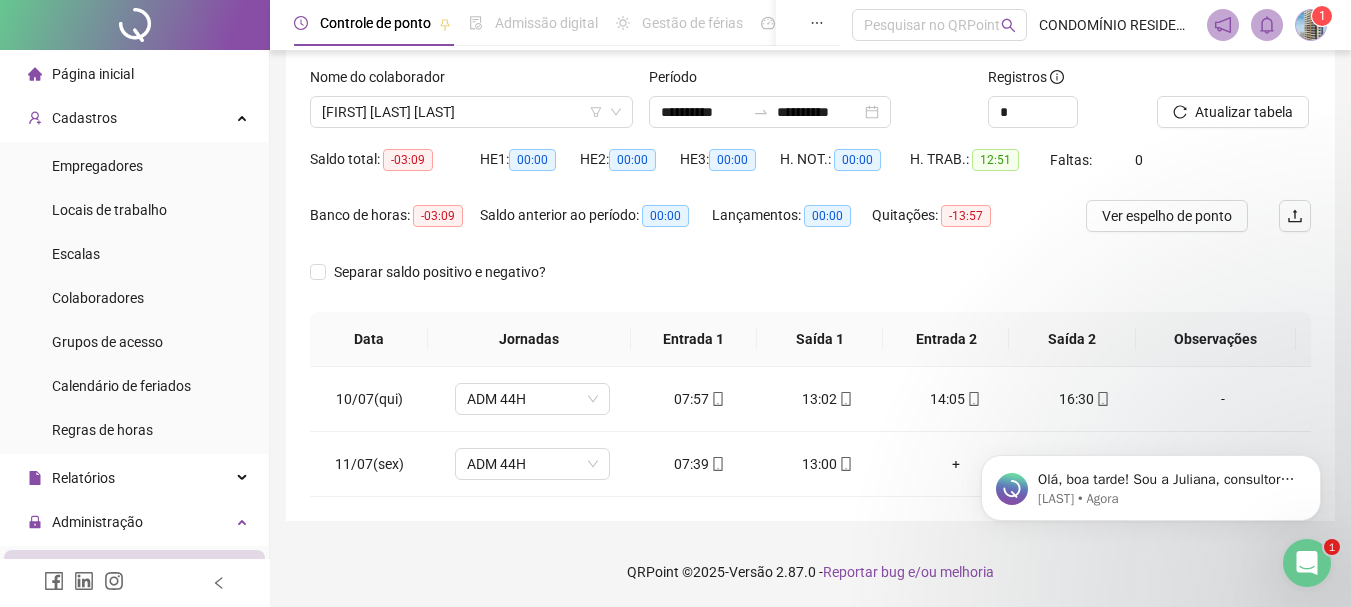 scroll, scrollTop: 0, scrollLeft: 0, axis: both 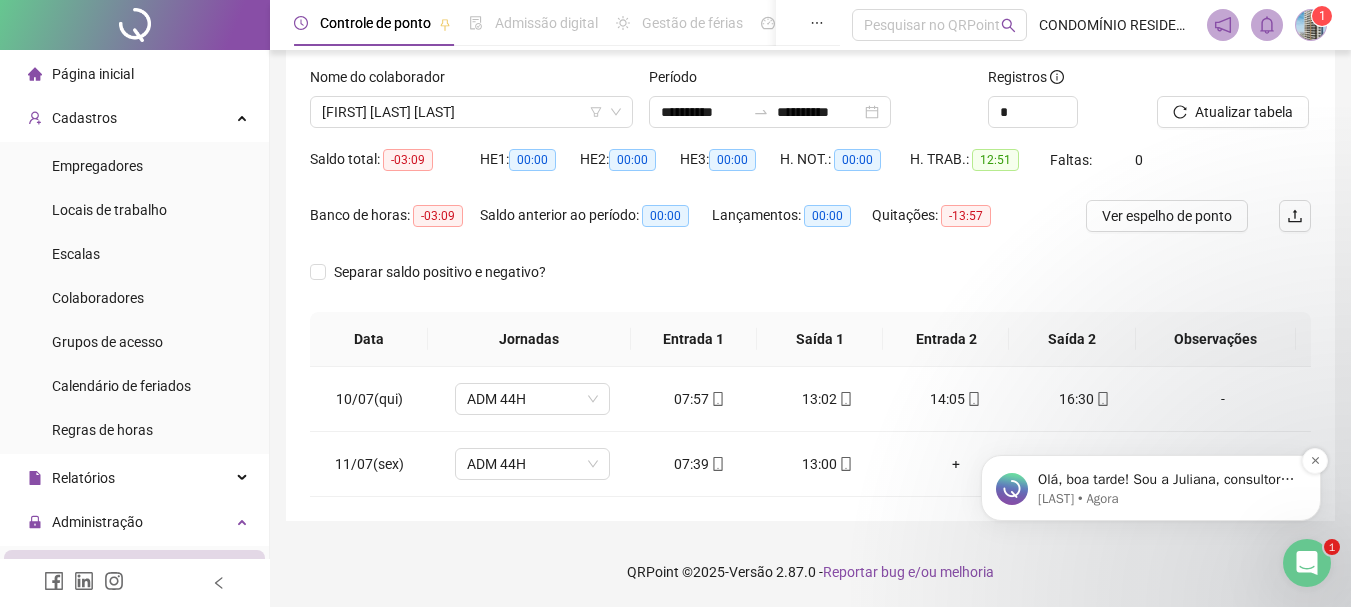 click on "[LAST] • Agora" at bounding box center [1167, 499] 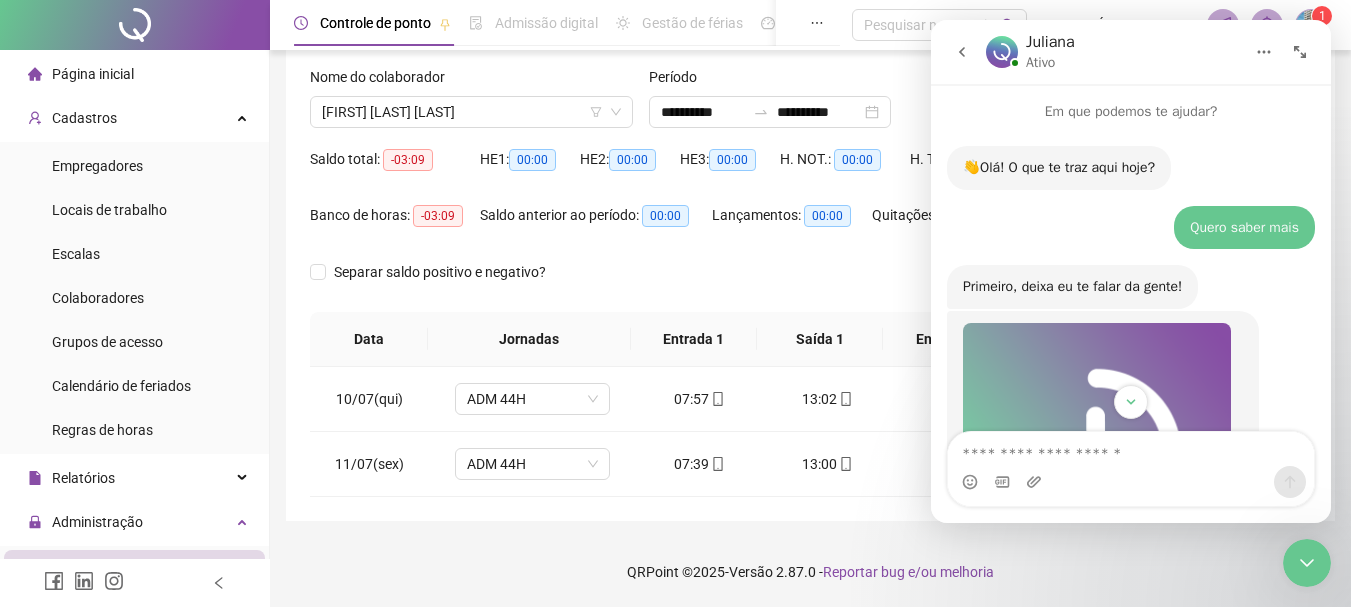 scroll, scrollTop: 3, scrollLeft: 0, axis: vertical 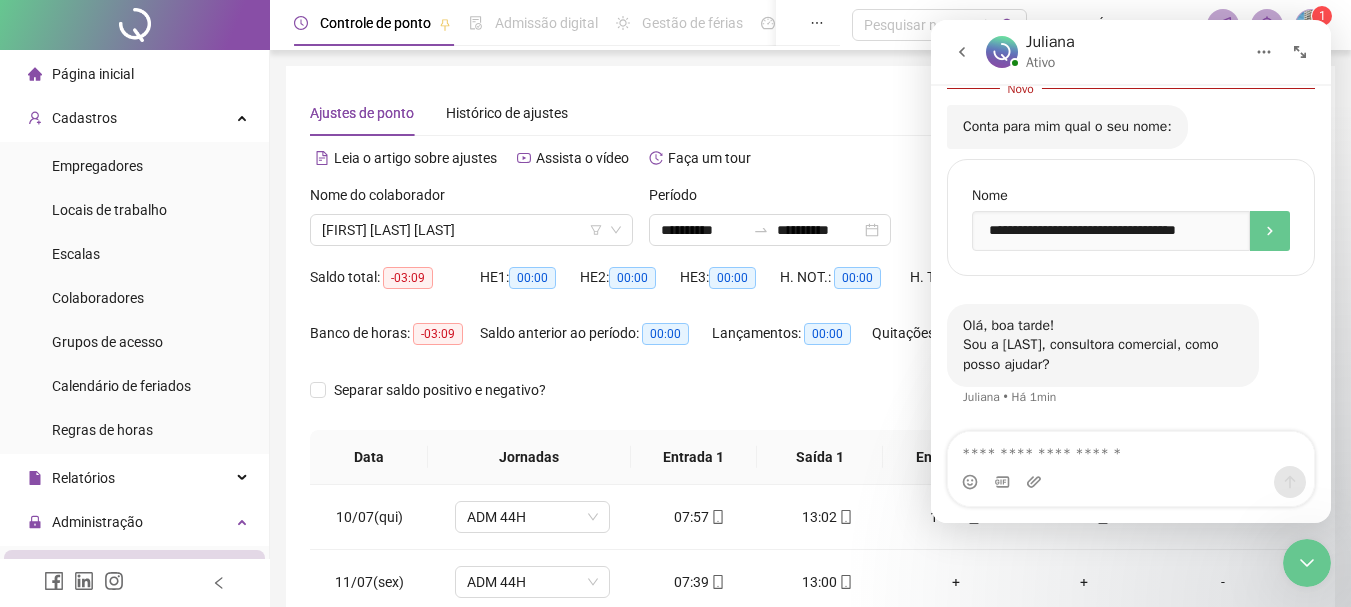 click 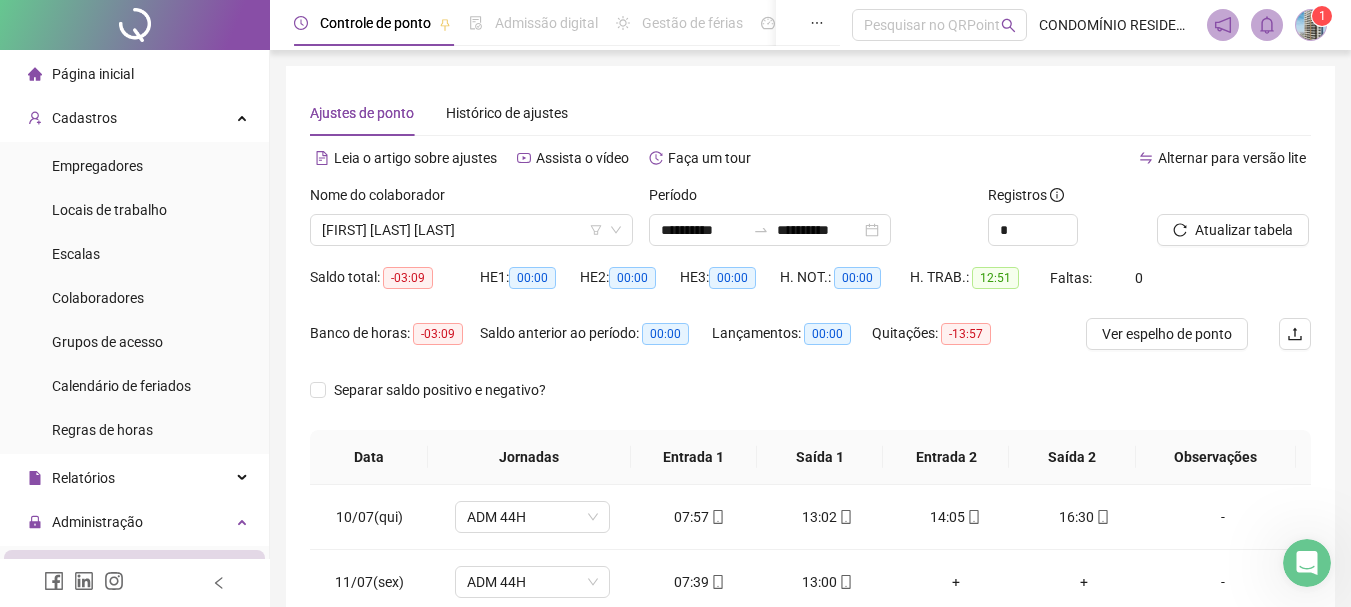 click 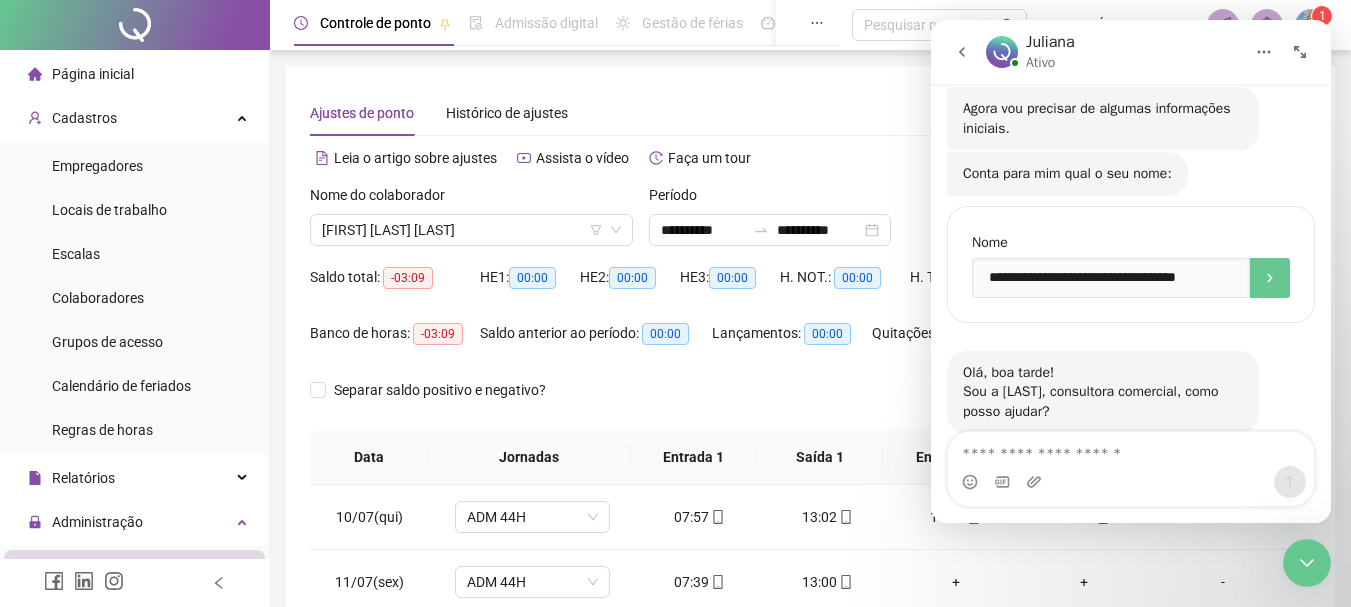scroll, scrollTop: 709, scrollLeft: 0, axis: vertical 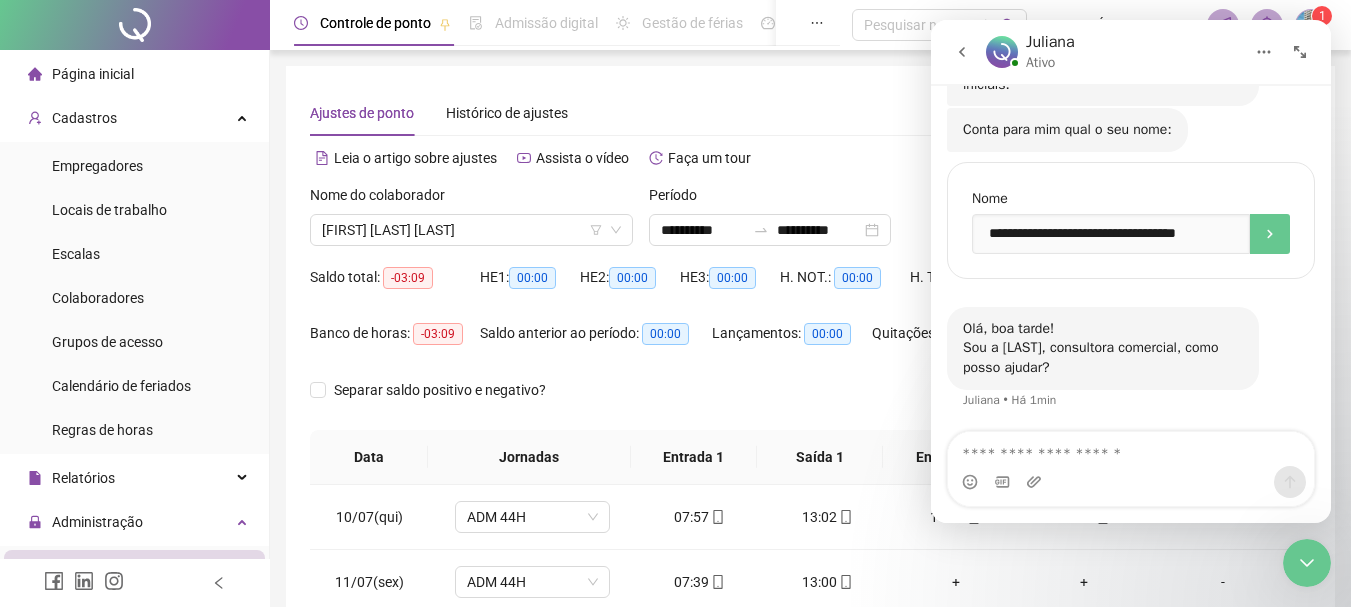 click 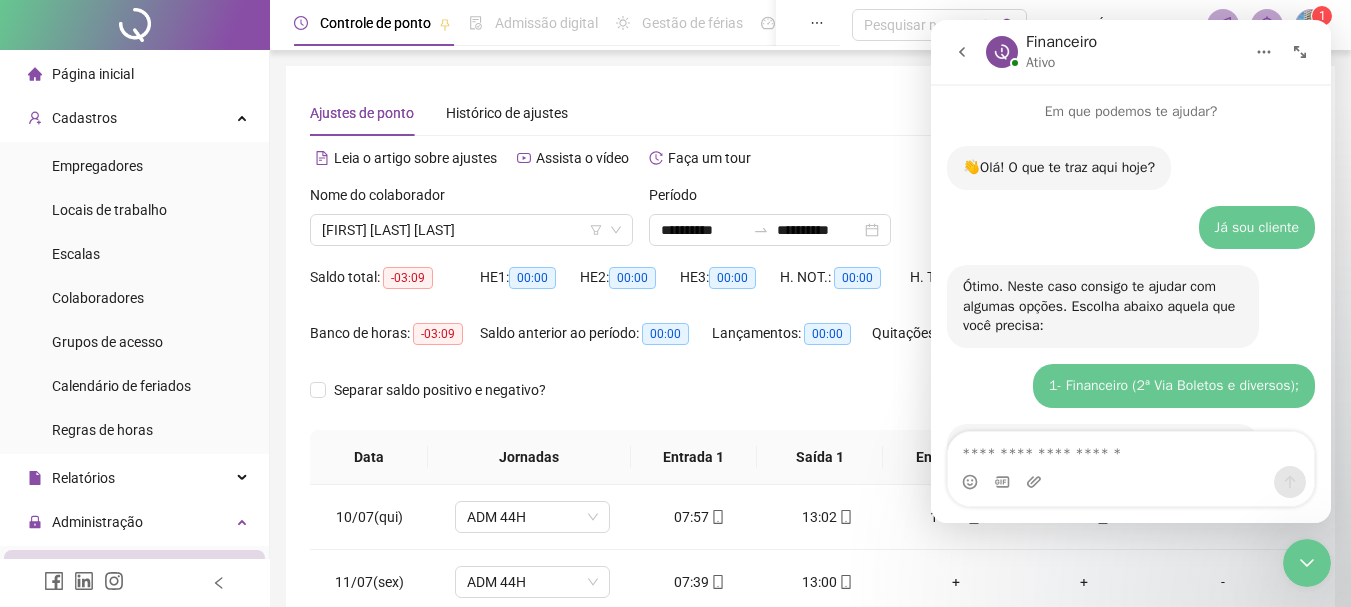 scroll, scrollTop: 1531, scrollLeft: 0, axis: vertical 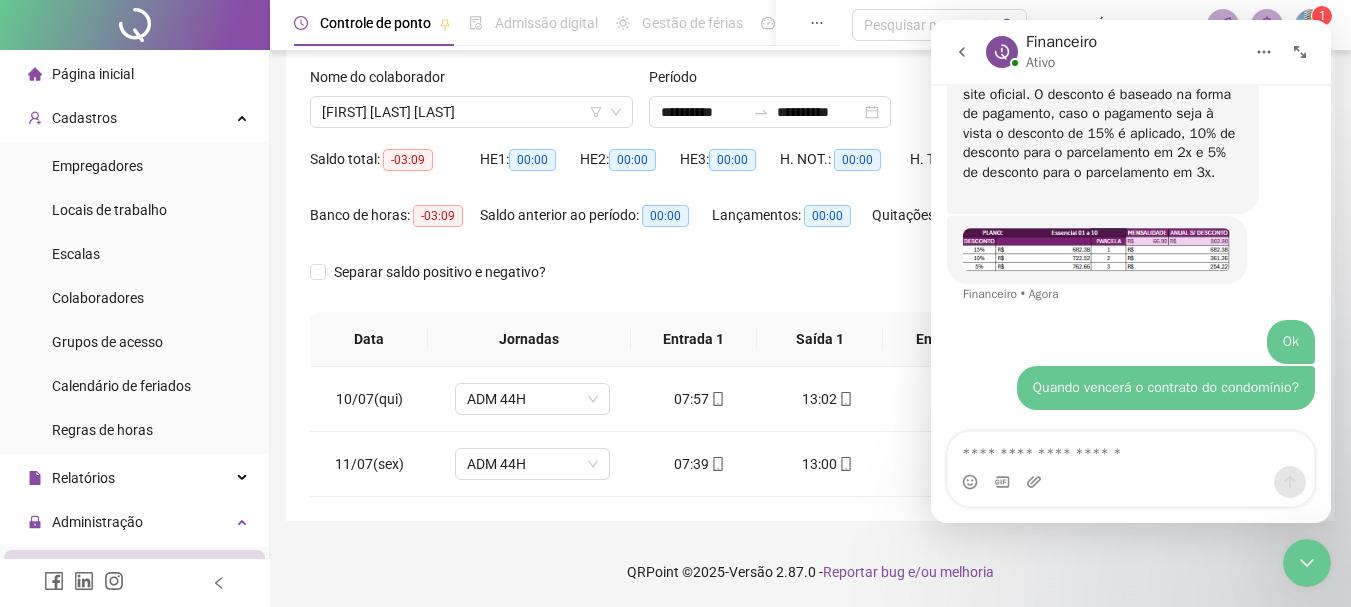 click 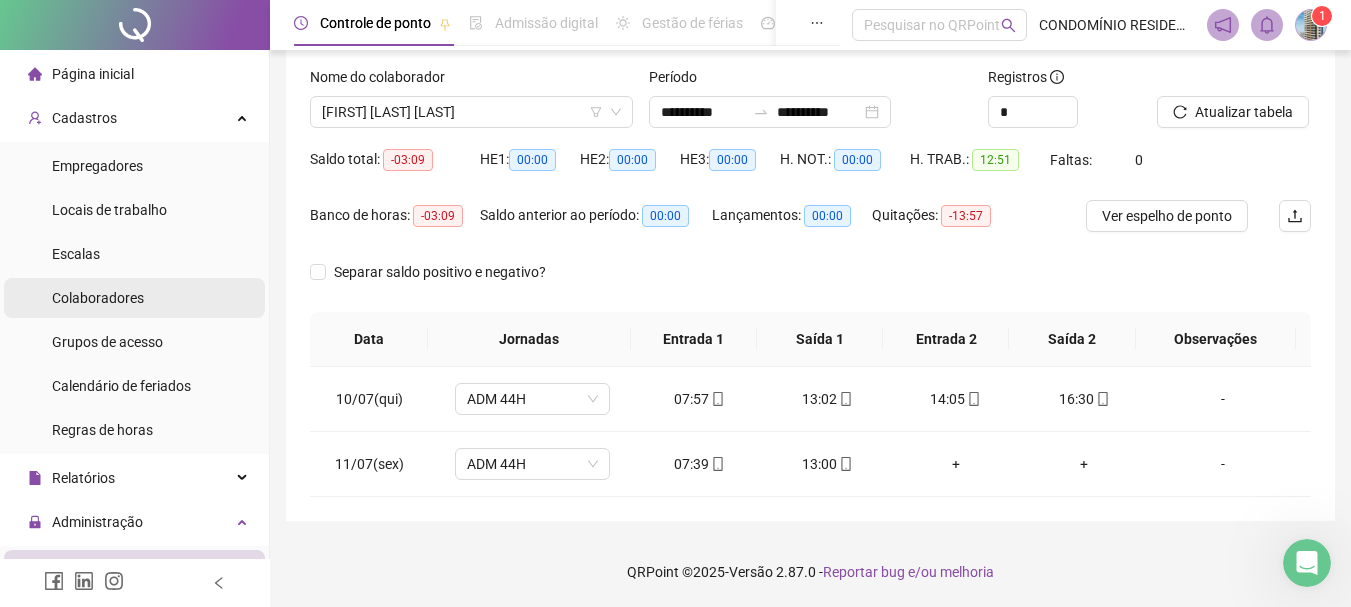 click on "Colaboradores" at bounding box center (98, 298) 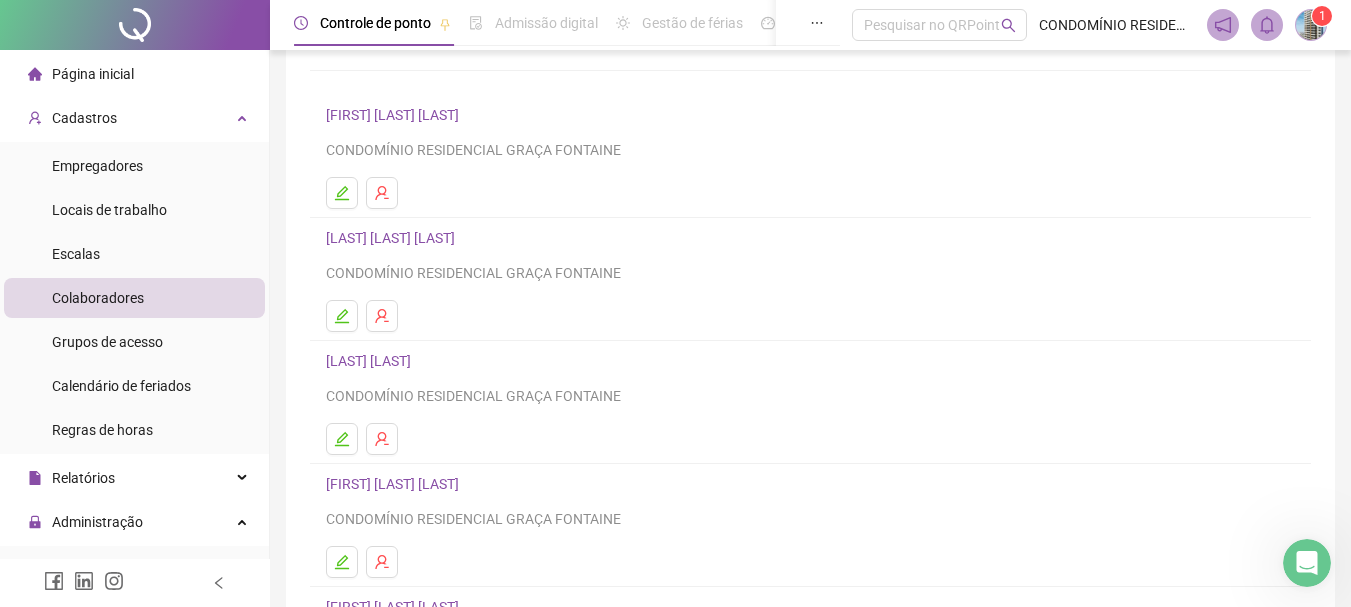 scroll, scrollTop: 300, scrollLeft: 0, axis: vertical 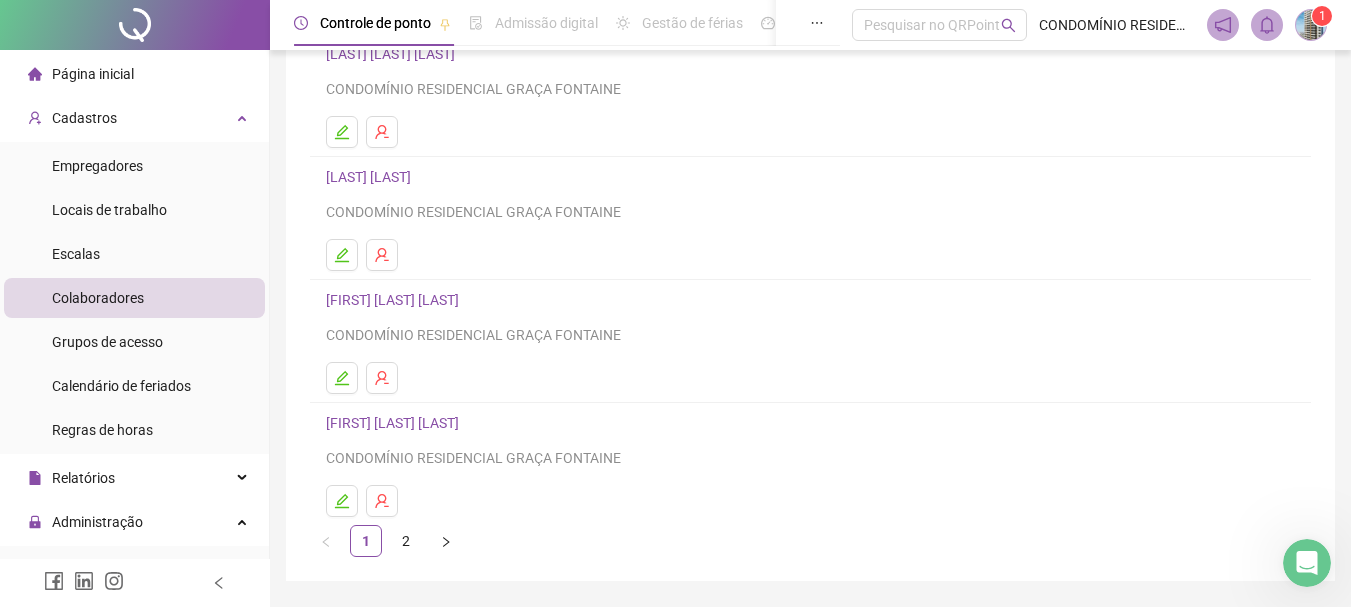 click on "[FIRST] [LAST] [LAST]" at bounding box center (395, 300) 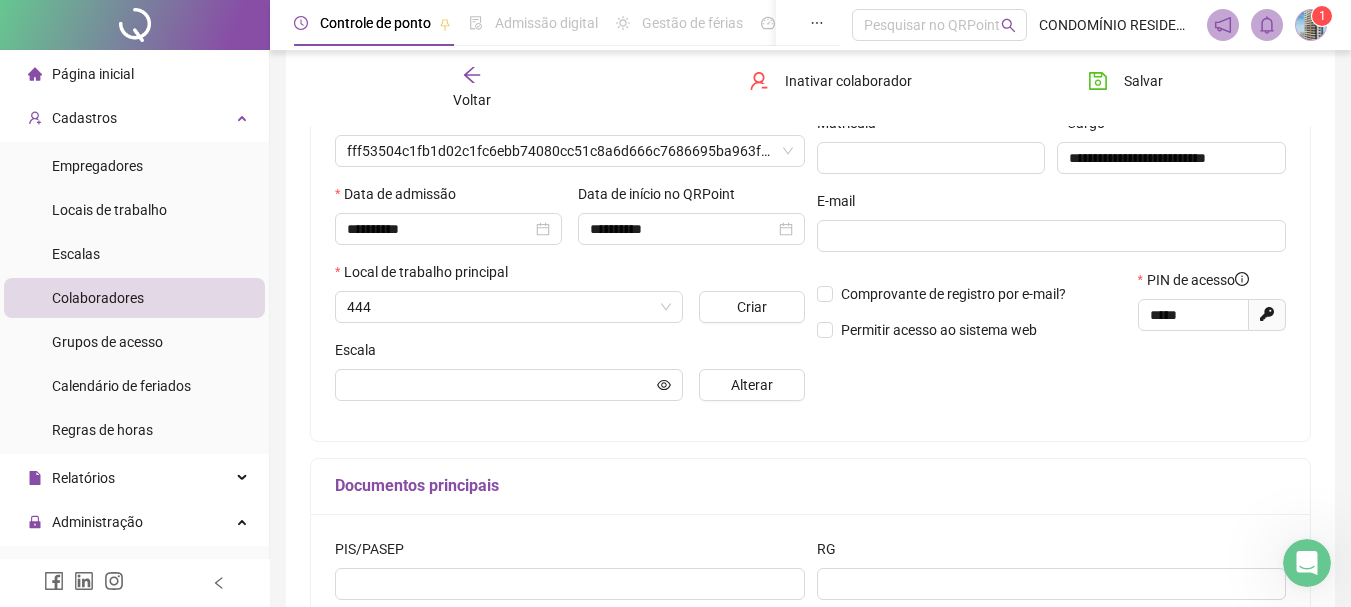 type on "**********" 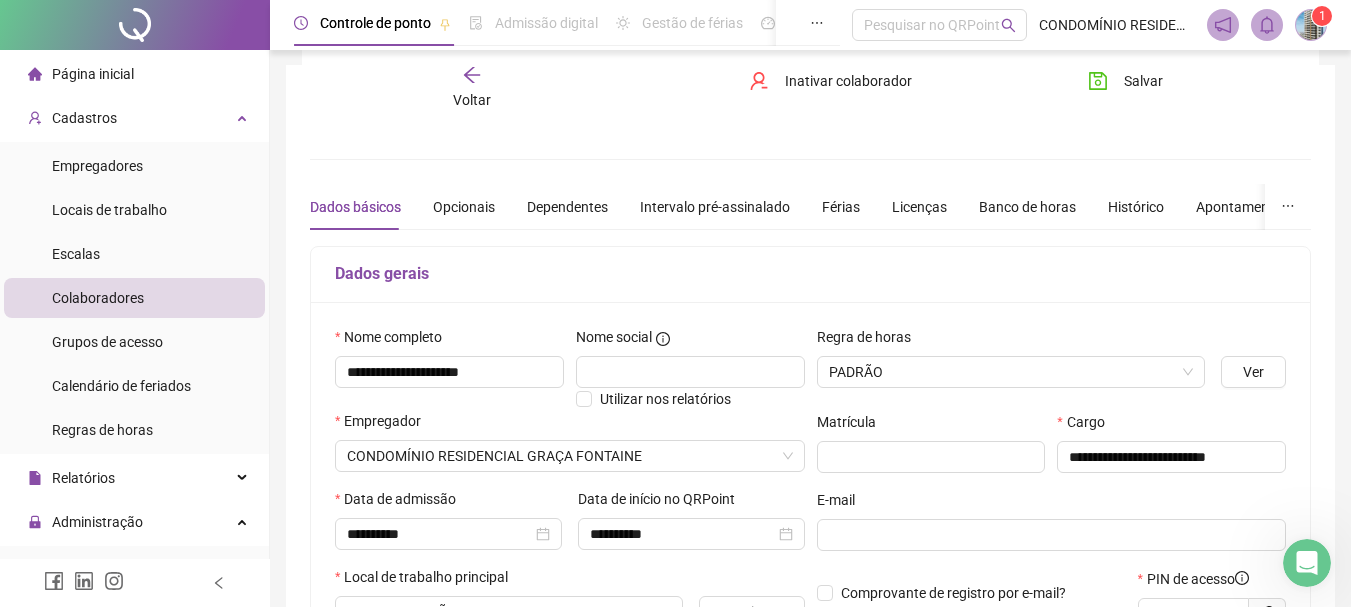 scroll, scrollTop: 0, scrollLeft: 0, axis: both 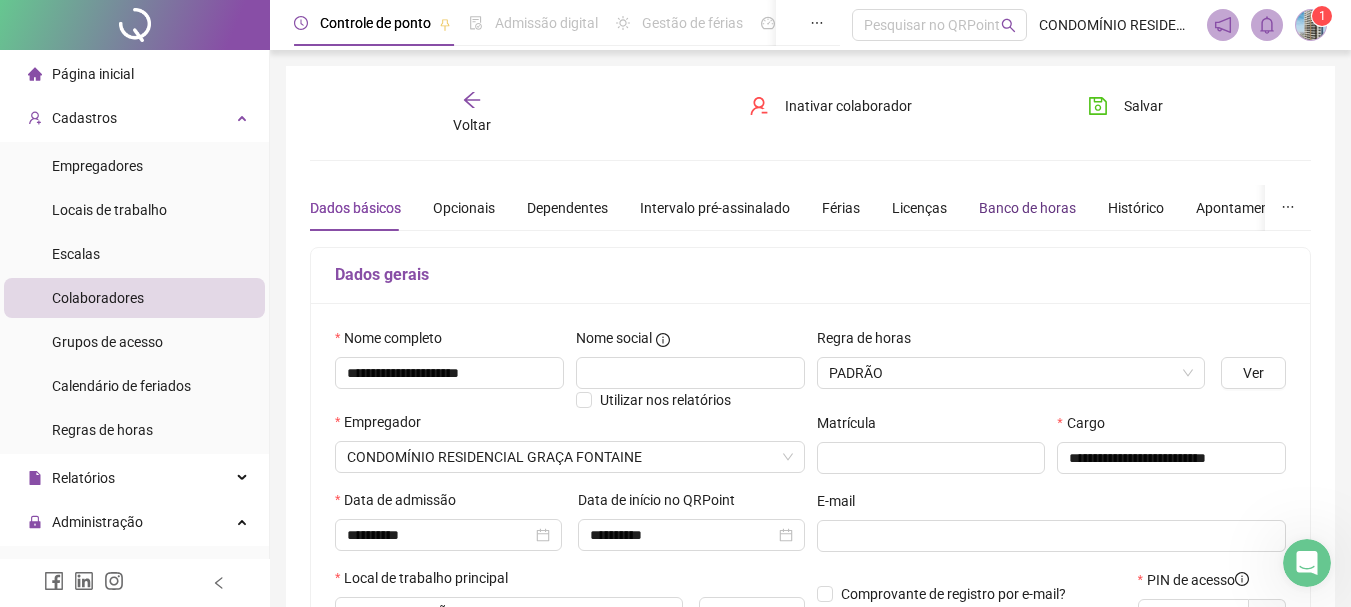 click on "Banco de horas" at bounding box center [1027, 208] 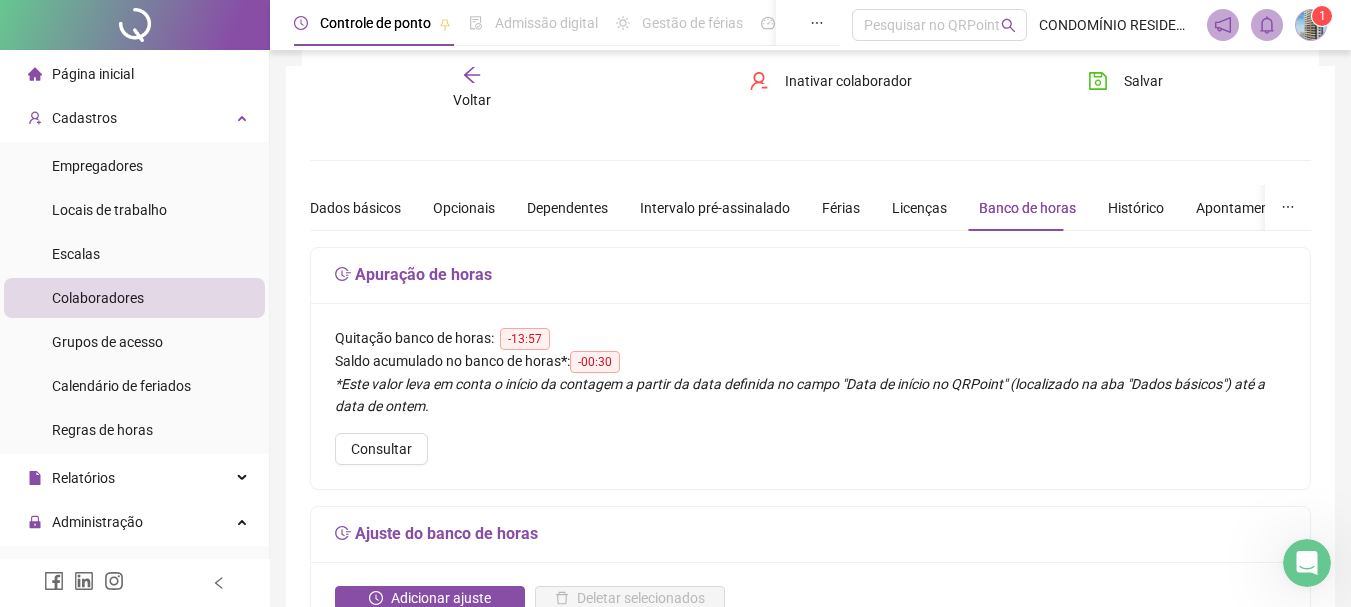 scroll, scrollTop: 200, scrollLeft: 0, axis: vertical 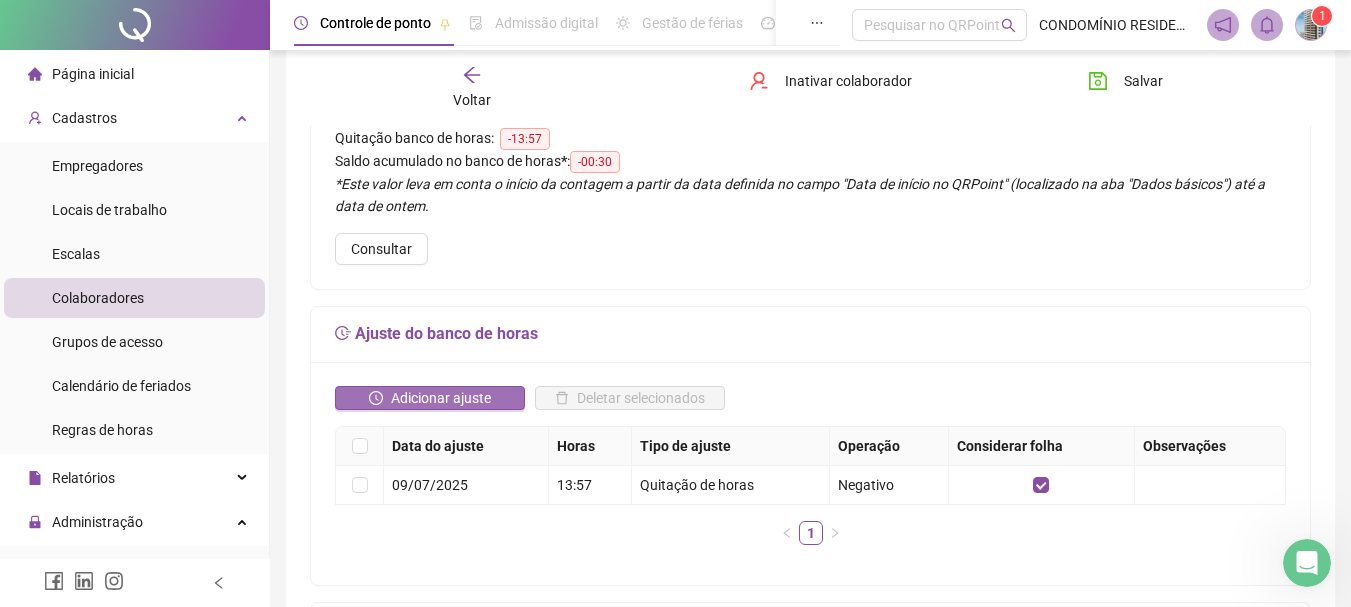 click on "Adicionar ajuste" at bounding box center (441, 398) 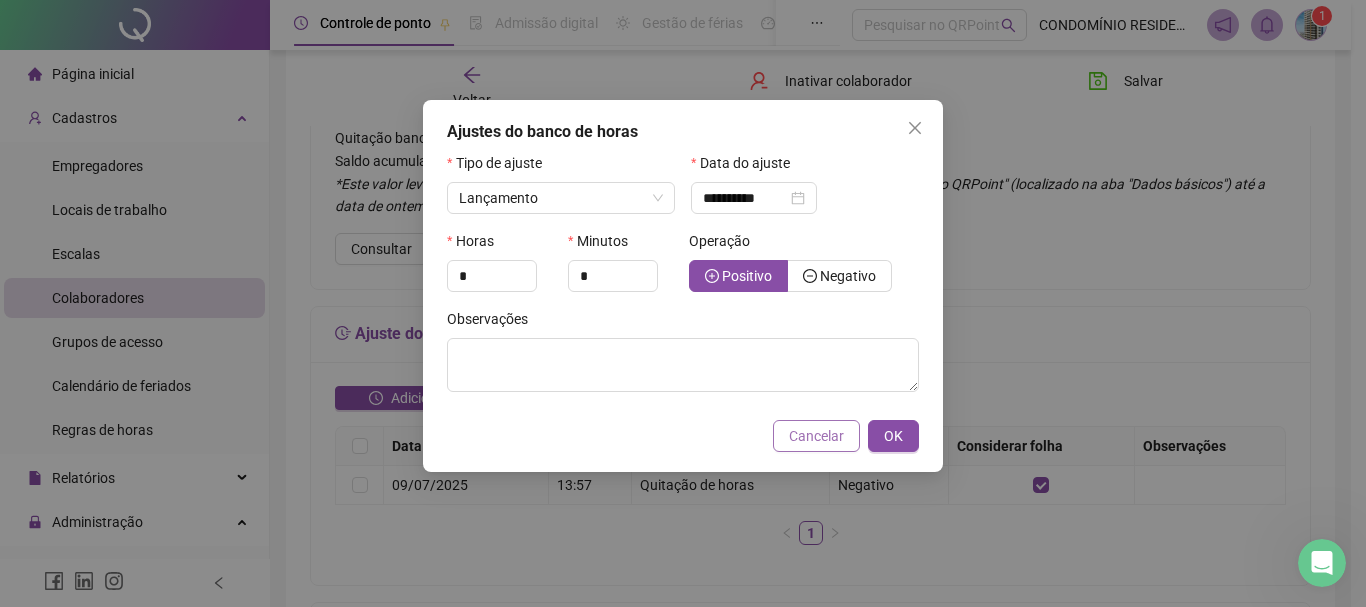 click on "Cancelar" at bounding box center [816, 436] 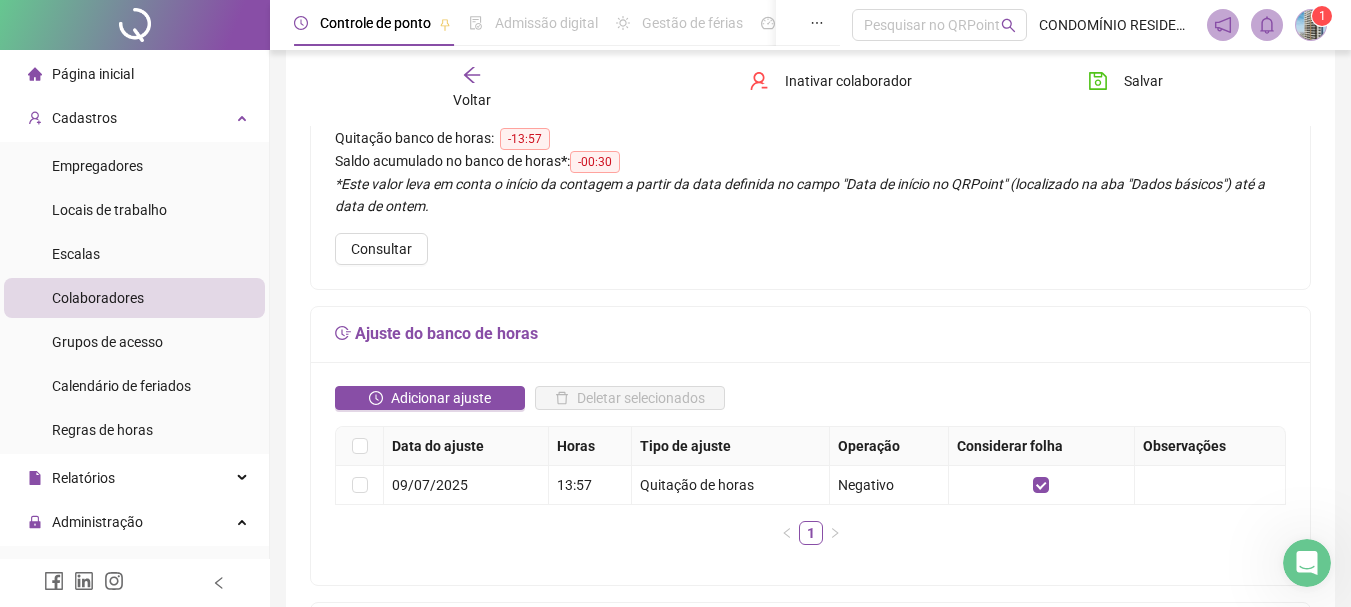 click 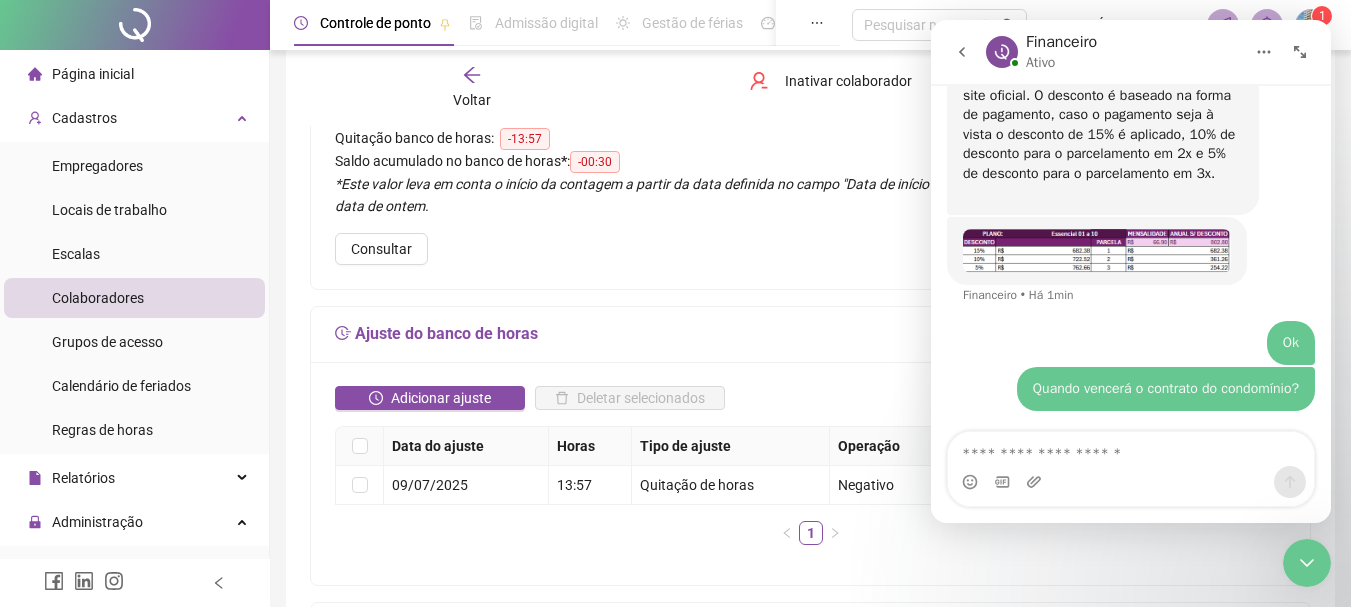 scroll, scrollTop: 1531, scrollLeft: 0, axis: vertical 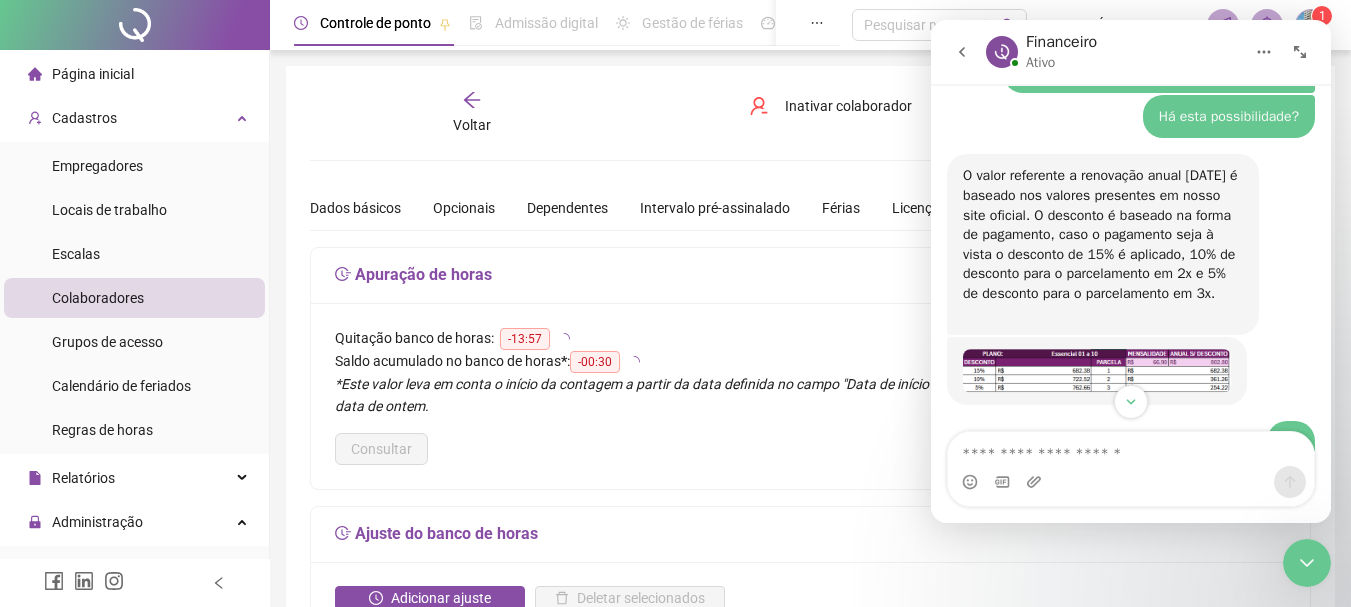 click on "Voltar" at bounding box center (472, 113) 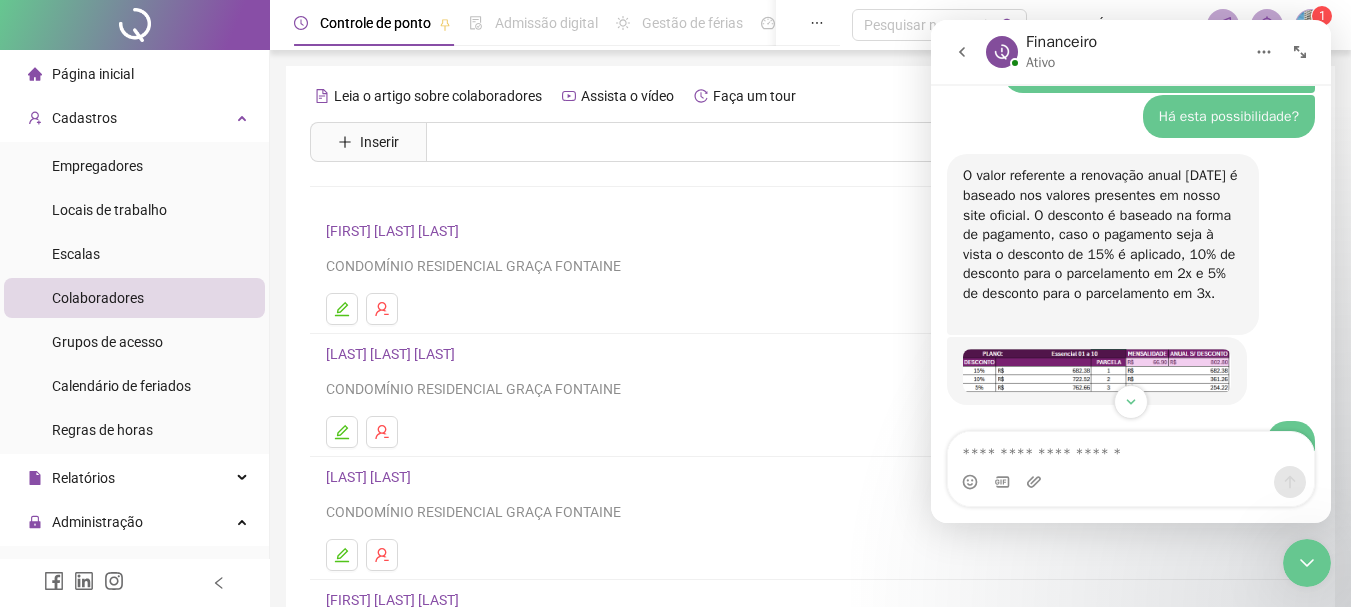 scroll, scrollTop: 1591, scrollLeft: 0, axis: vertical 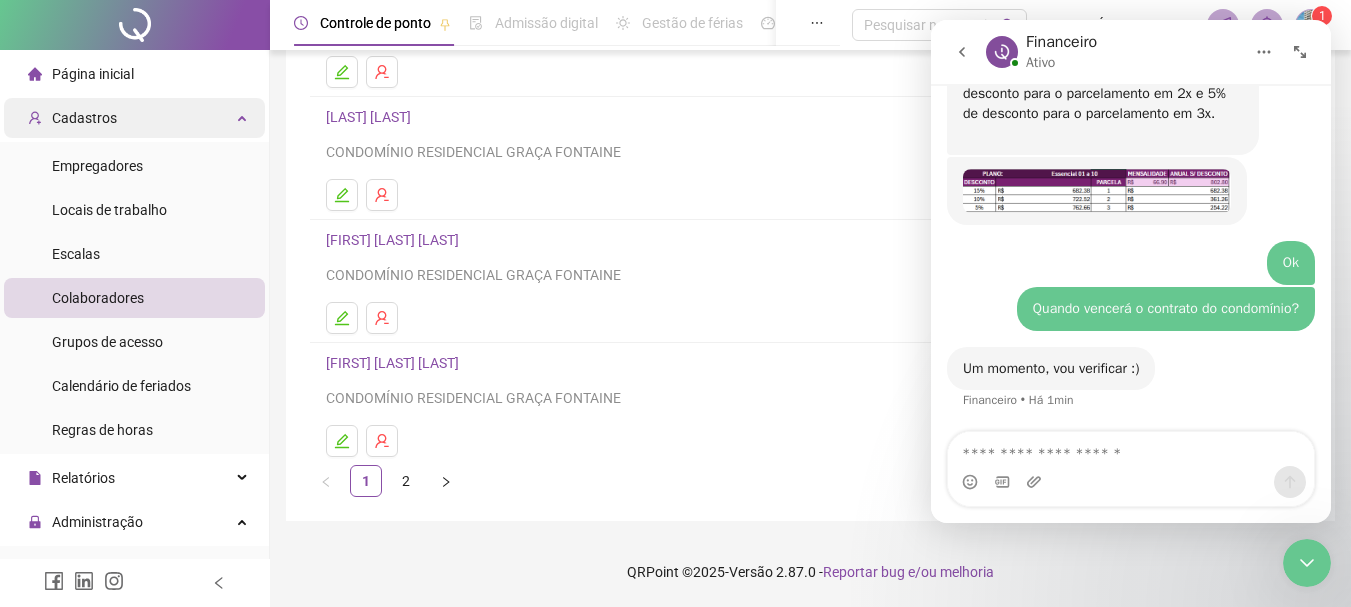 click on "Cadastros" at bounding box center [134, 118] 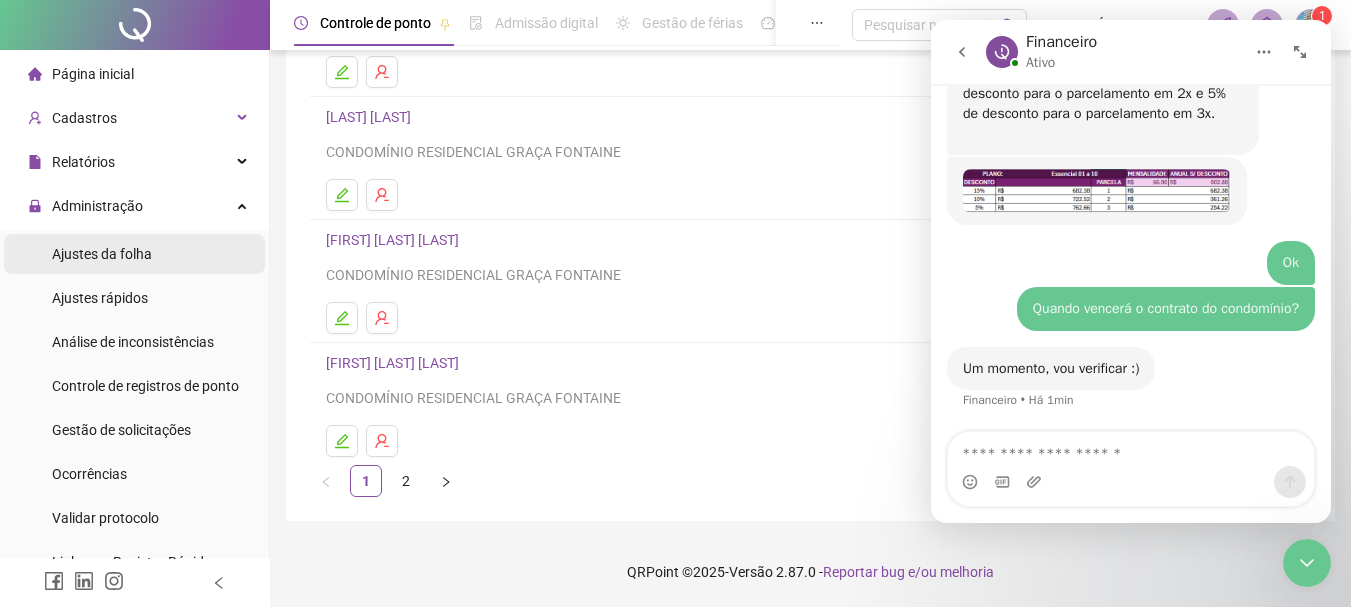 click on "Ajustes da folha" at bounding box center [102, 254] 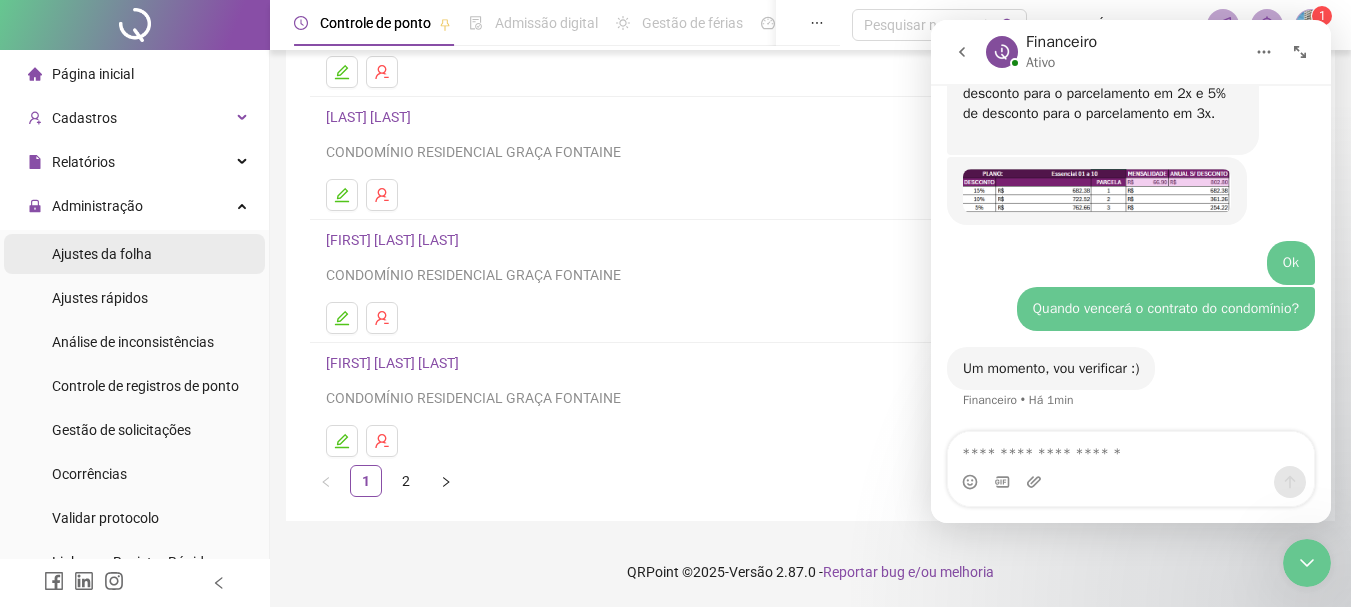 click on "Ajustes da folha" at bounding box center (102, 254) 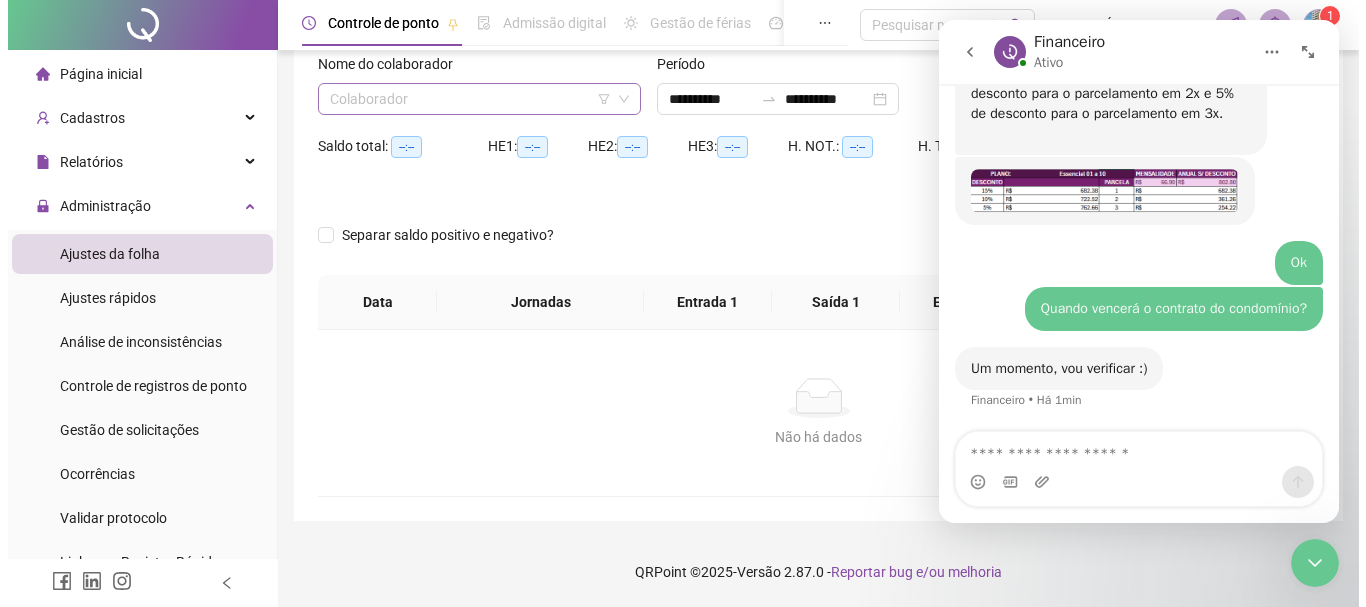 scroll, scrollTop: 131, scrollLeft: 0, axis: vertical 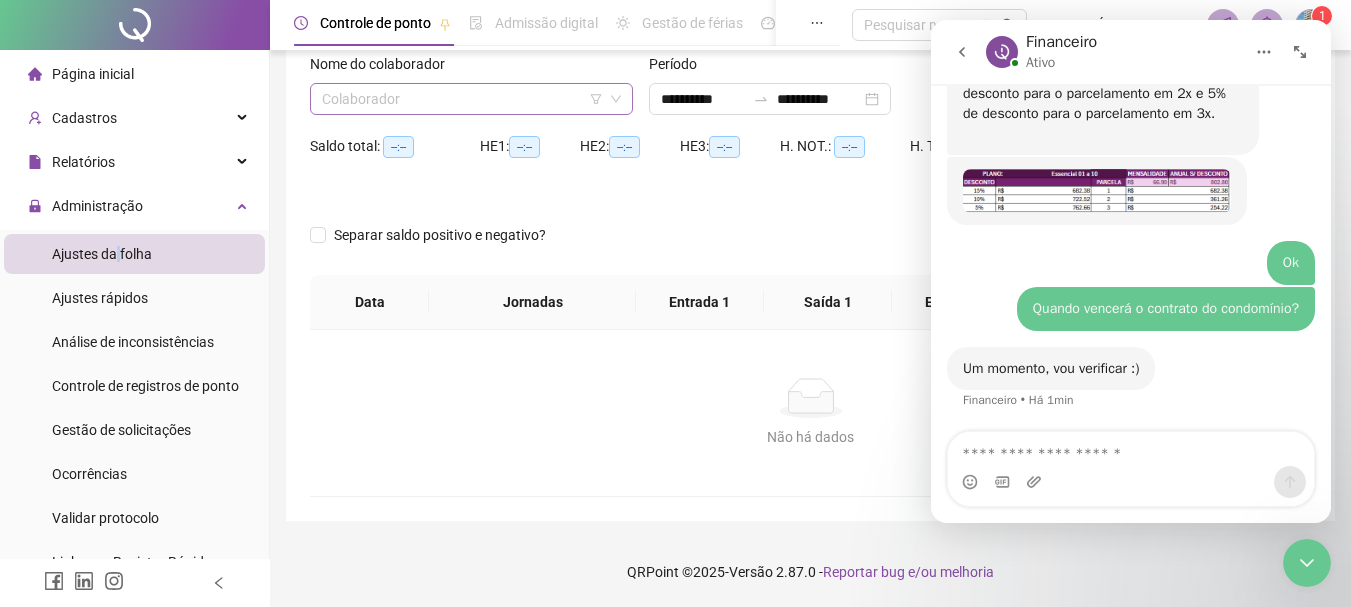 click at bounding box center [465, 99] 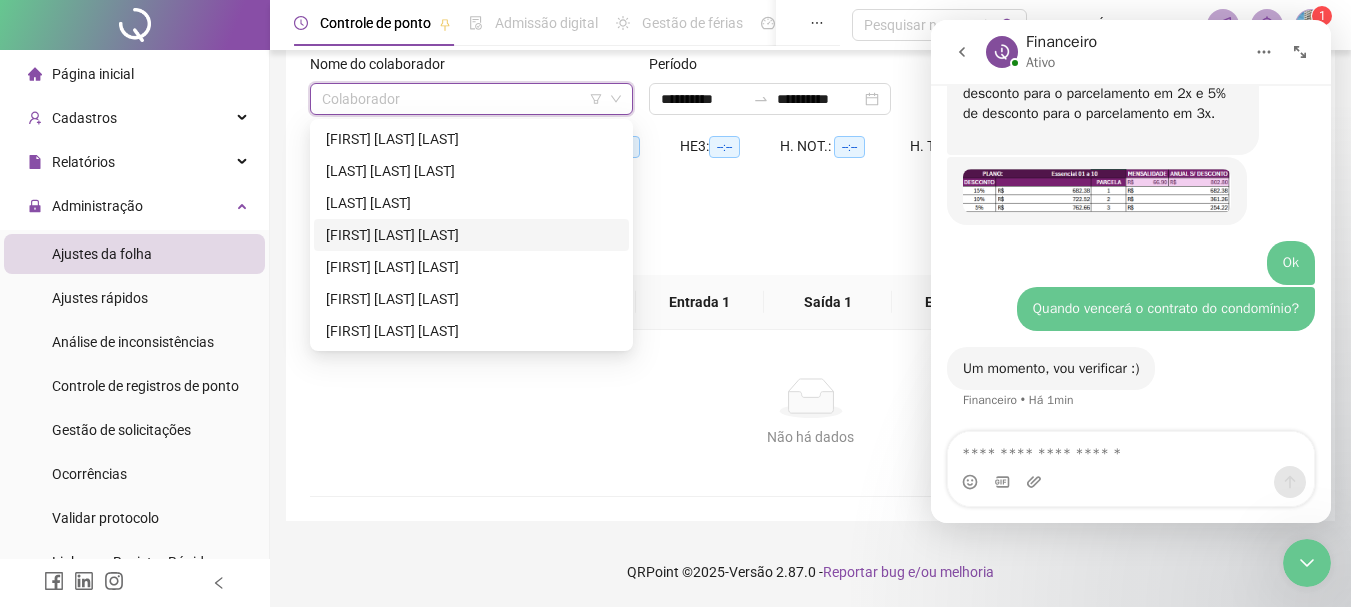 click on "[FIRST] [LAST] [LAST]" at bounding box center [471, 235] 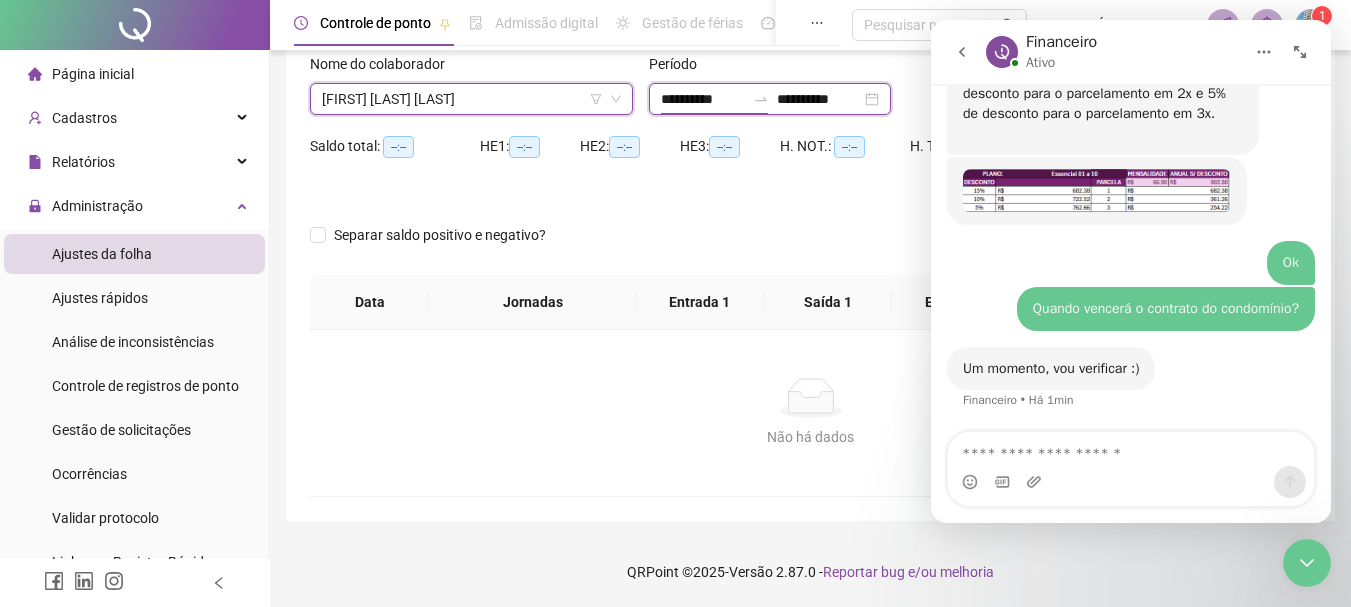 click on "**********" at bounding box center (703, 99) 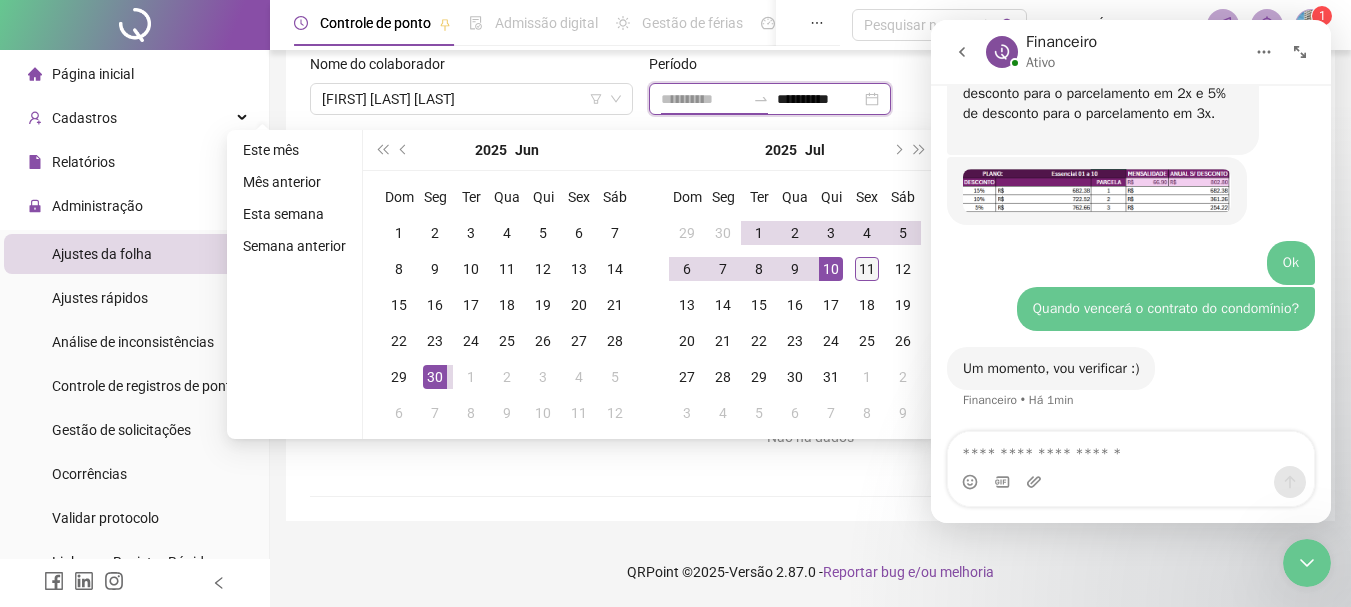 type on "**********" 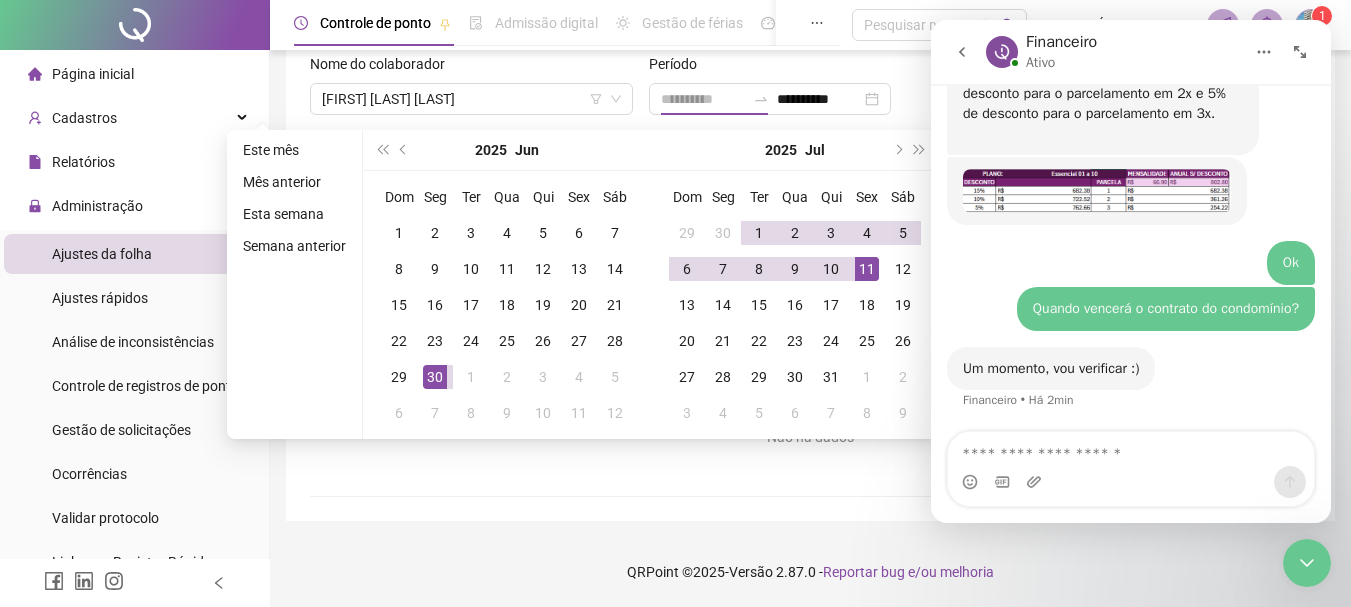 click on "11" at bounding box center [867, 269] 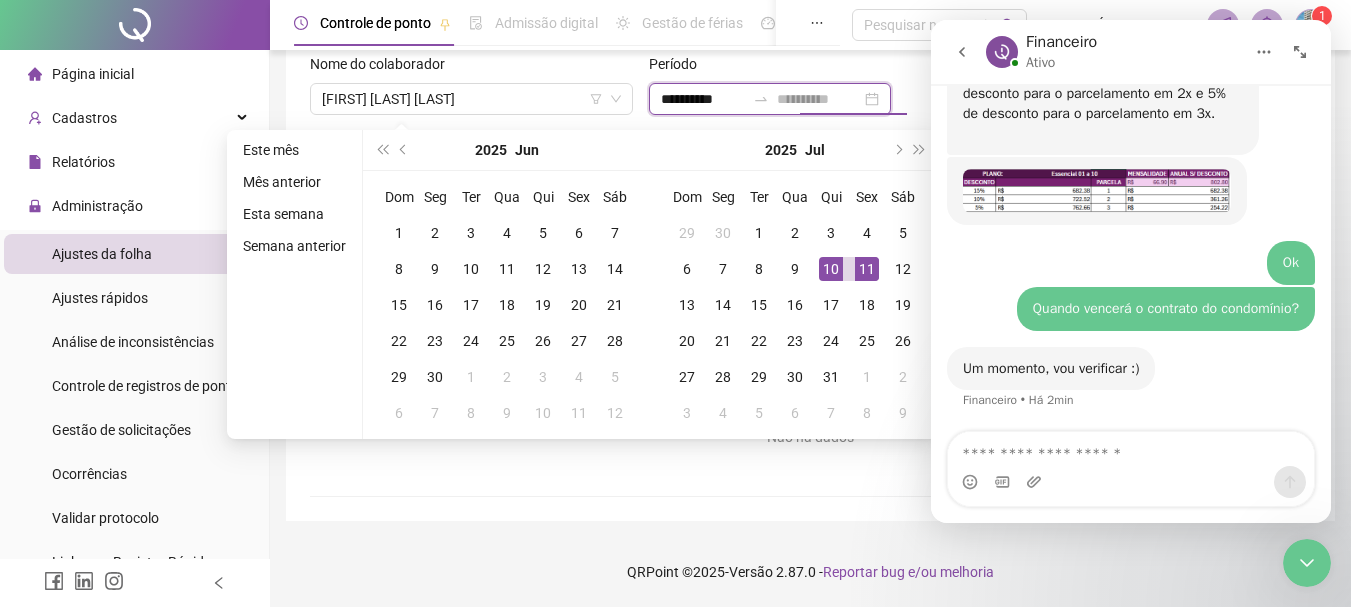 type on "**********" 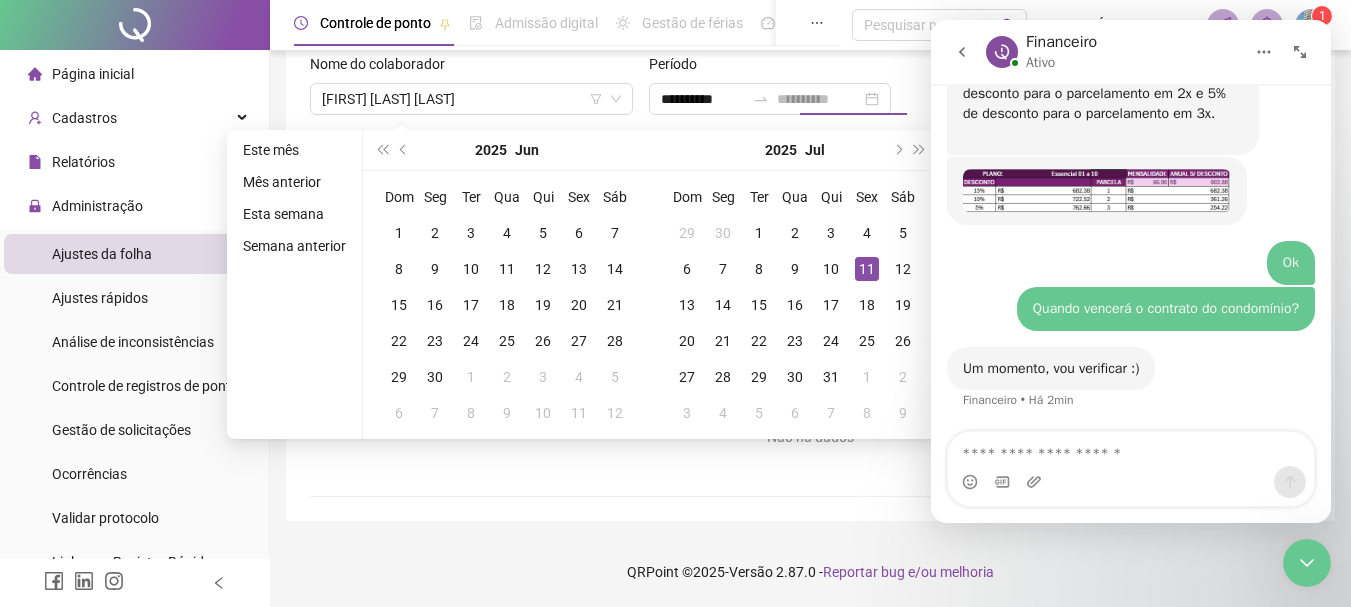 drag, startPoint x: 866, startPoint y: 262, endPoint x: 360, endPoint y: 490, distance: 554.9955 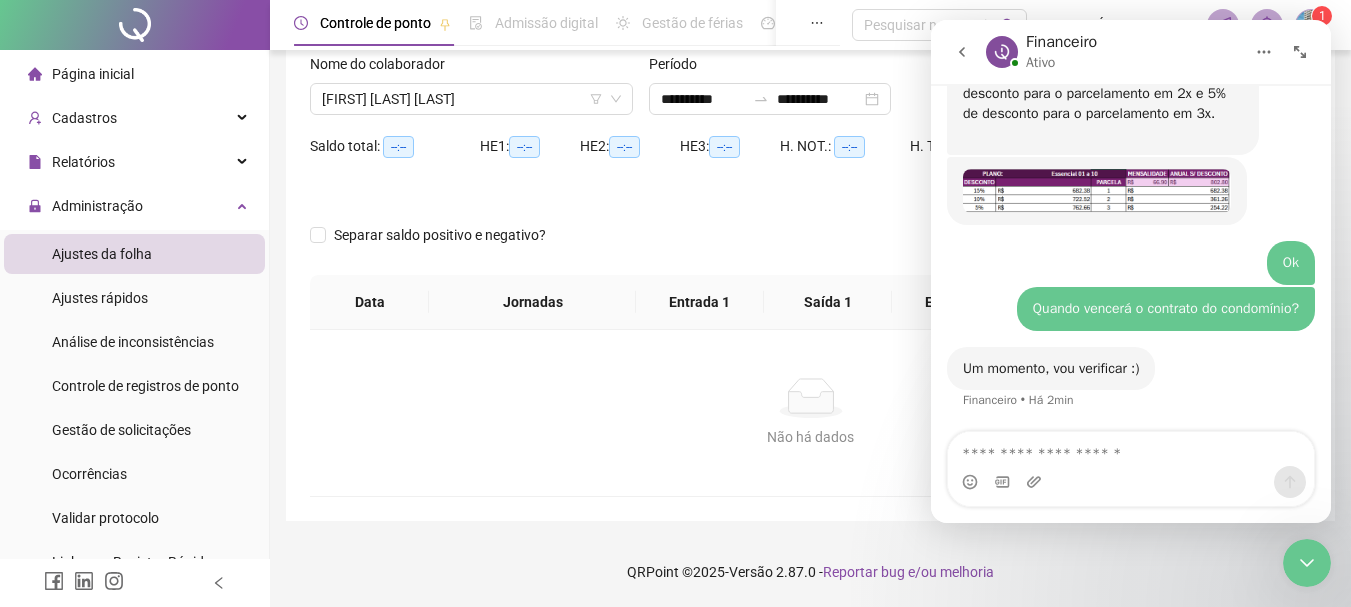 click 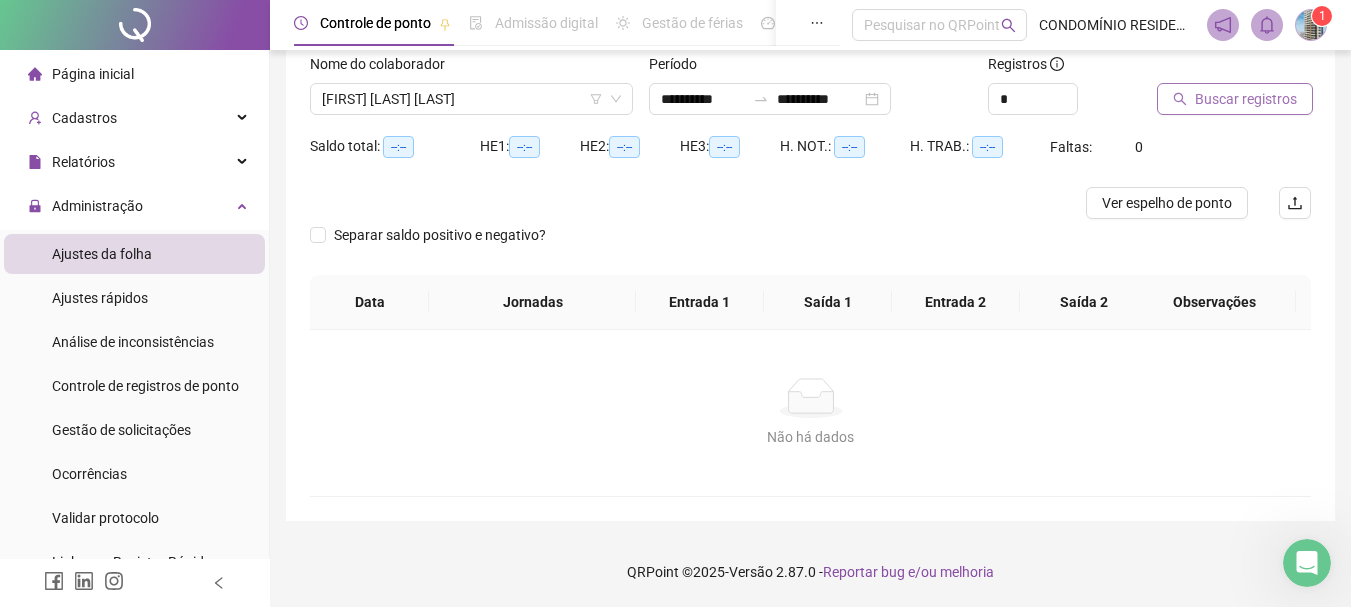 click on "Buscar registros" at bounding box center [1246, 99] 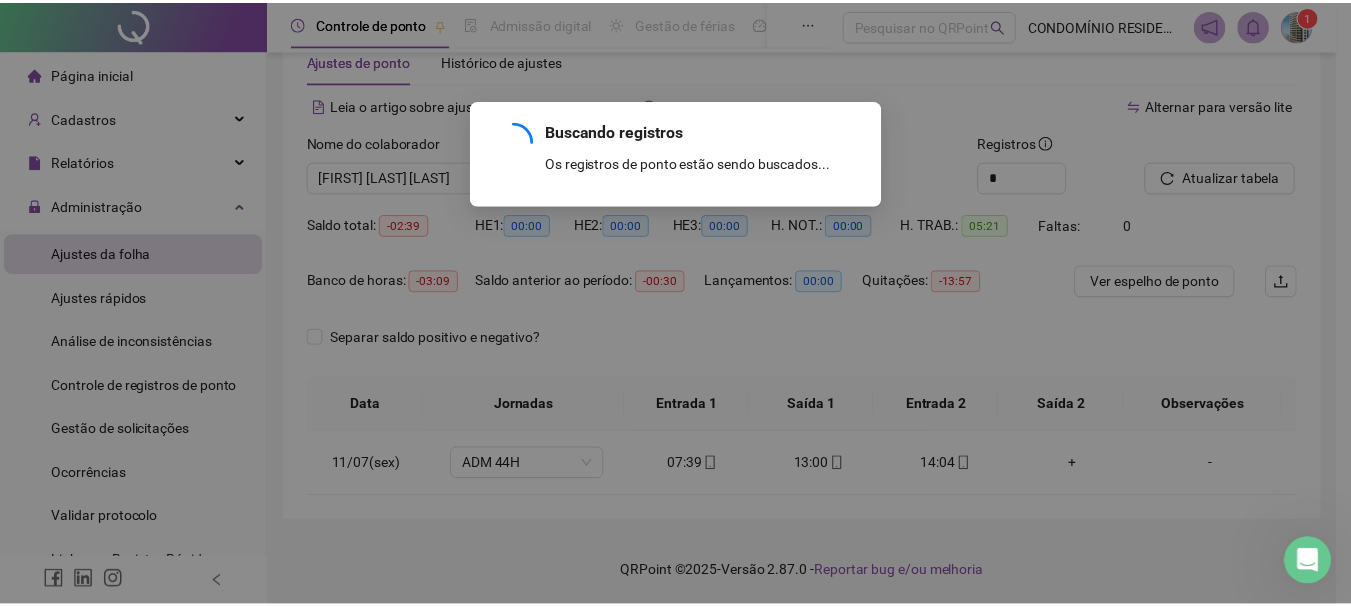scroll, scrollTop: 53, scrollLeft: 0, axis: vertical 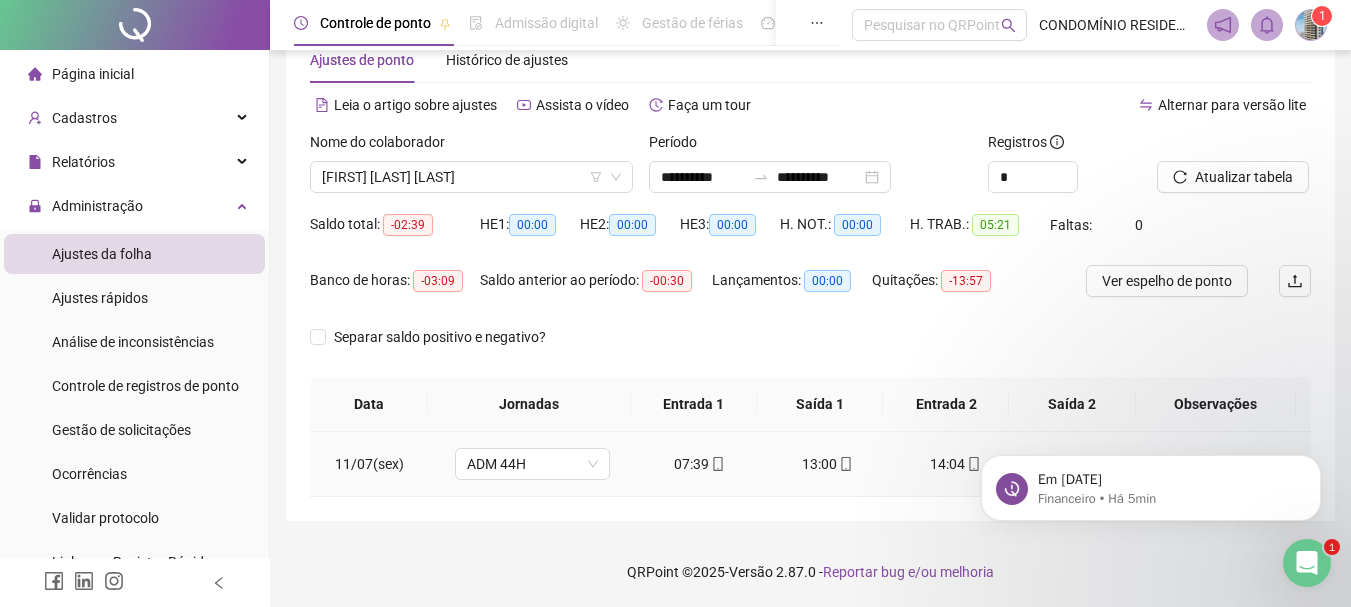 click 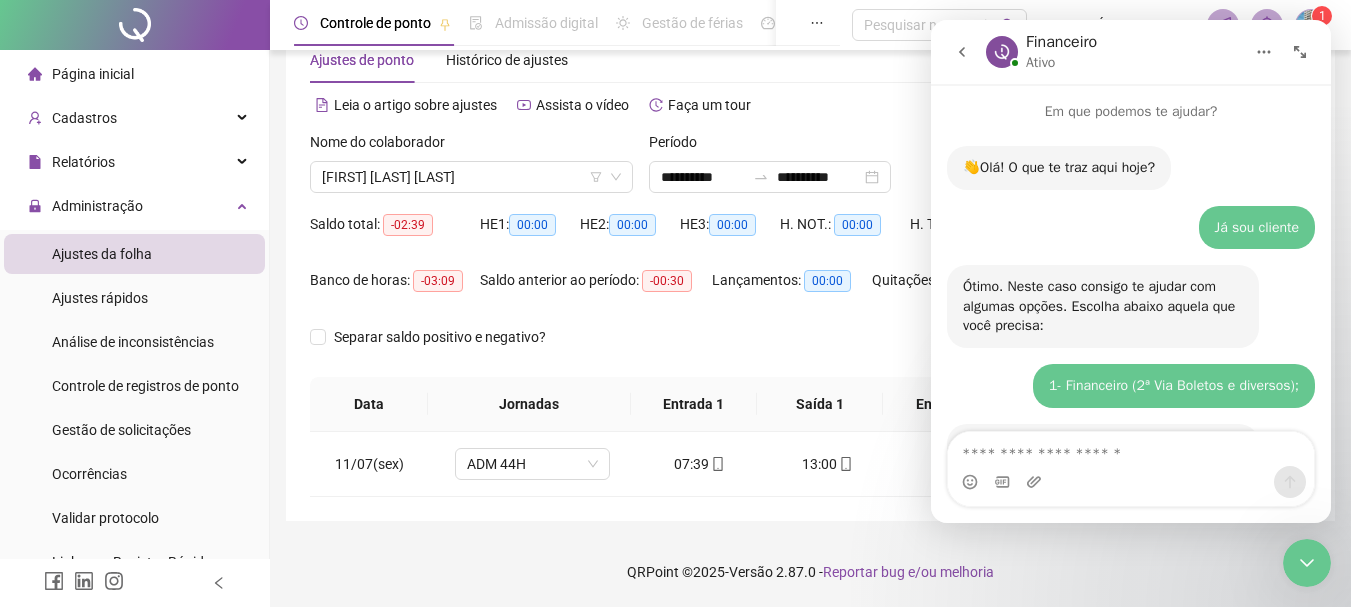 click 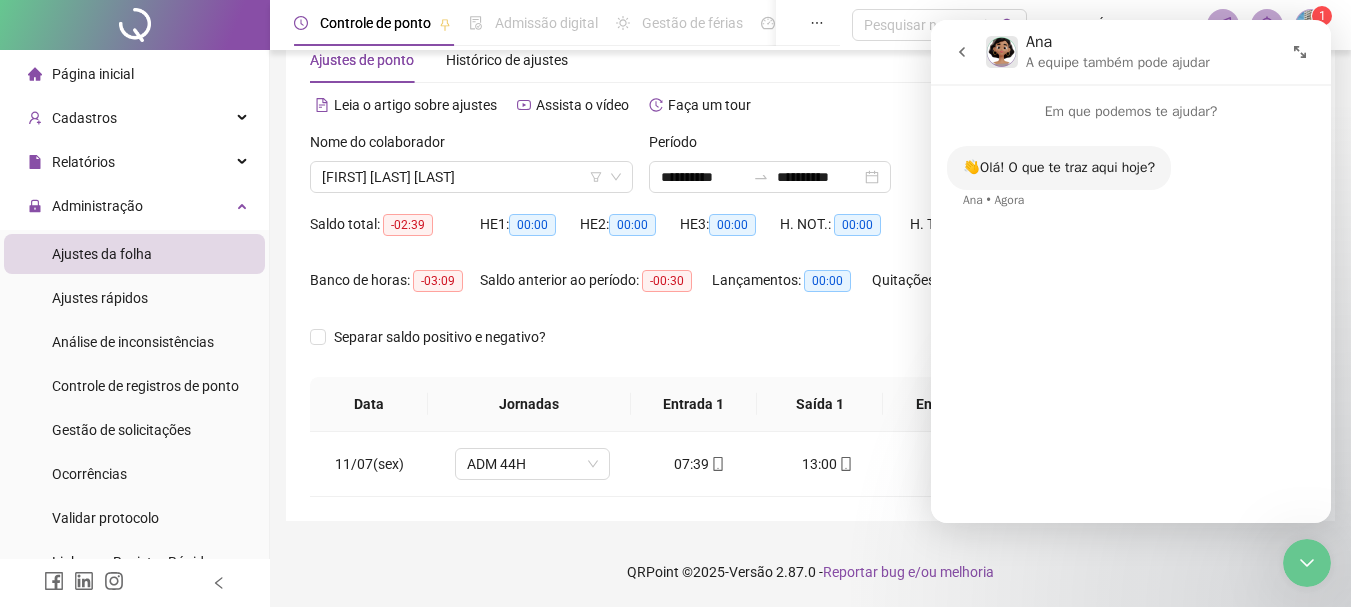 scroll, scrollTop: 3, scrollLeft: 0, axis: vertical 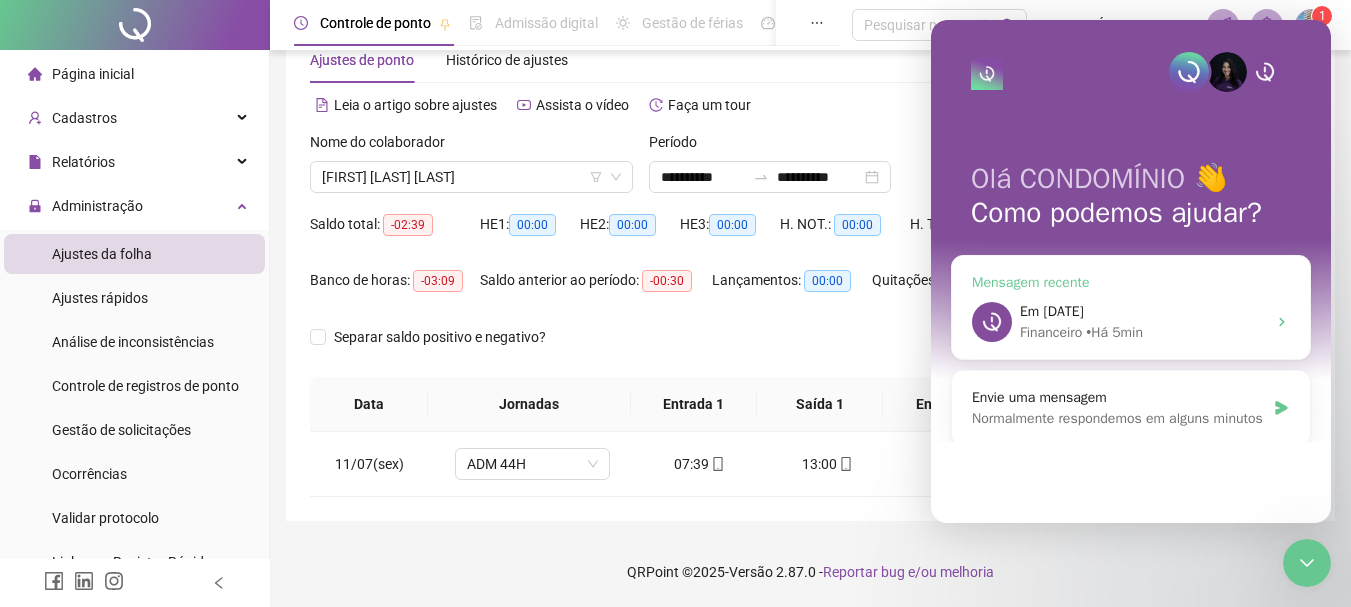 click on "•  Há 5min" at bounding box center (1114, 332) 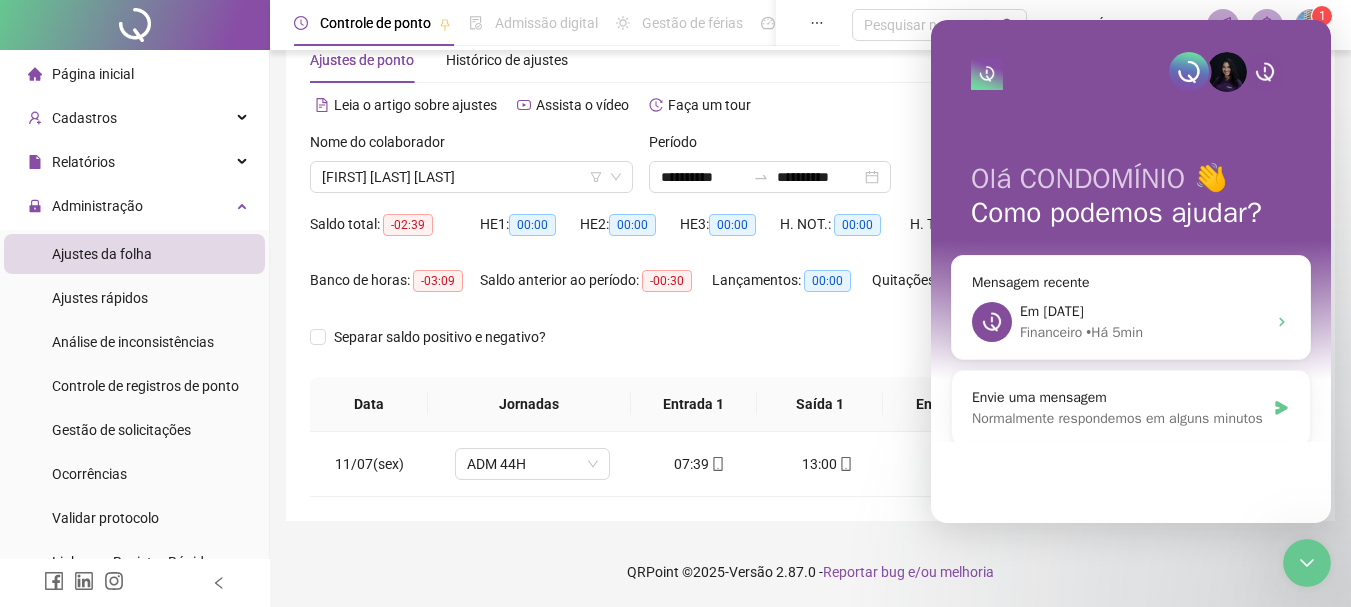 click 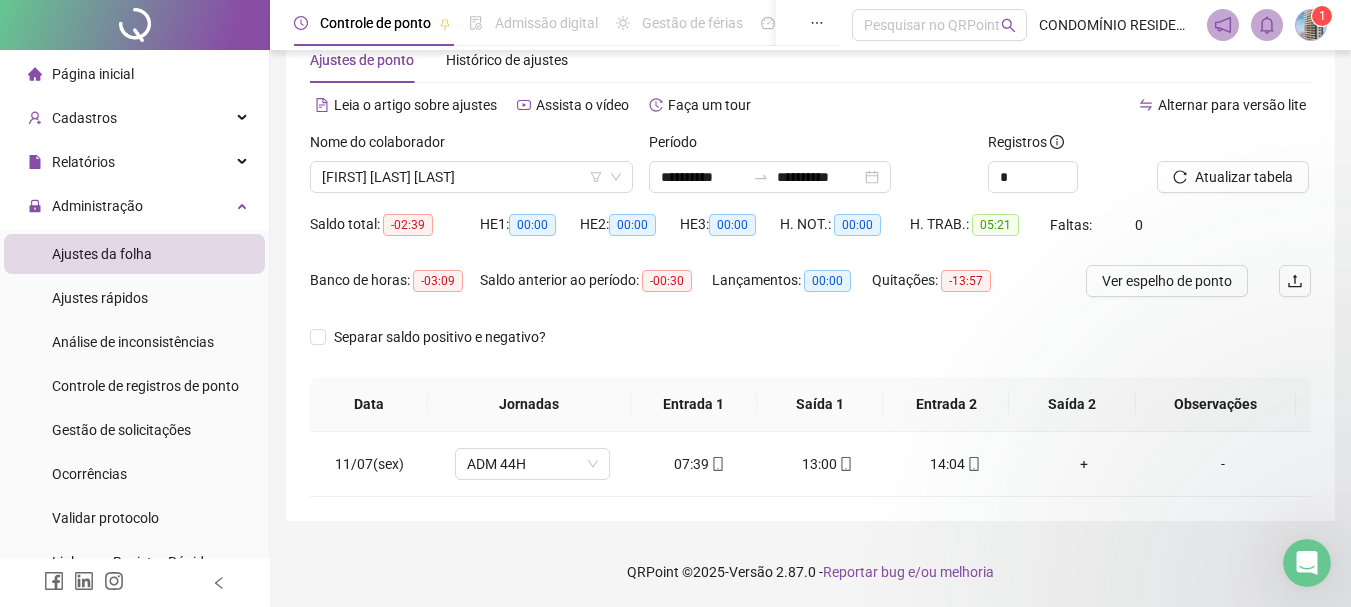 click 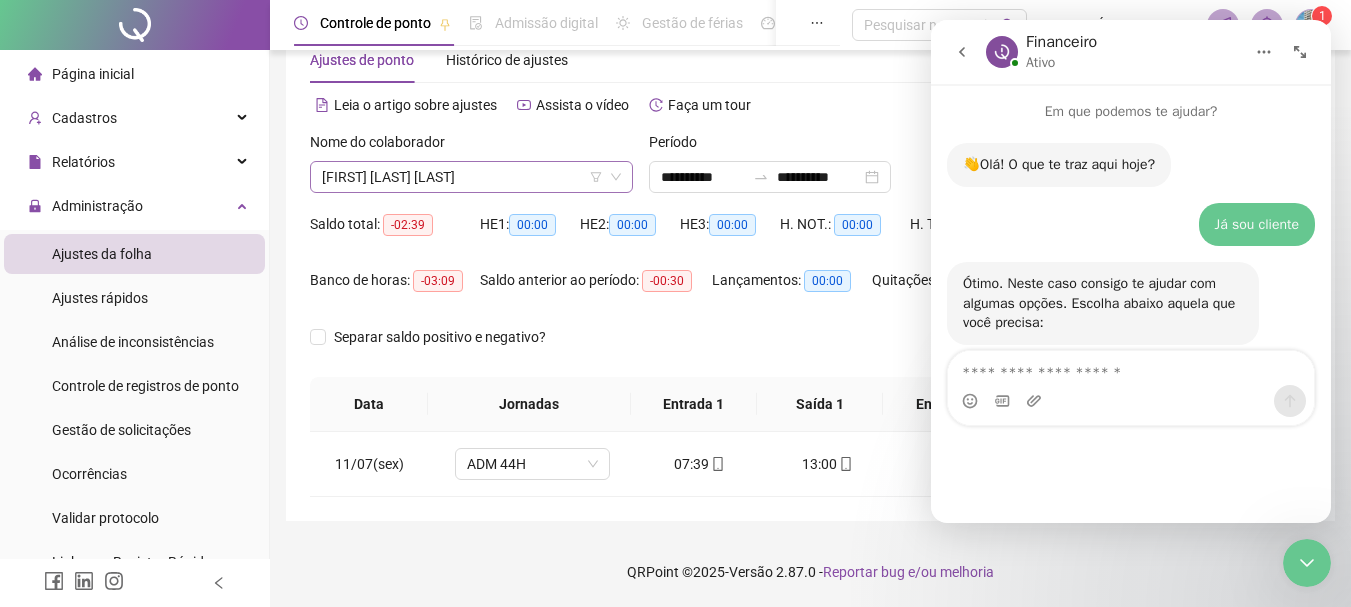 click on "[FIRST] [LAST] [LAST]" at bounding box center [471, 177] 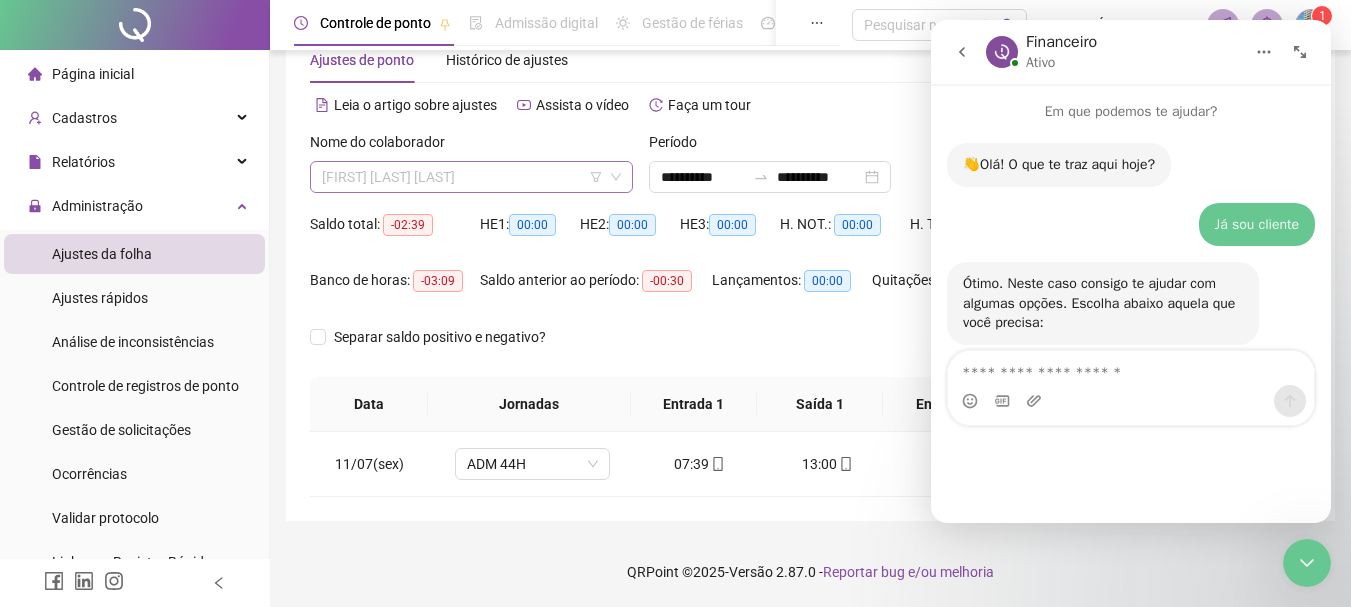 click on "[FIRST] [LAST] [LAST]" at bounding box center [471, 177] 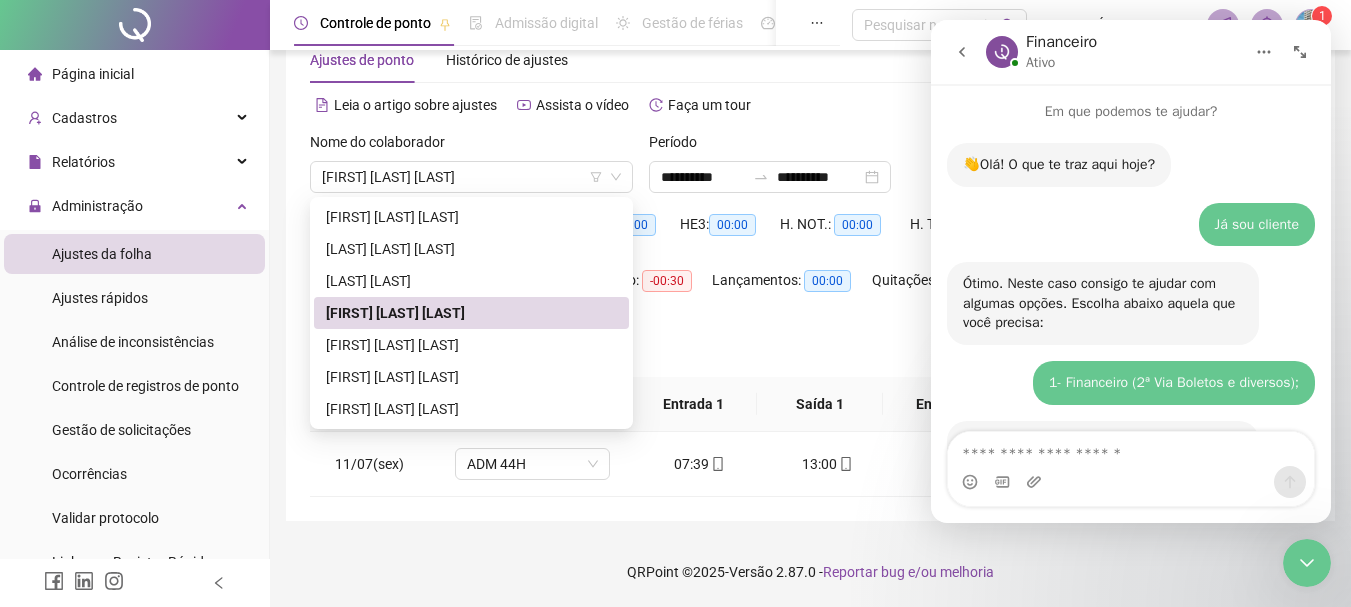 click on "Data" at bounding box center (369, 404) 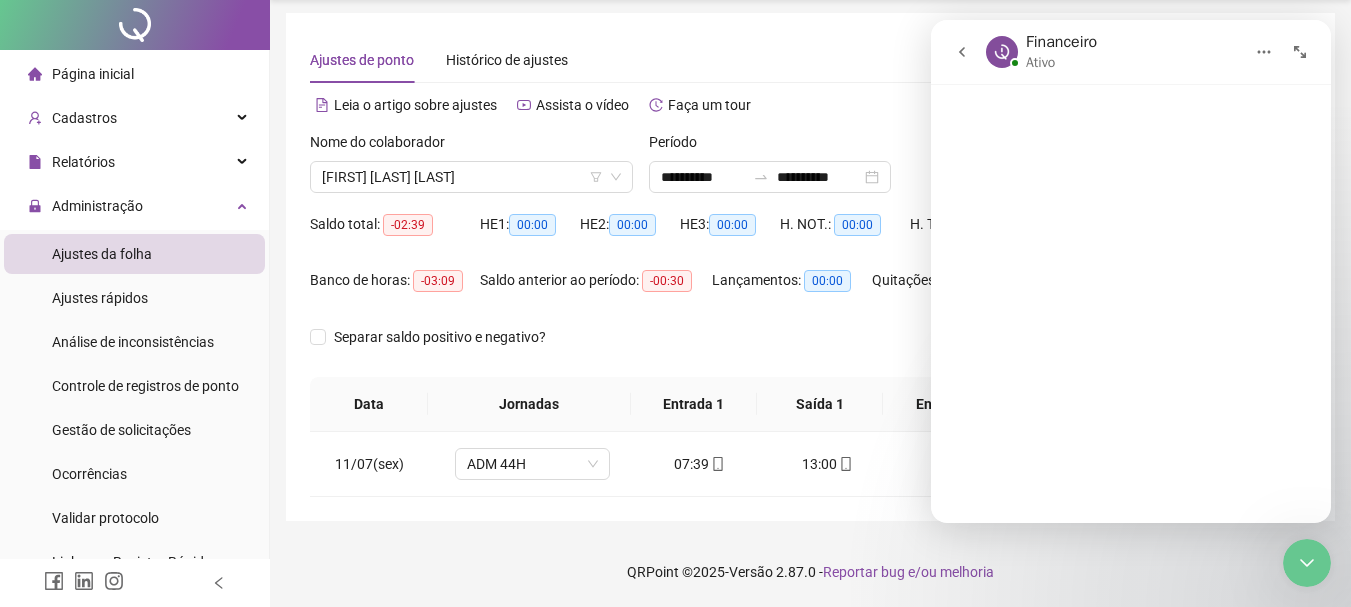 scroll, scrollTop: 200, scrollLeft: 0, axis: vertical 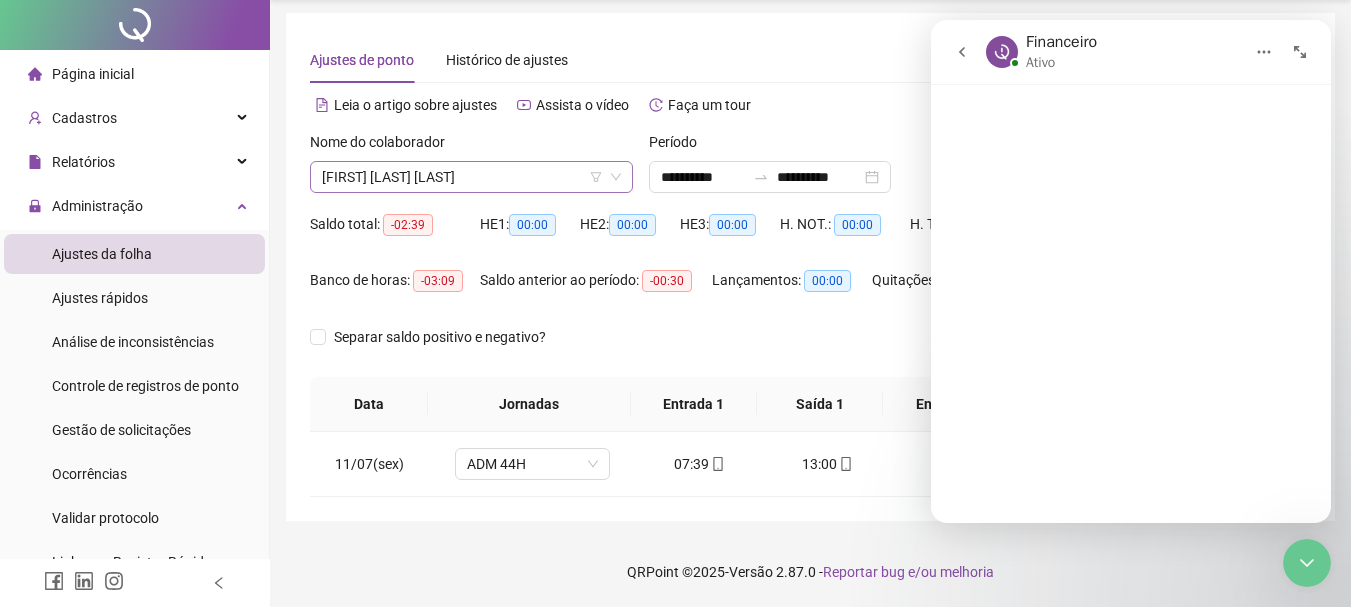 click on "[FIRST] [LAST] [LAST]" at bounding box center [471, 177] 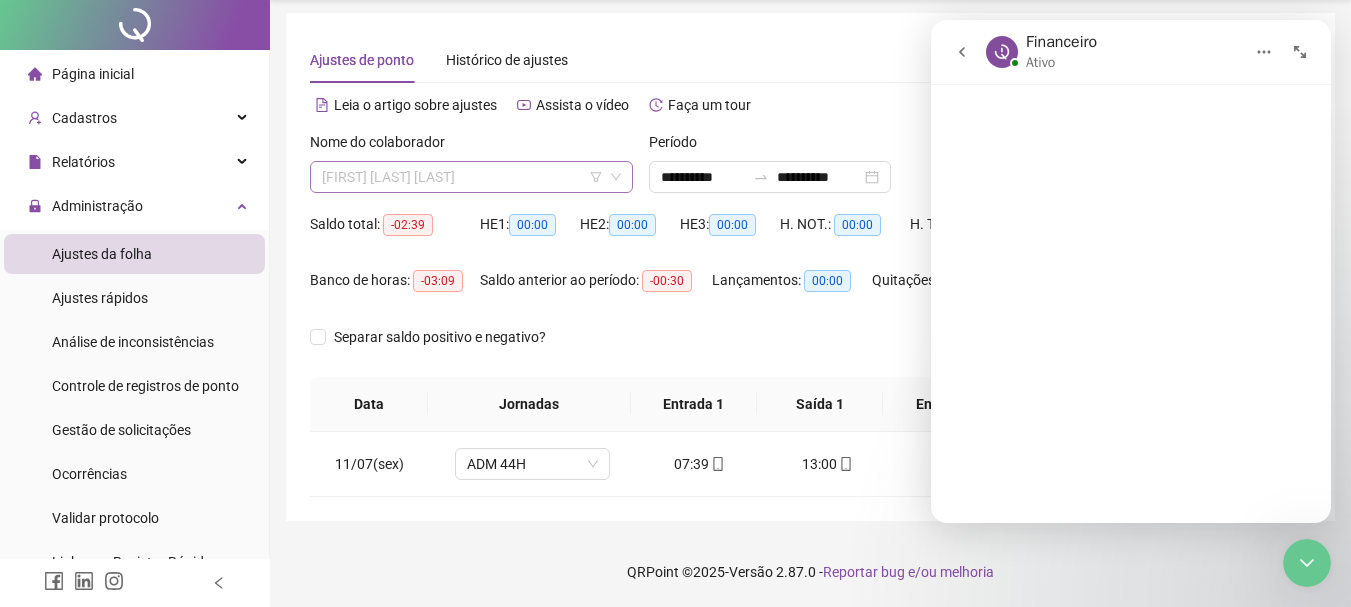 click on "[FIRST] [LAST] [LAST]" at bounding box center (471, 177) 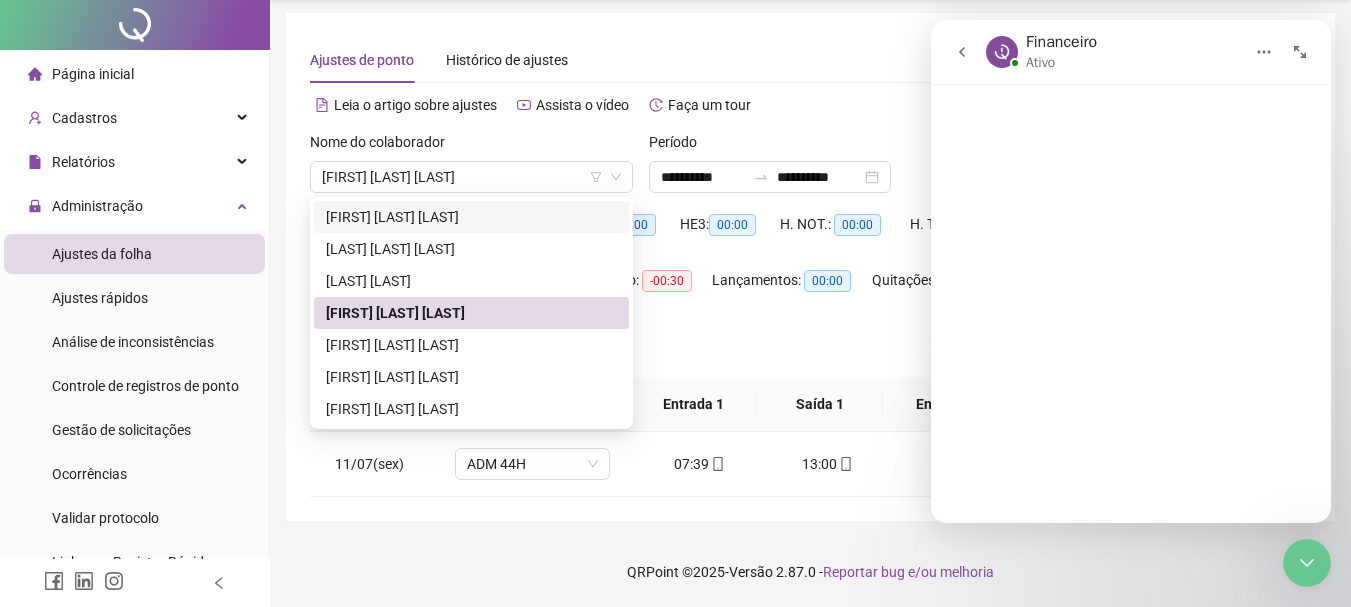 click on "Jornadas" at bounding box center (529, 404) 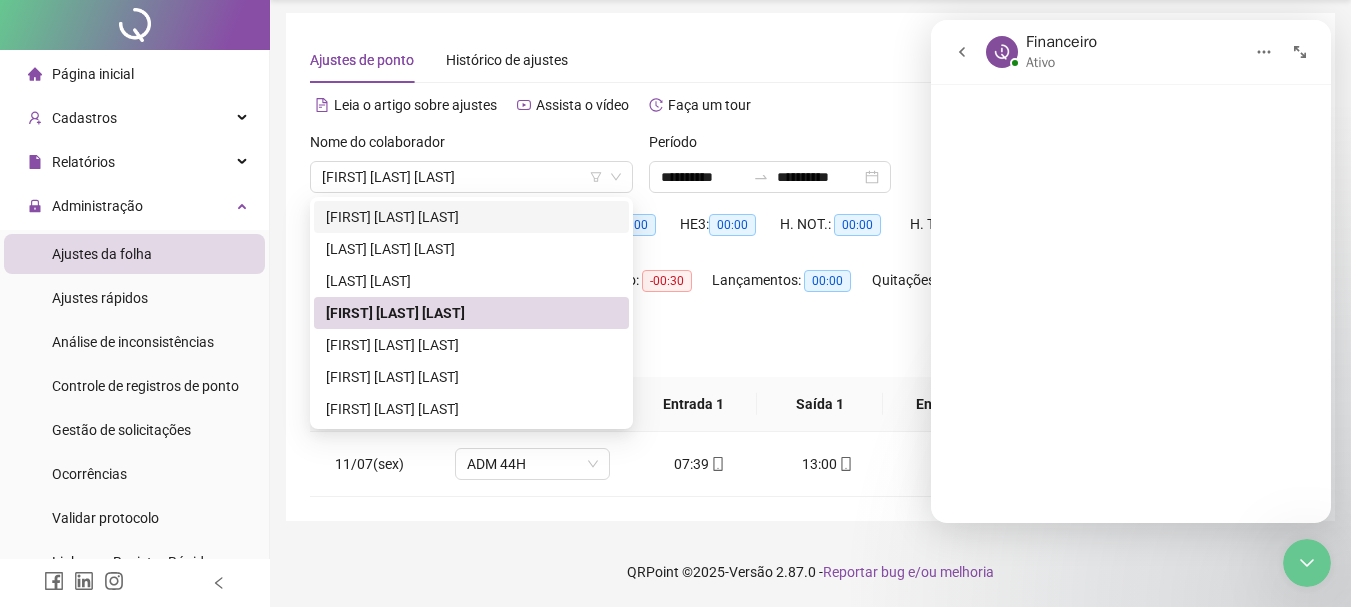 click on "Jornadas" at bounding box center (529, 404) 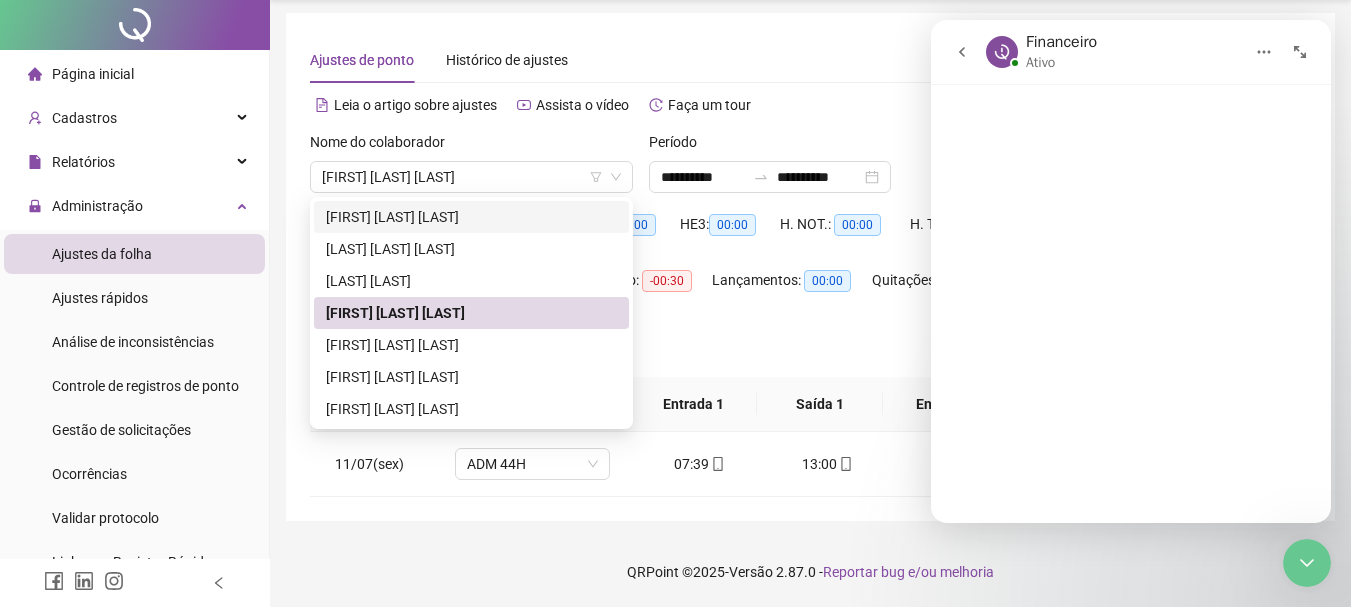 click on "Jornadas" at bounding box center [529, 404] 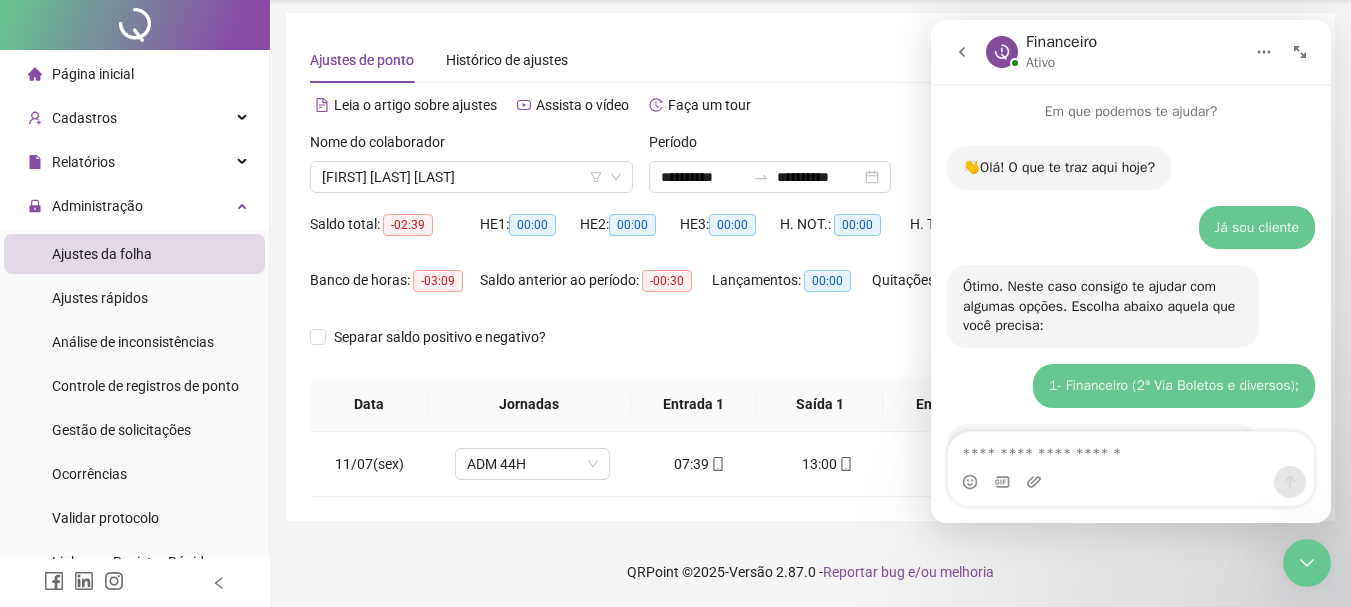 click on "Jornadas" at bounding box center (529, 404) 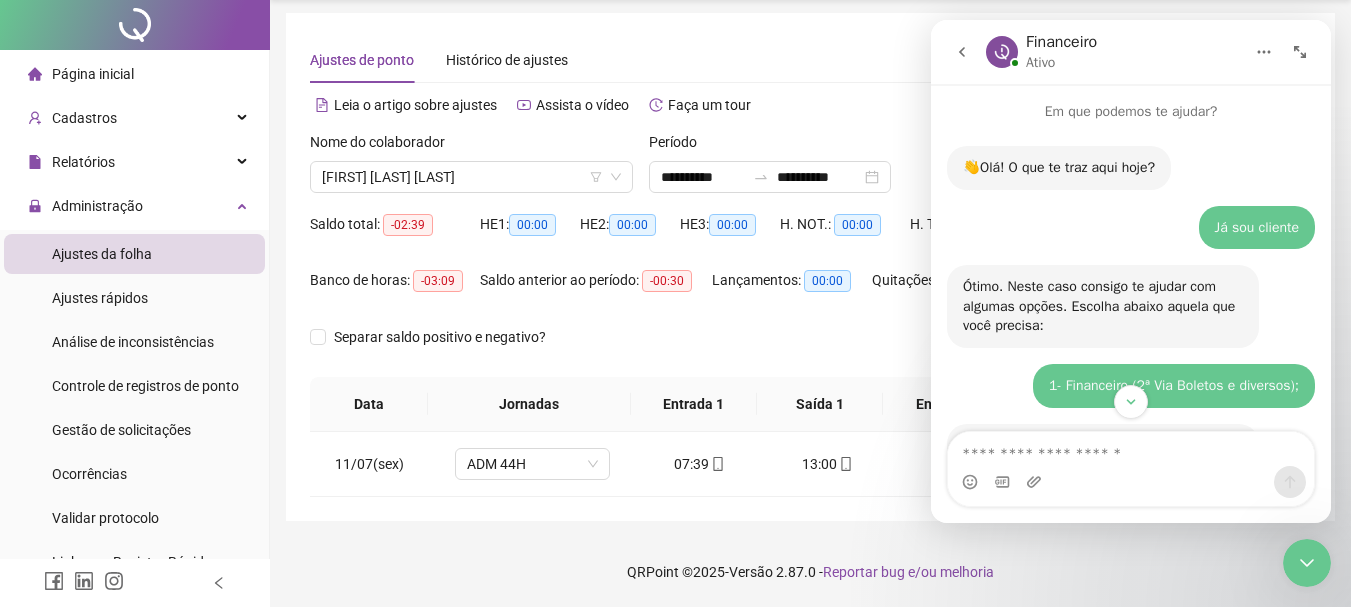 scroll, scrollTop: 1636, scrollLeft: 0, axis: vertical 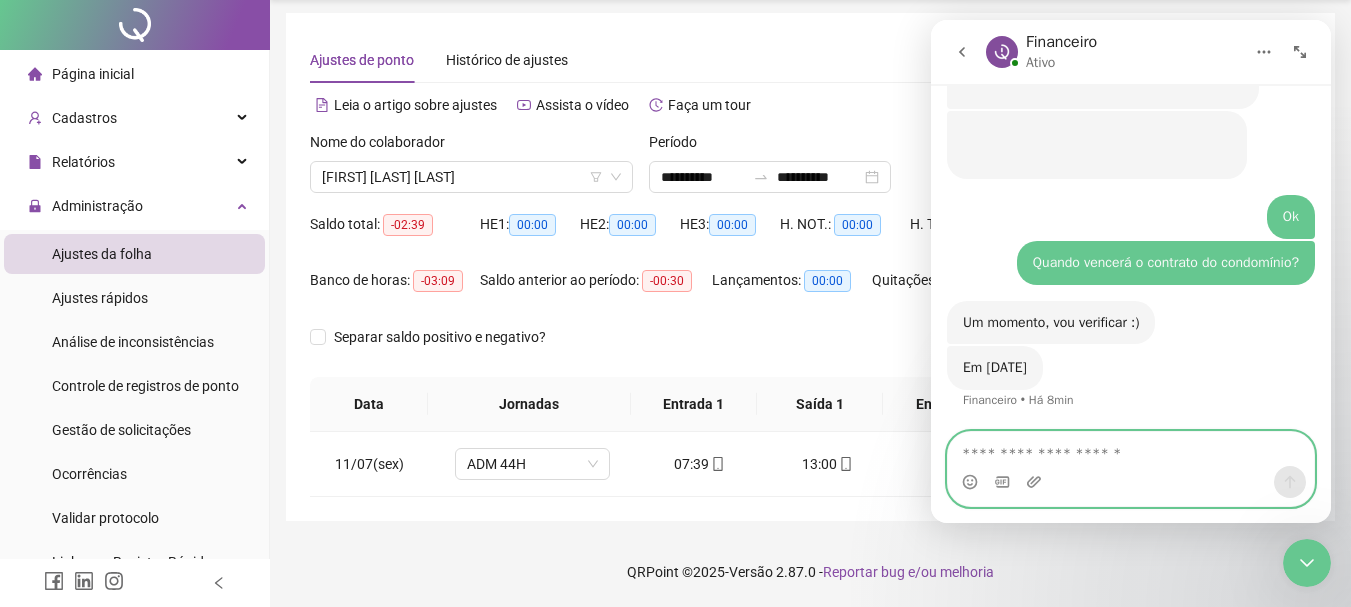 click at bounding box center (1131, 449) 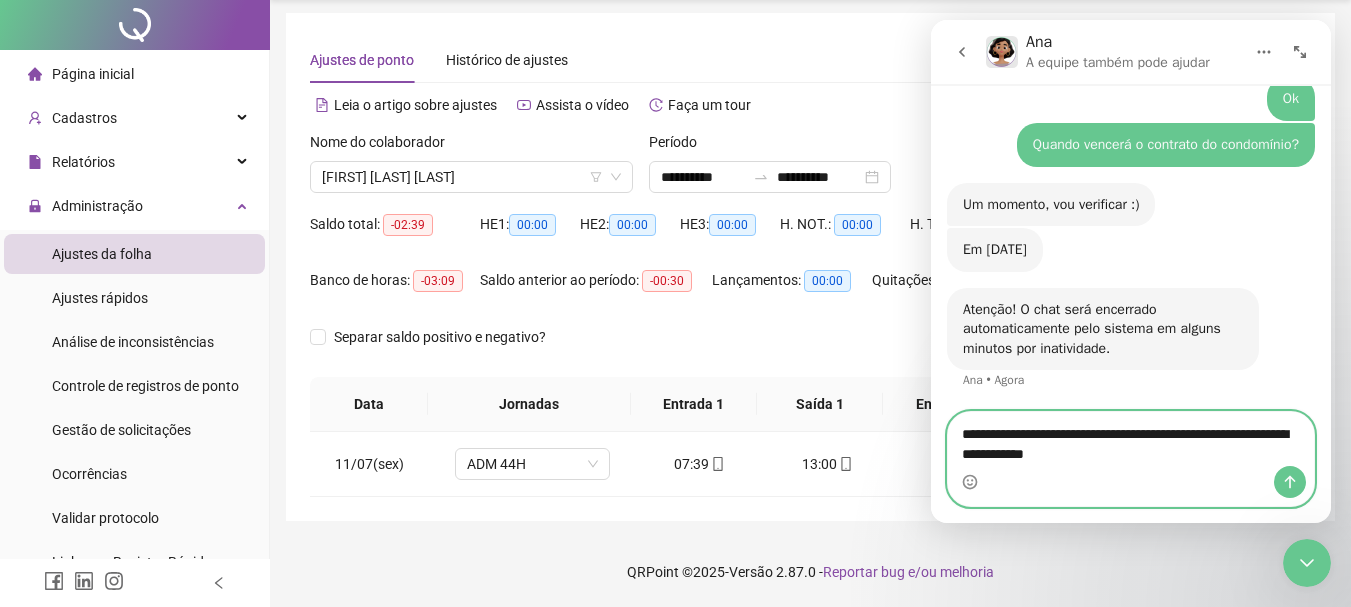 scroll, scrollTop: 1755, scrollLeft: 0, axis: vertical 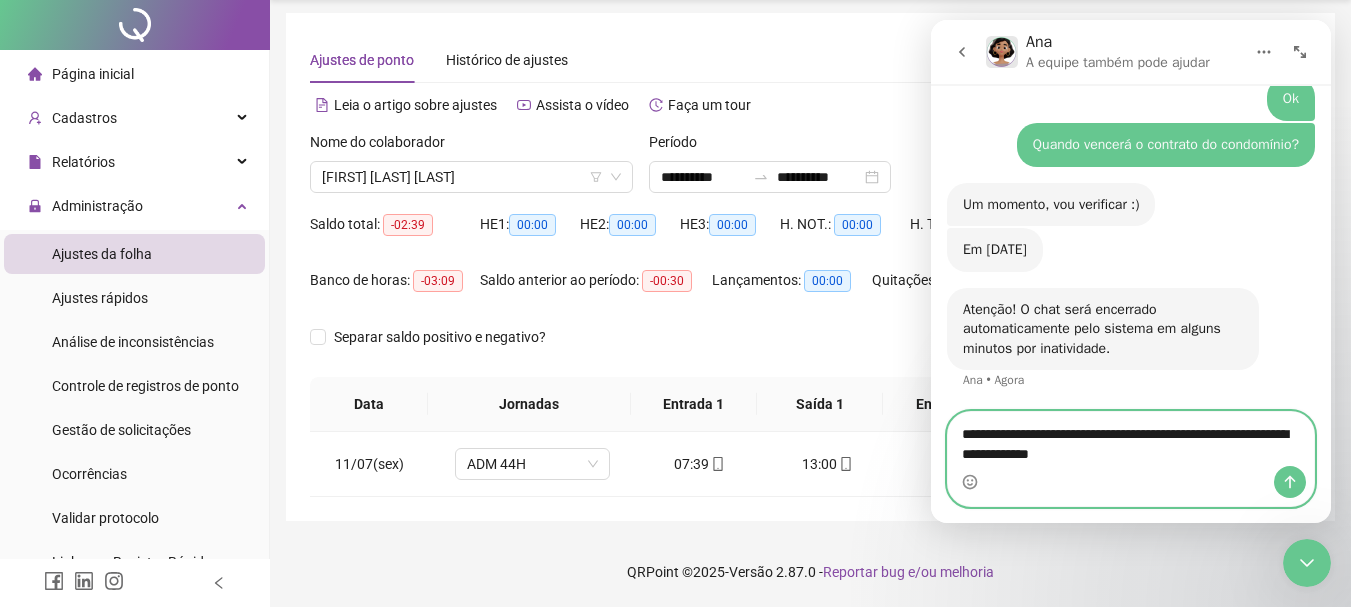type 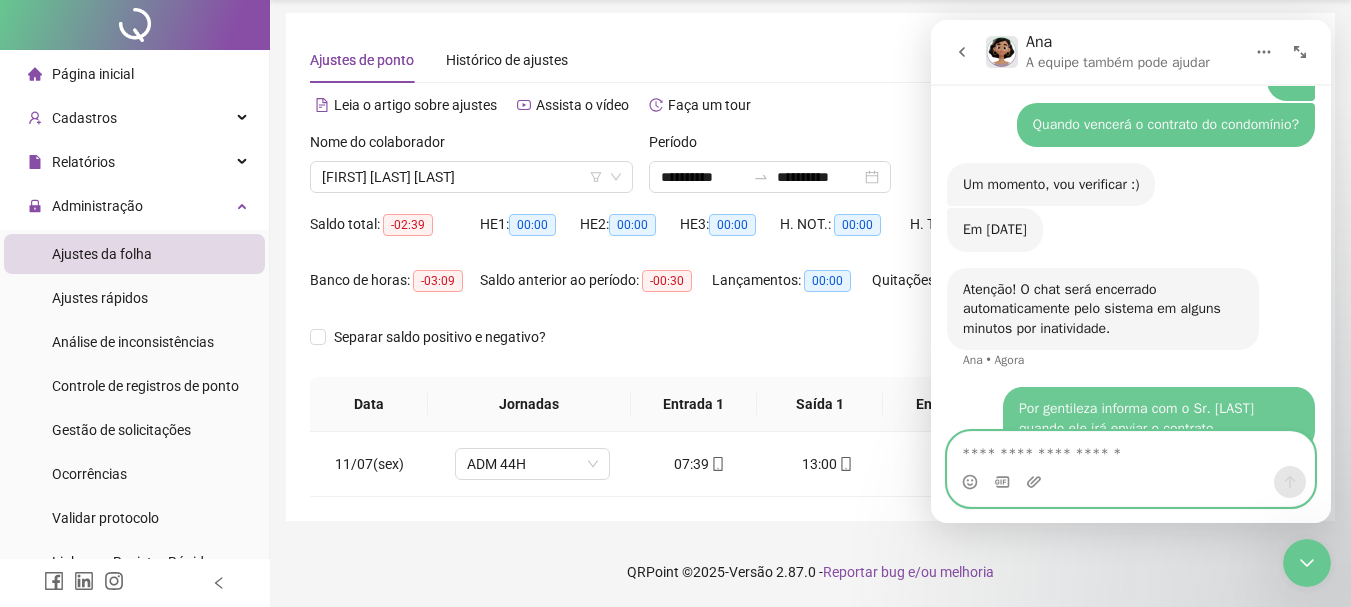 scroll, scrollTop: 1814, scrollLeft: 0, axis: vertical 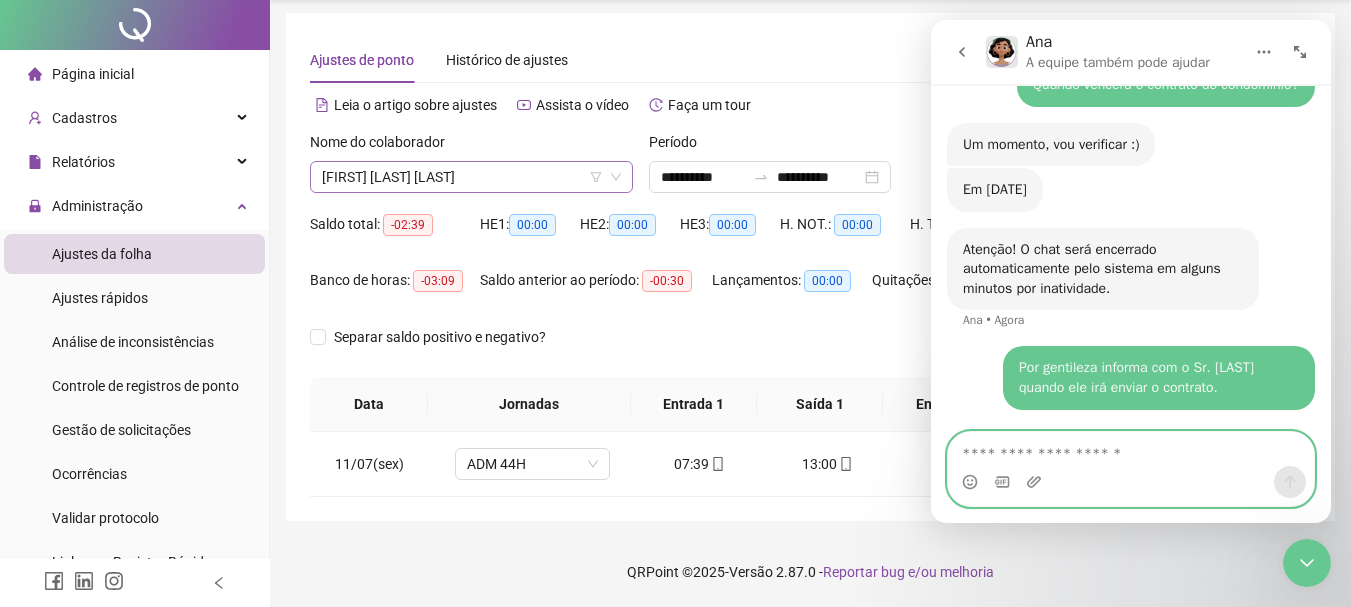 click on "[FIRST] [LAST] [LAST]" at bounding box center (471, 177) 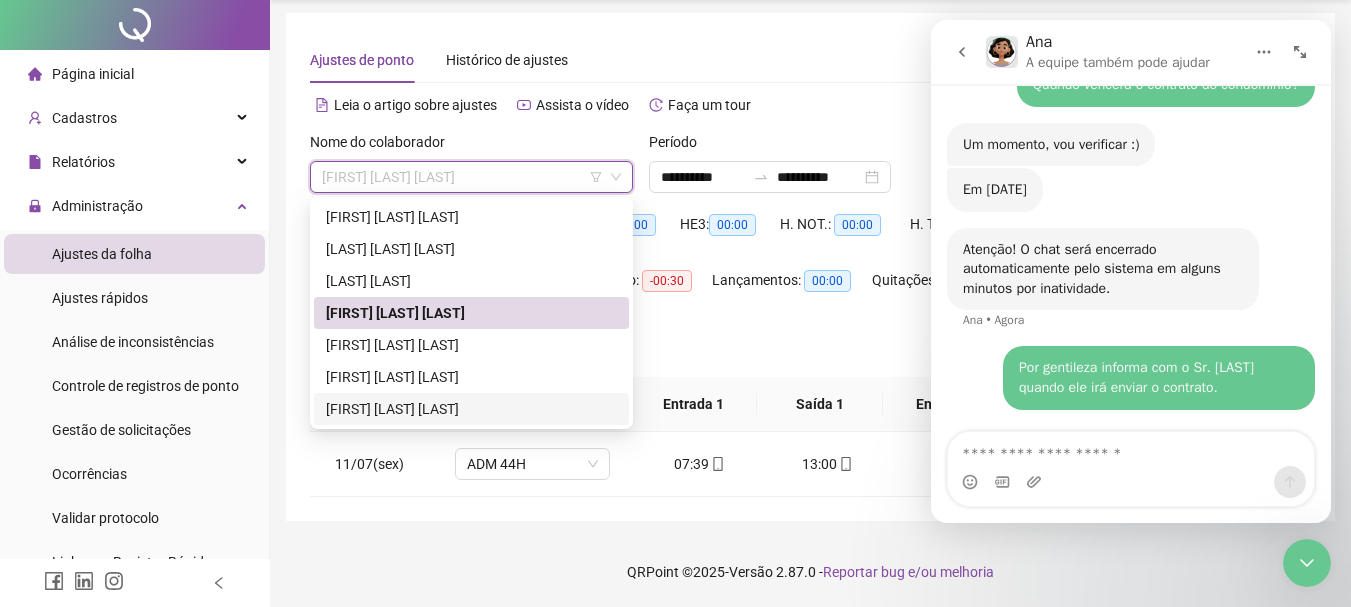 click on "[FIRST] [LAST] [LAST]" at bounding box center (471, 409) 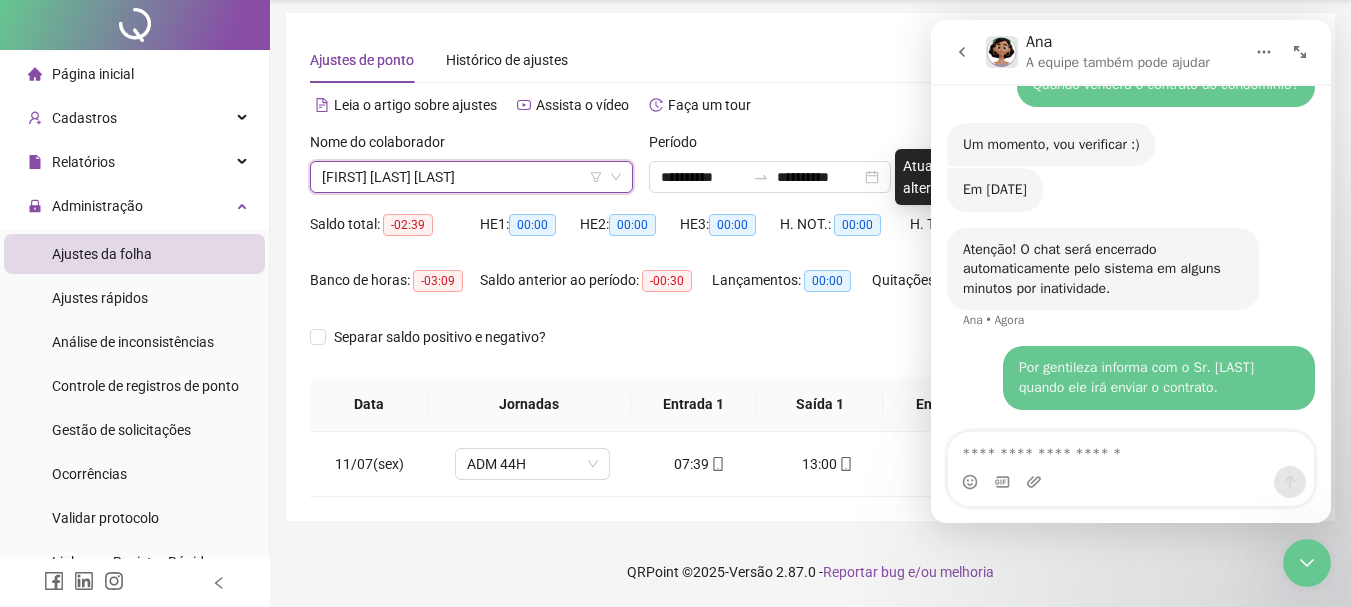 click 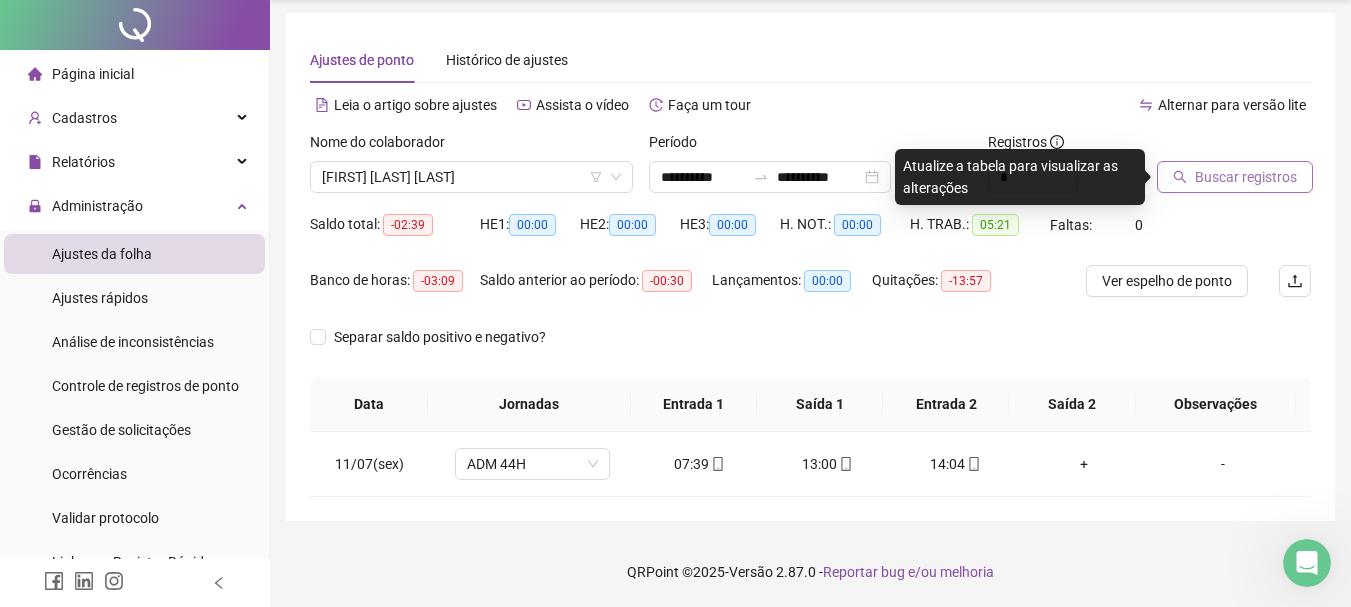 click on "Buscar registros" at bounding box center [1246, 177] 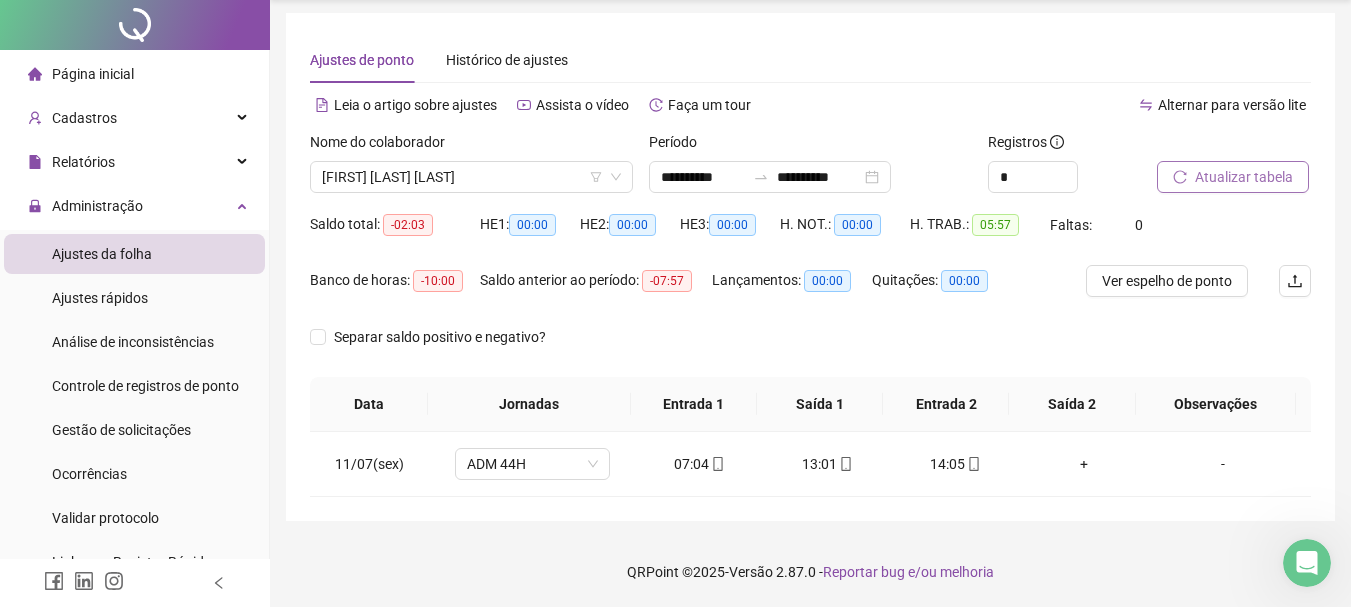 scroll, scrollTop: 1891, scrollLeft: 0, axis: vertical 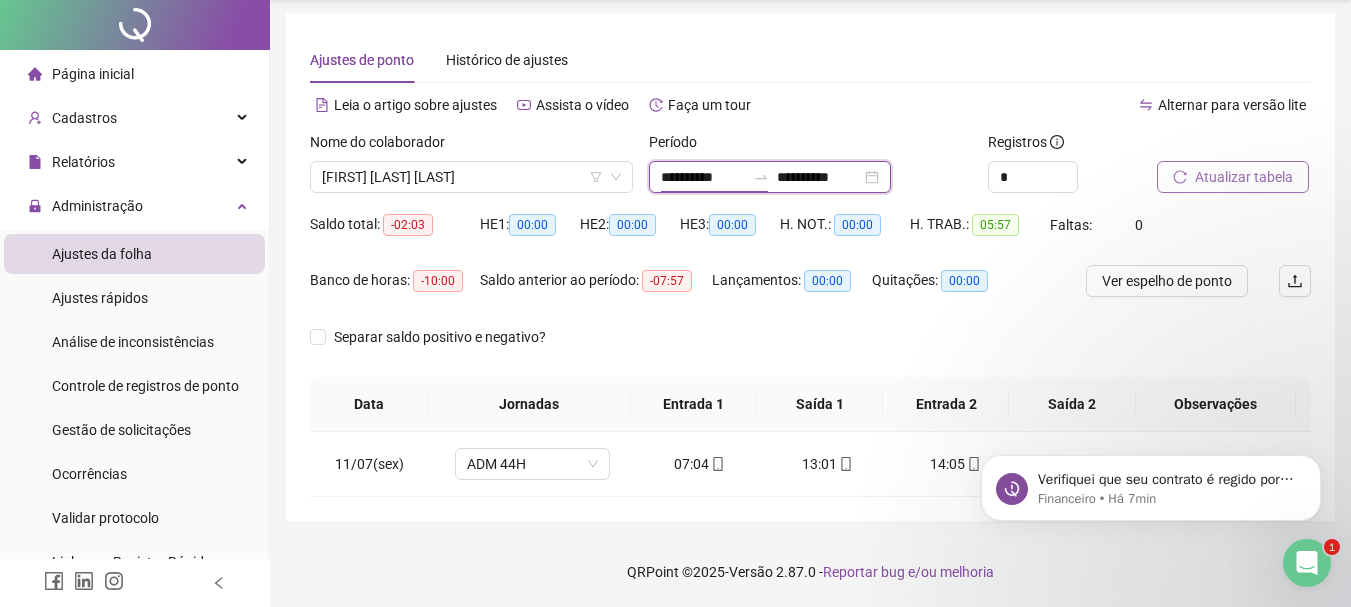 click on "**********" at bounding box center [703, 177] 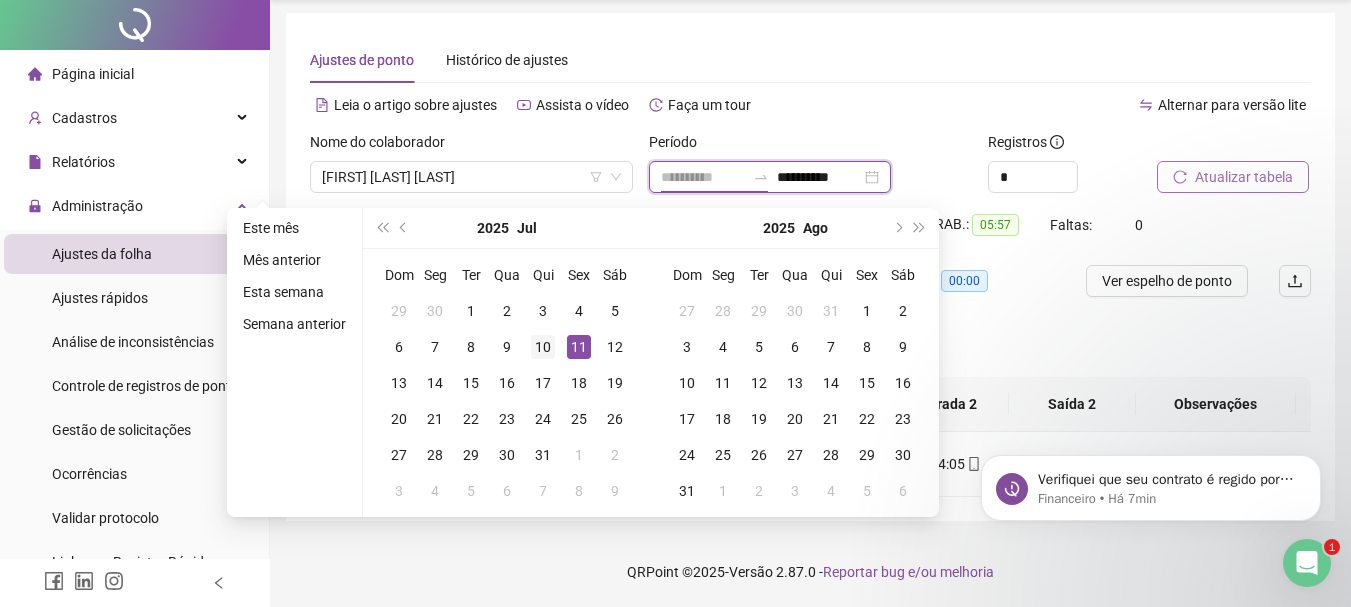 type on "**********" 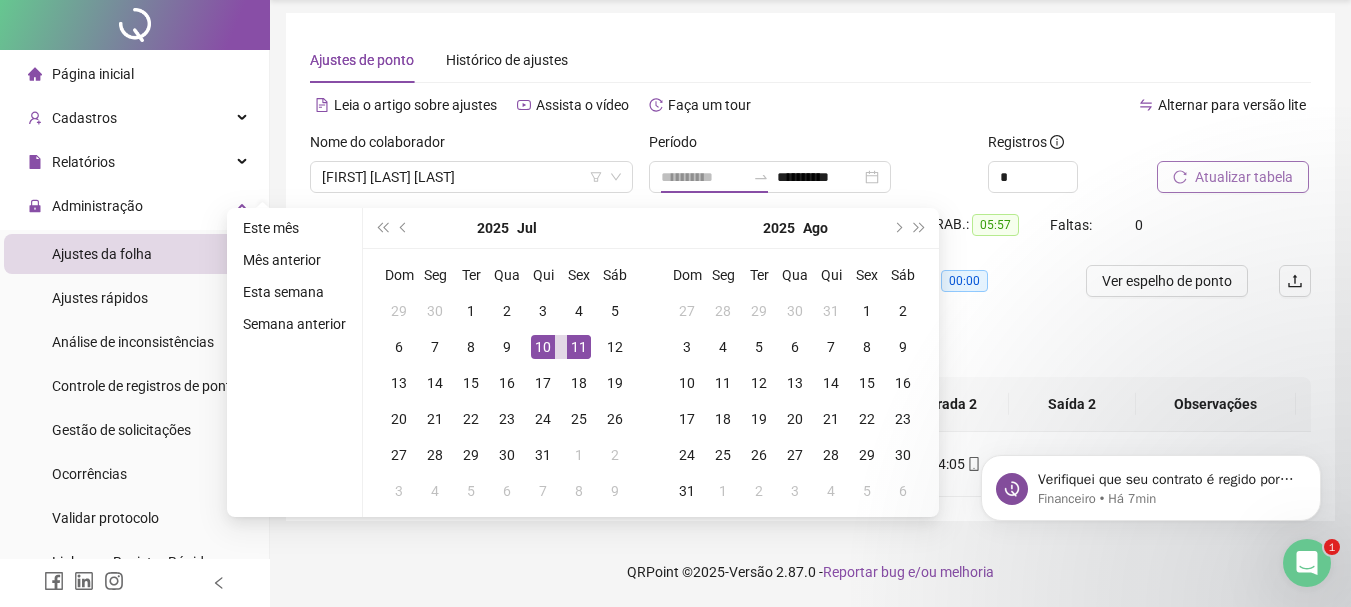 click on "10" at bounding box center [543, 347] 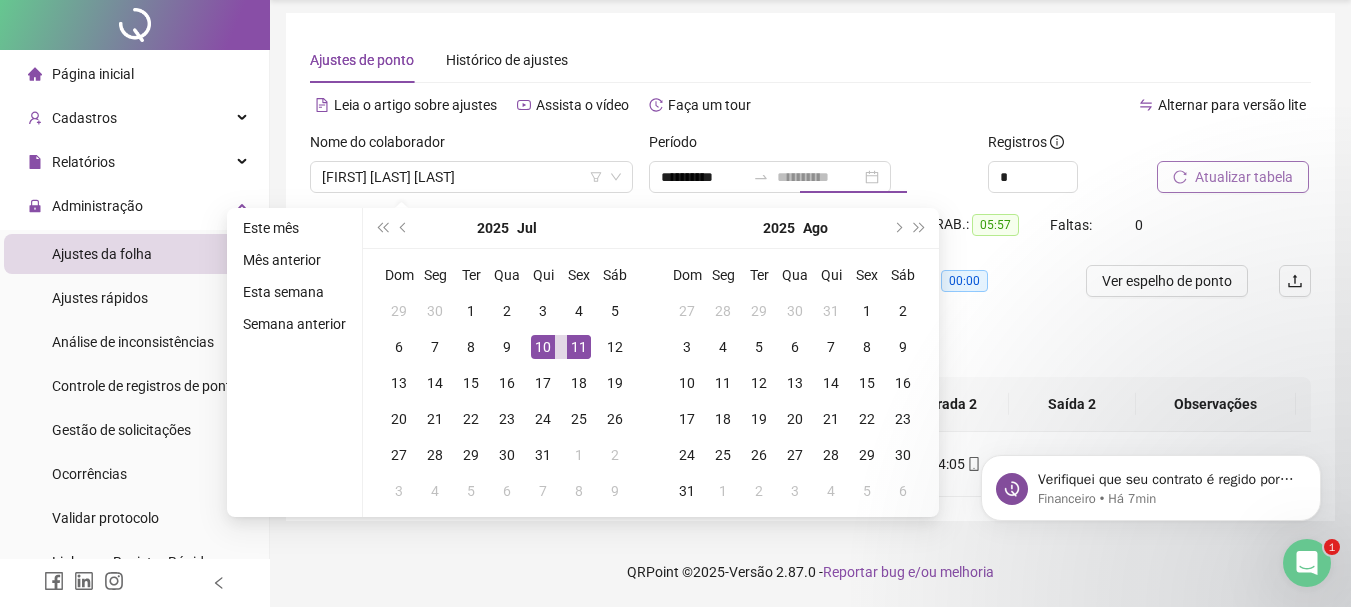 click on "10" at bounding box center [543, 347] 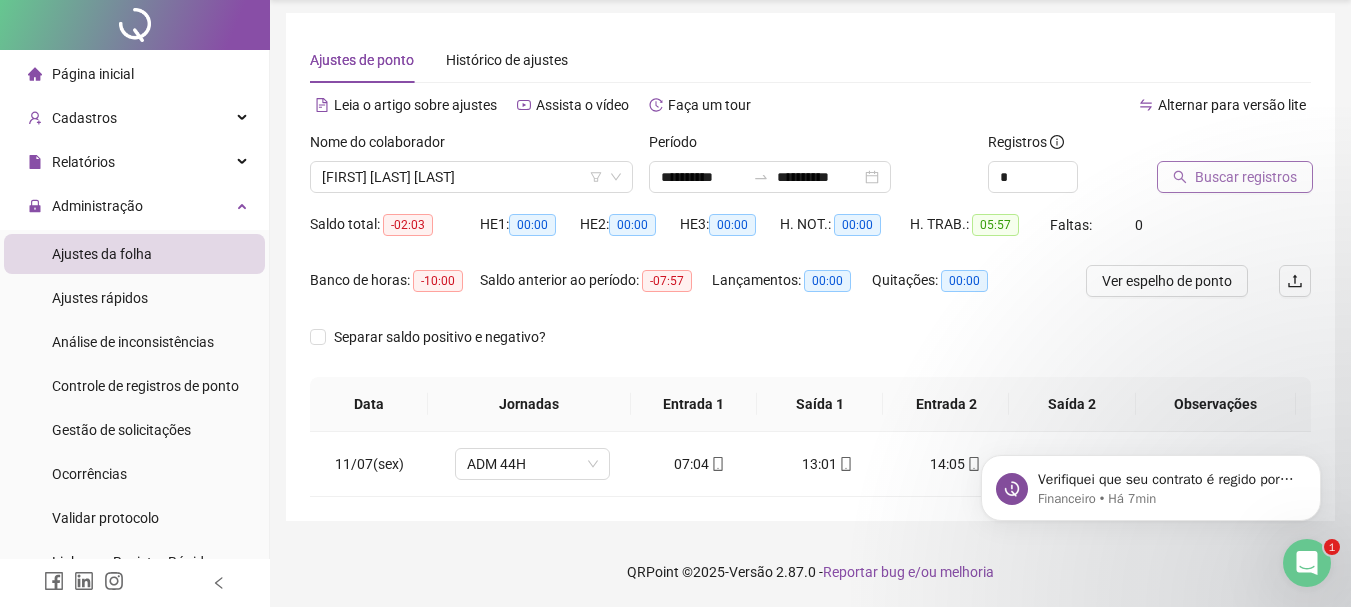 click on "Buscar registros" at bounding box center (1246, 177) 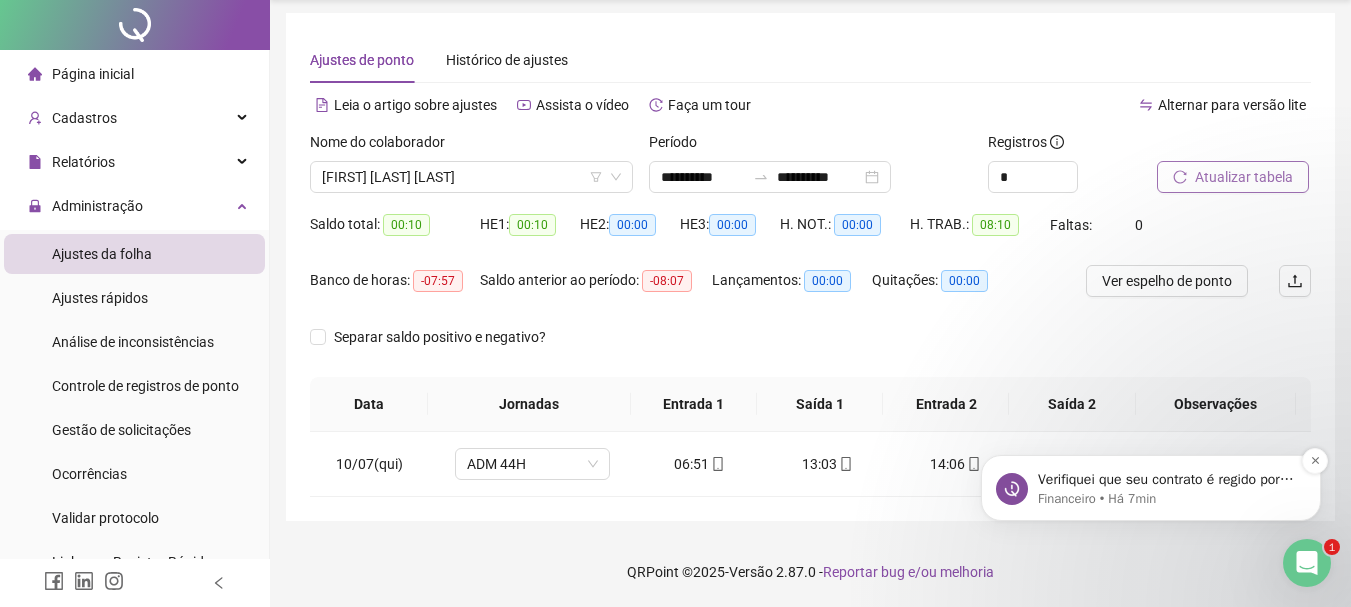 click on "Verifiquei que seu contrato é regido por nossos termos de contratação e uso disponíveis em: https://qrpoint.io/termo-contratacao/  Mas se desejar posso elaborar um contrato personalizado com as informações da sua próxima renovação. Pretende parcelar ou irá realizar o pagamento a vista?" at bounding box center [1167, 480] 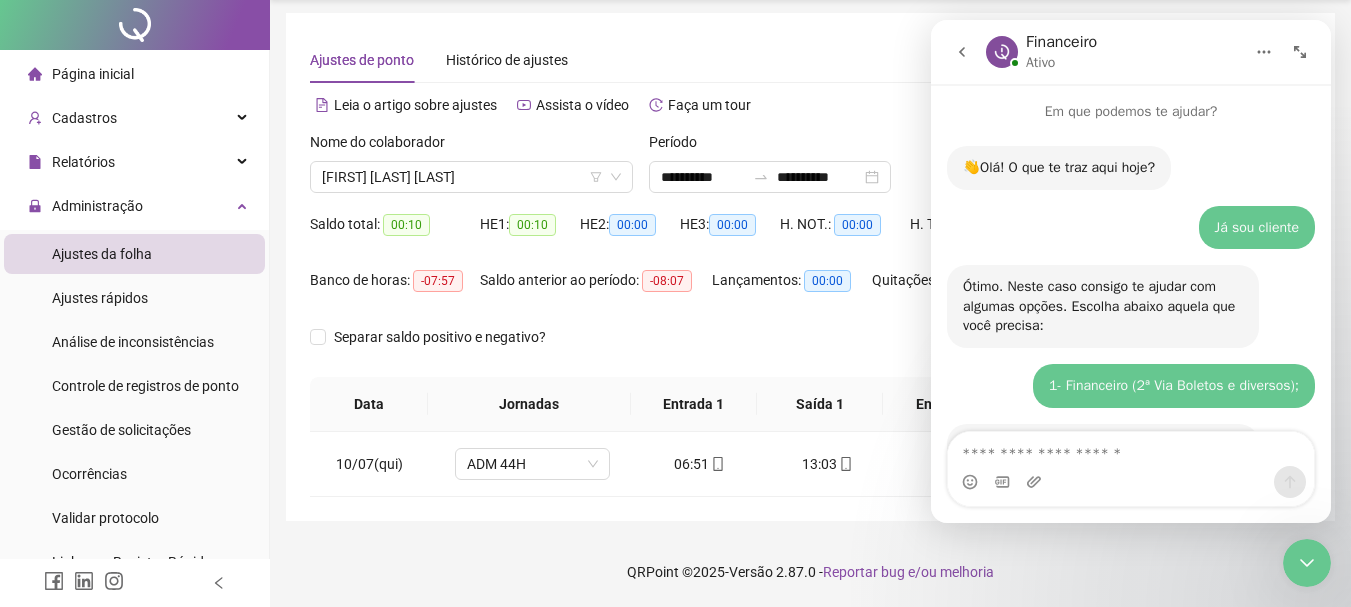 scroll, scrollTop: 3, scrollLeft: 0, axis: vertical 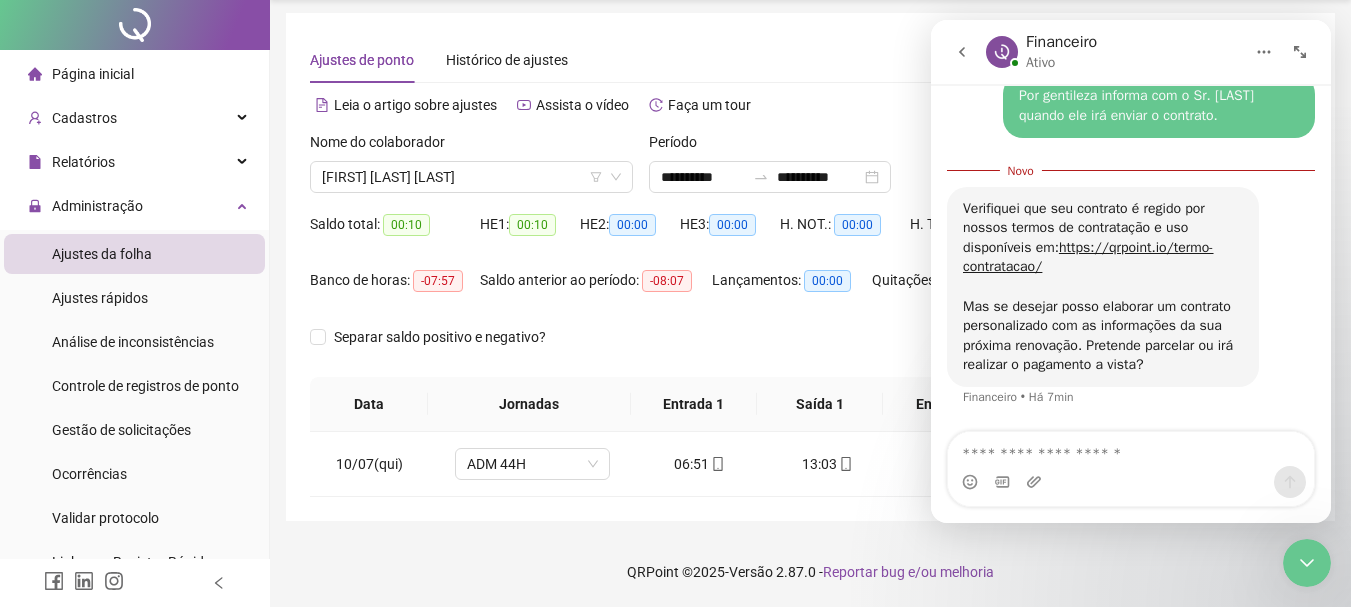 click at bounding box center (1131, 449) 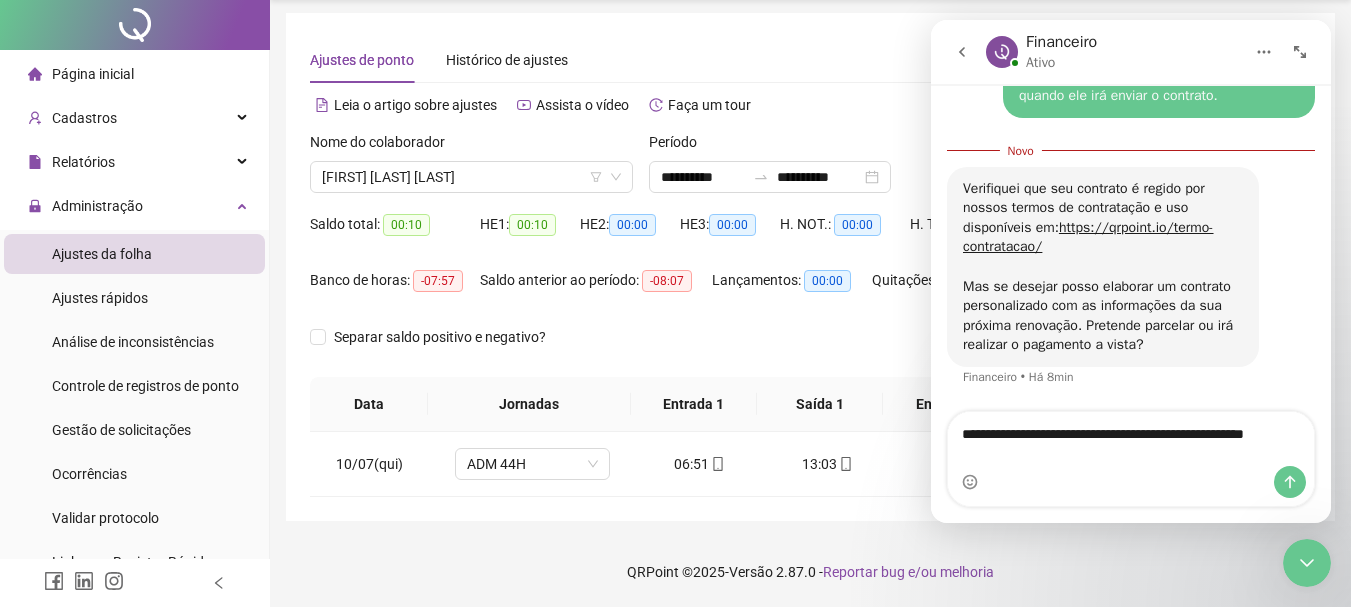 type on "**********" 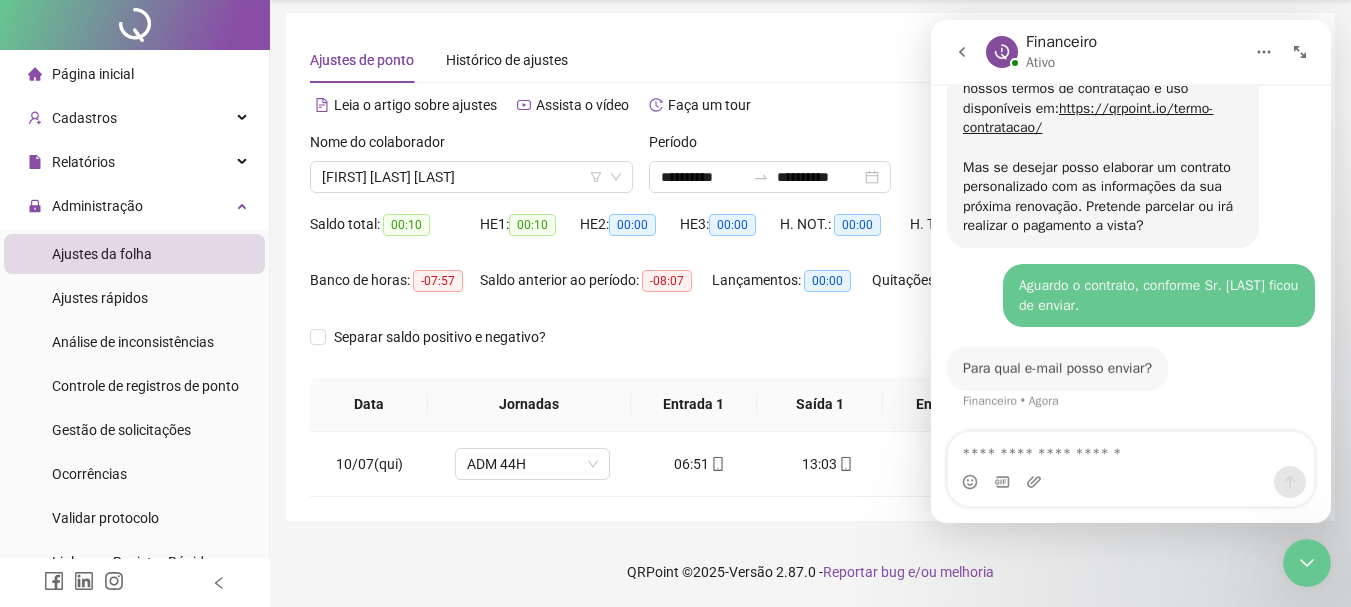 scroll, scrollTop: 2169, scrollLeft: 0, axis: vertical 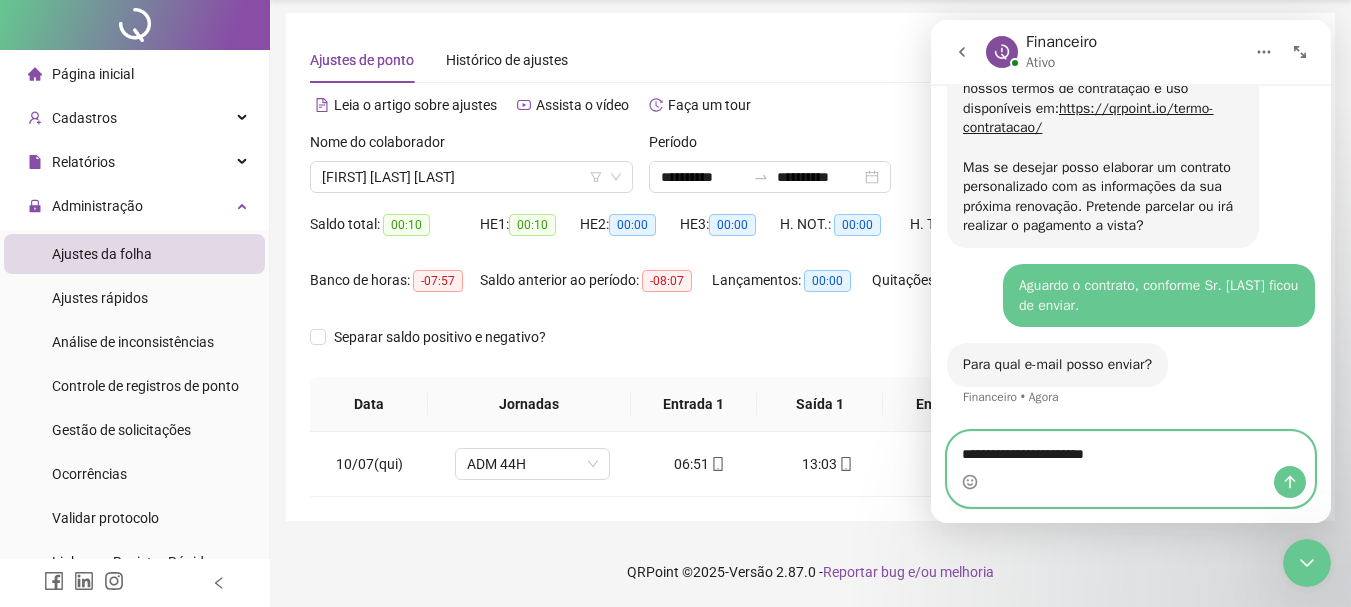 type on "**********" 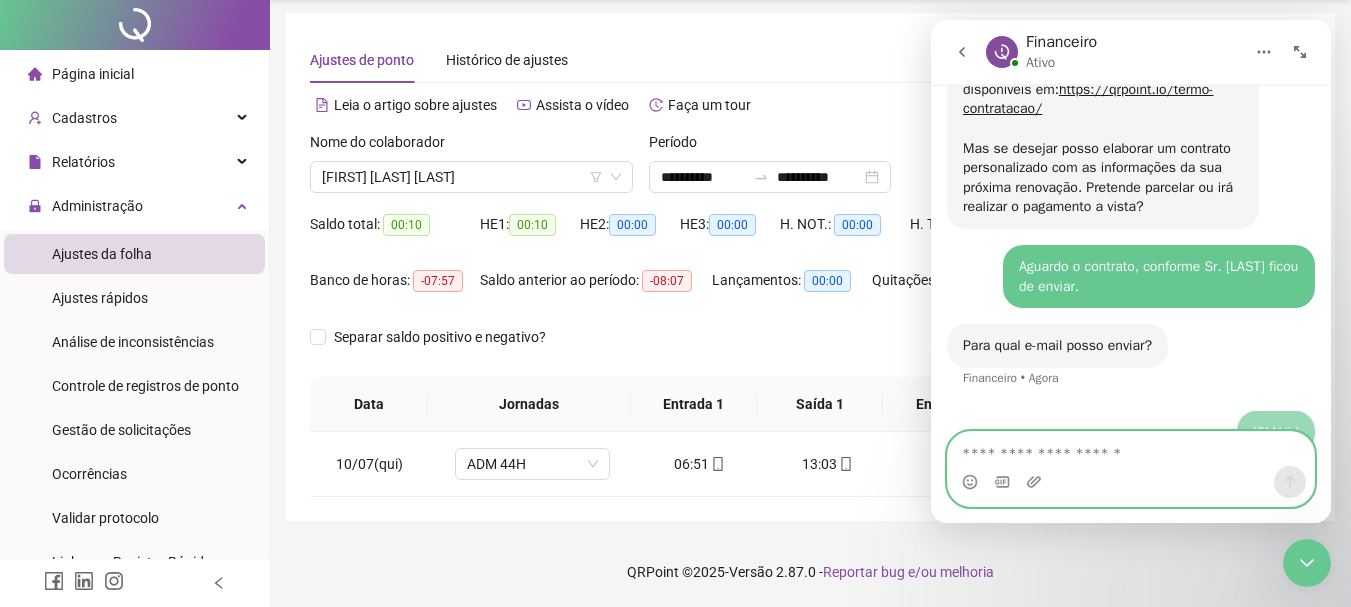 scroll, scrollTop: 2229, scrollLeft: 0, axis: vertical 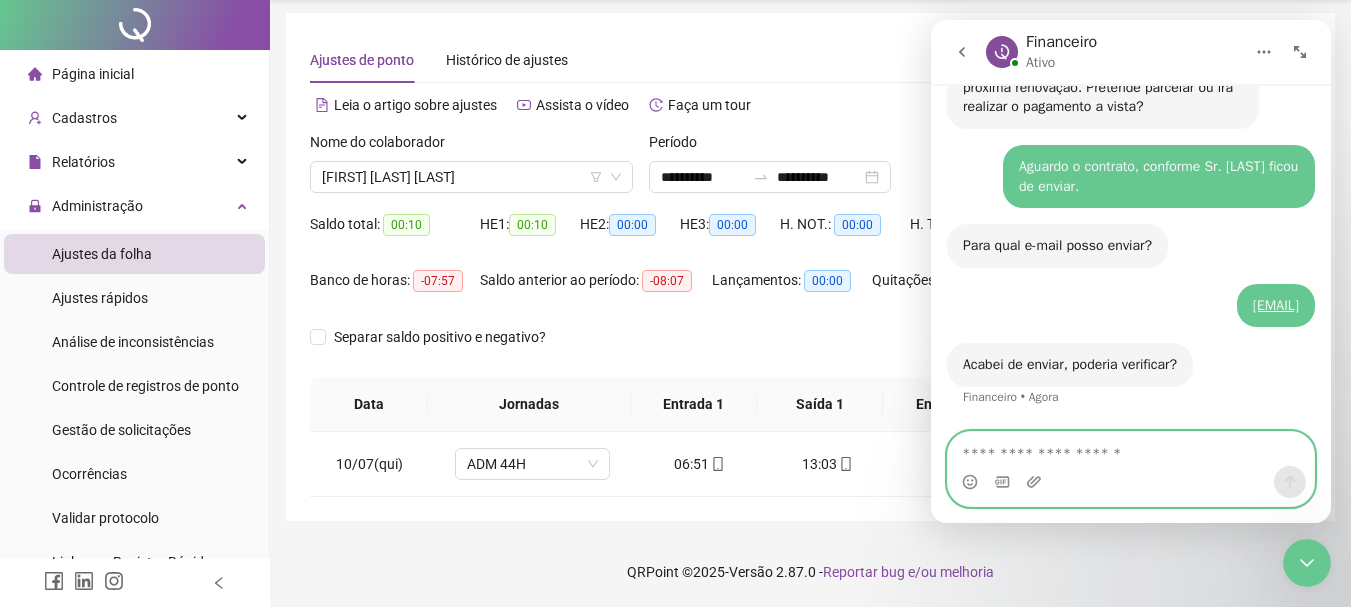 click at bounding box center (1131, 449) 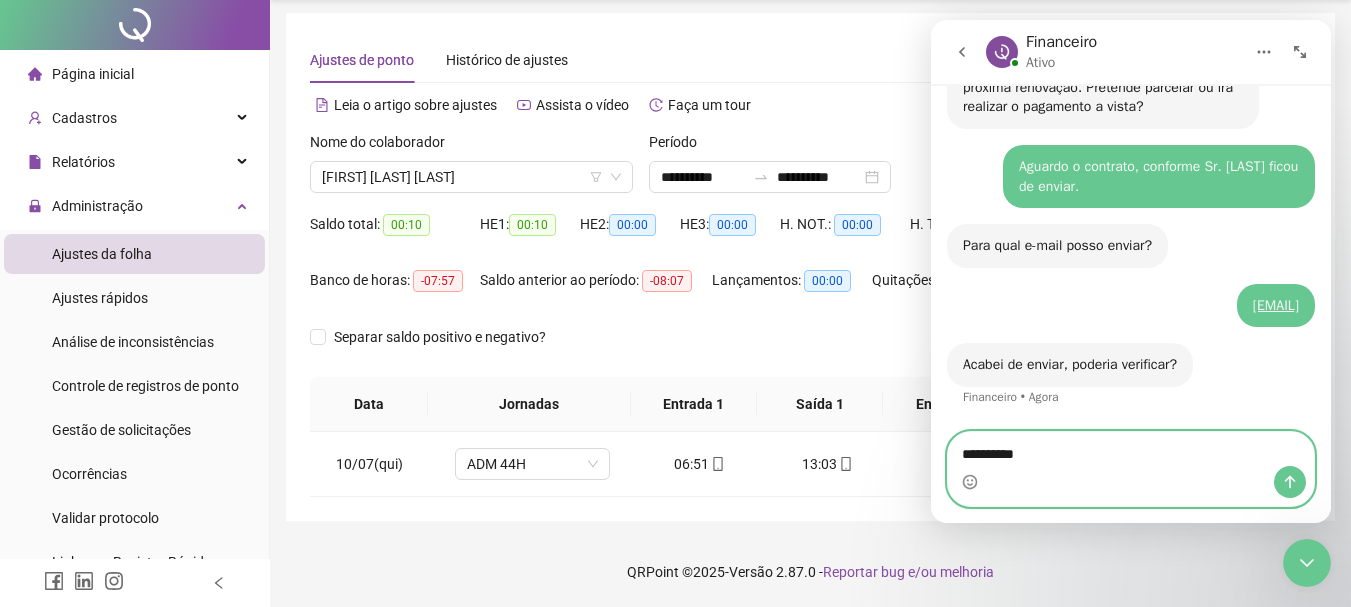 type on "**********" 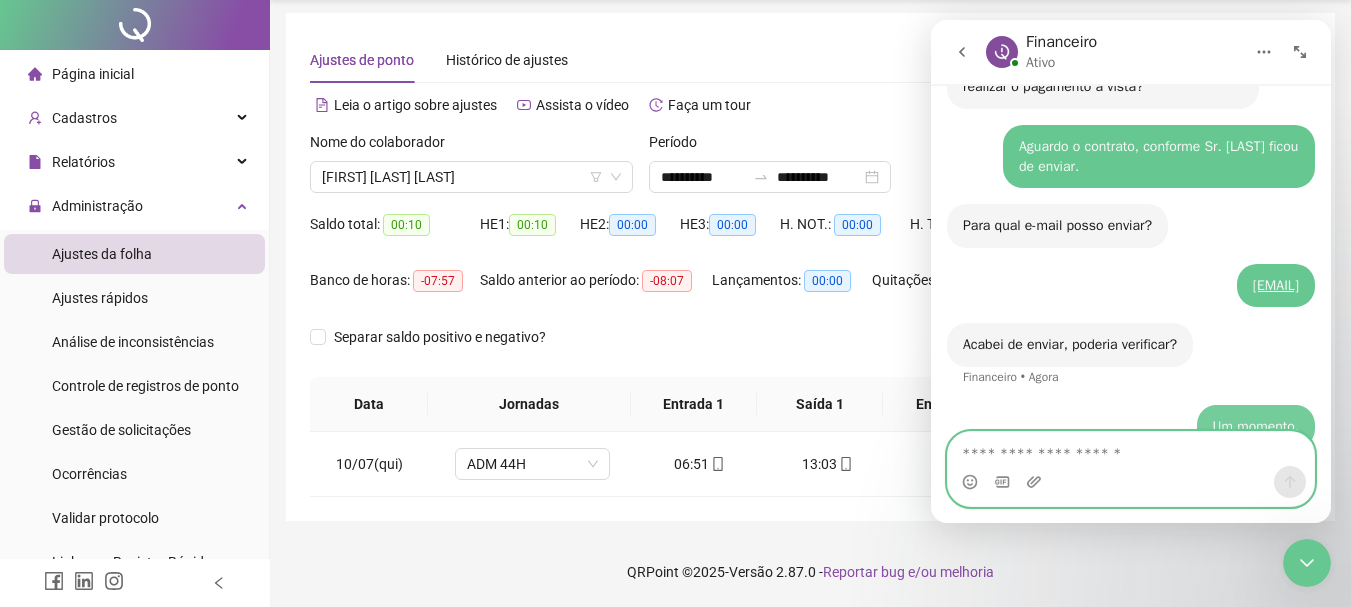 scroll, scrollTop: 2348, scrollLeft: 0, axis: vertical 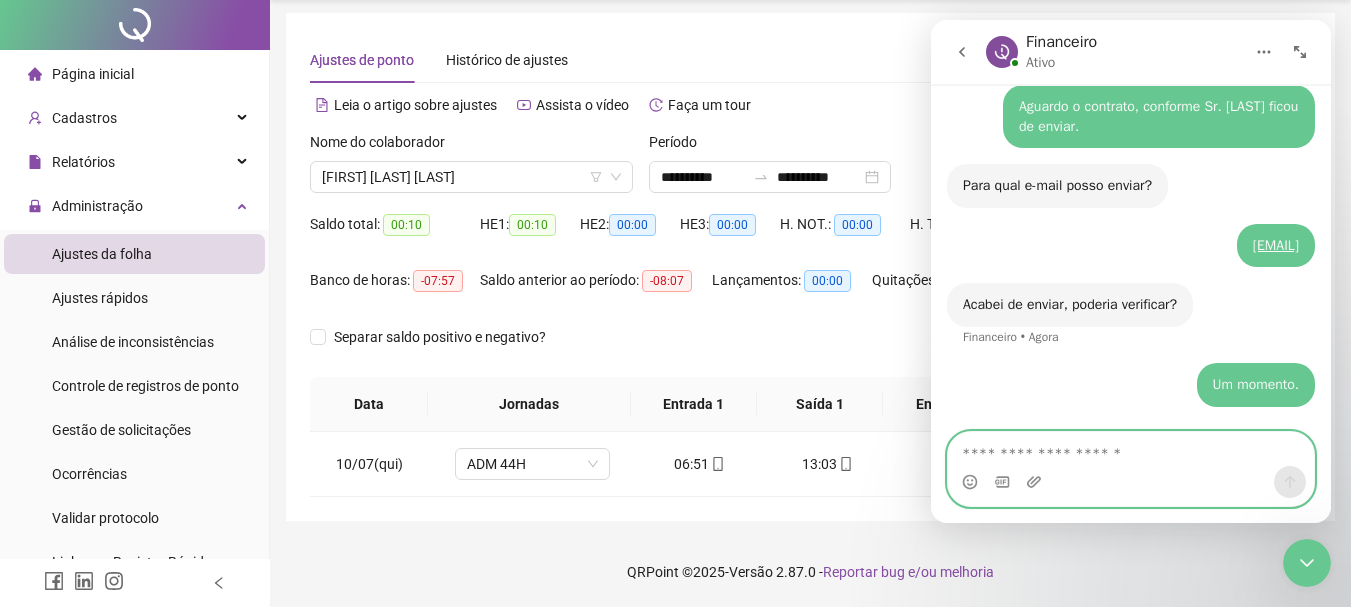 click at bounding box center (1131, 449) 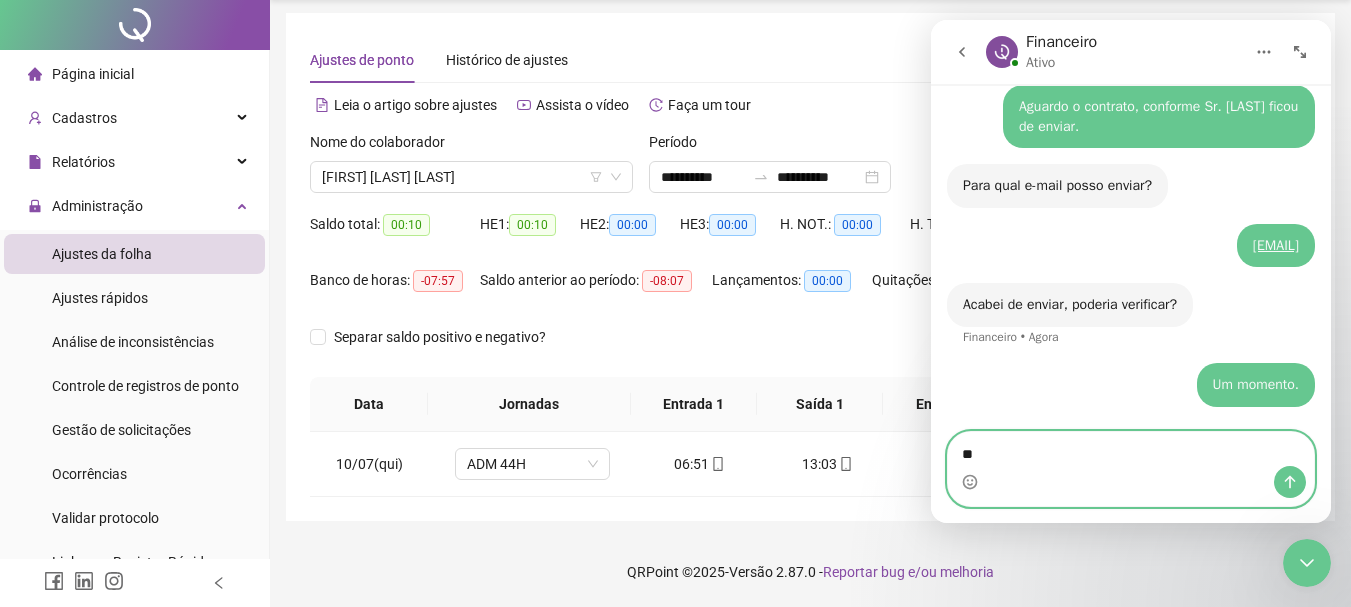 type on "*" 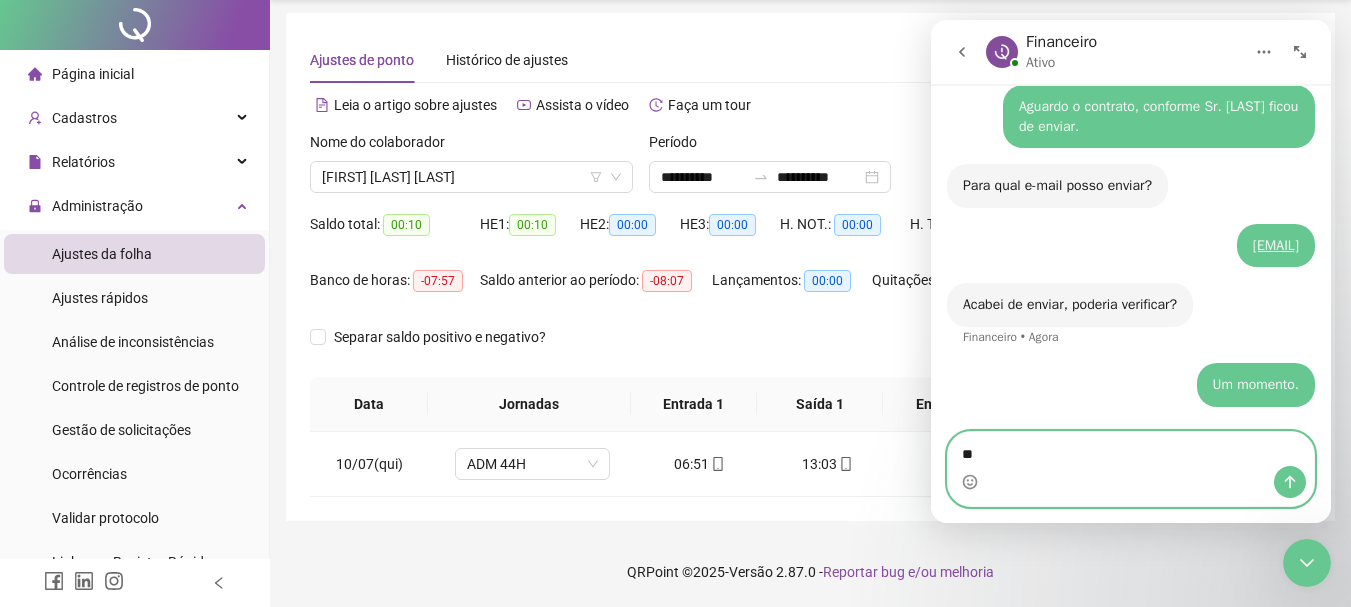 type on "*" 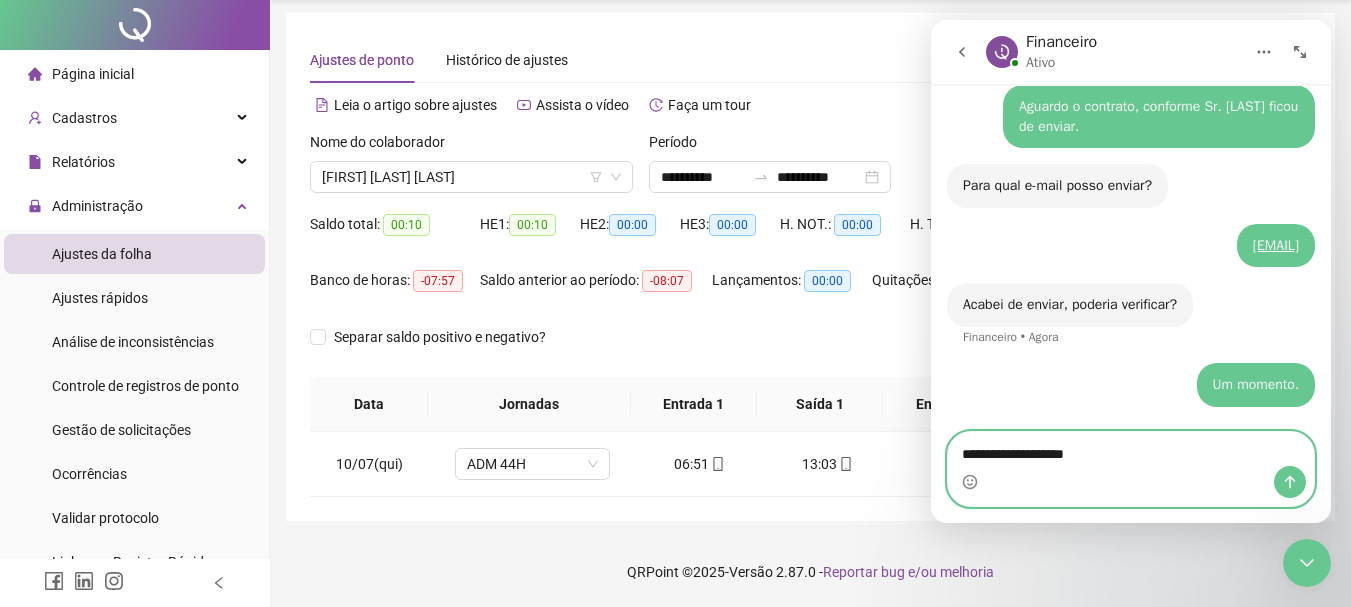 type on "**********" 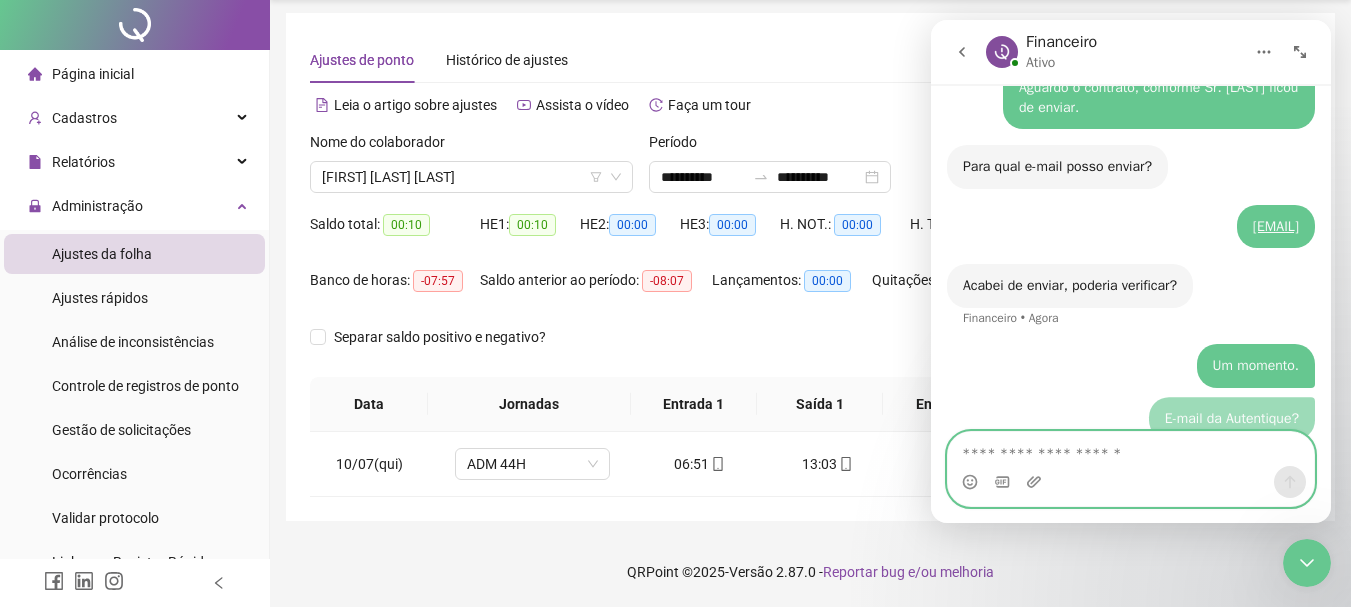 scroll, scrollTop: 2394, scrollLeft: 0, axis: vertical 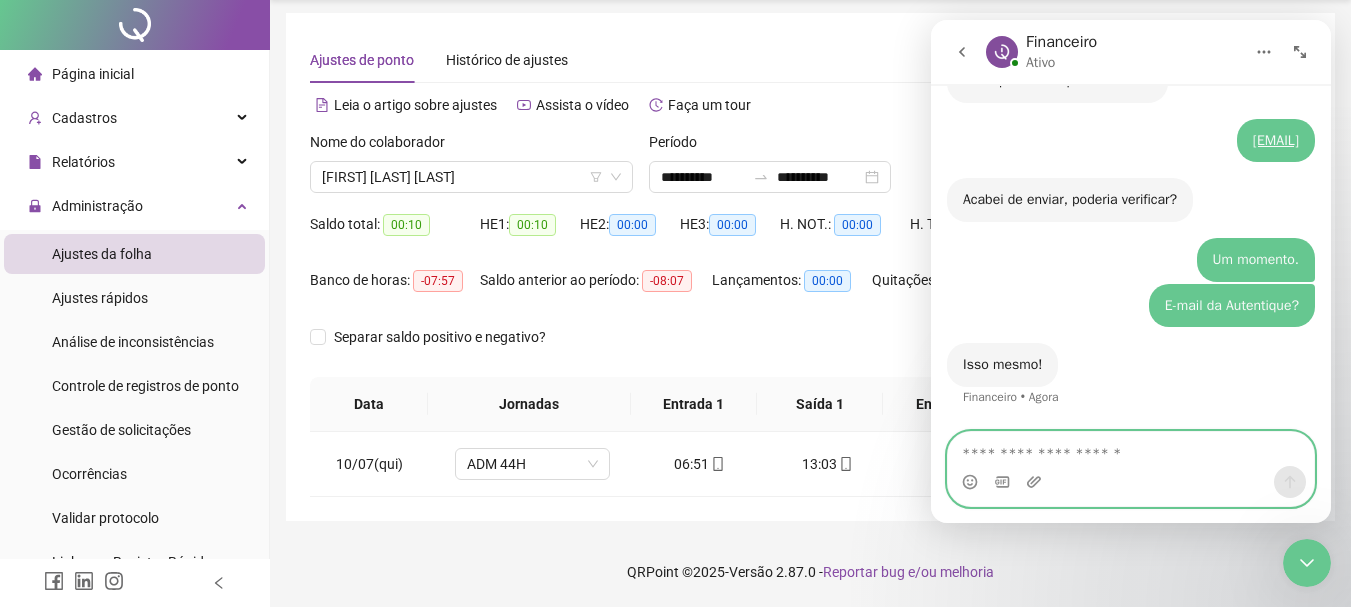 click at bounding box center (1131, 449) 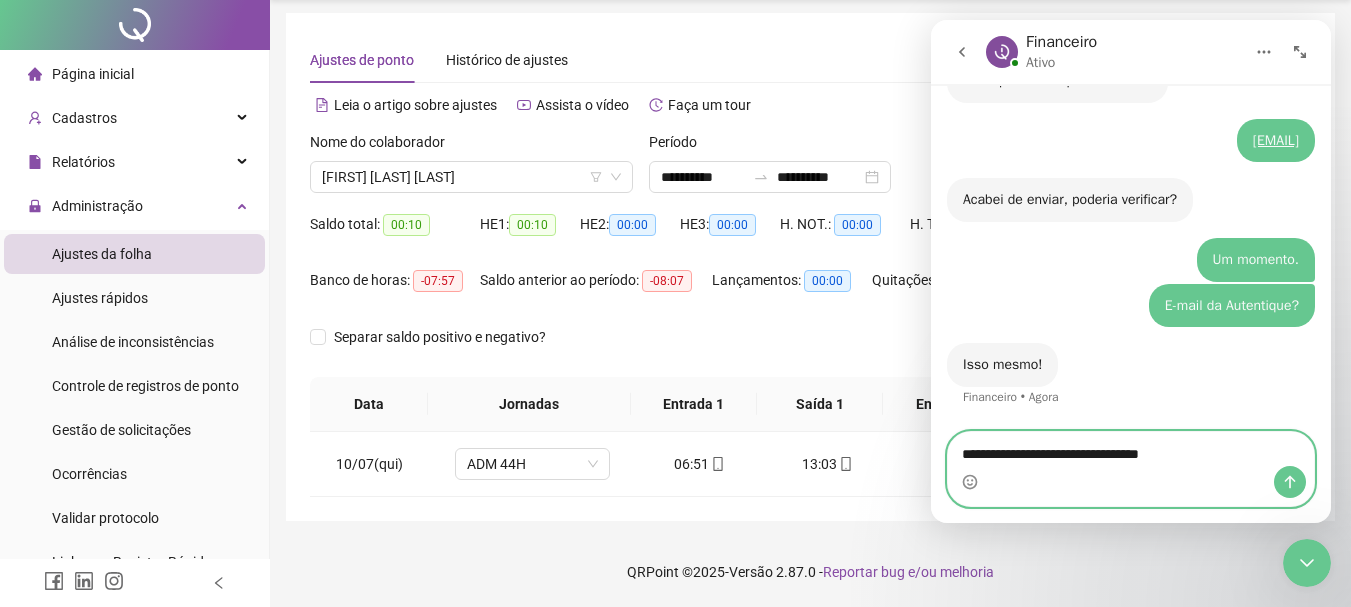 type on "**********" 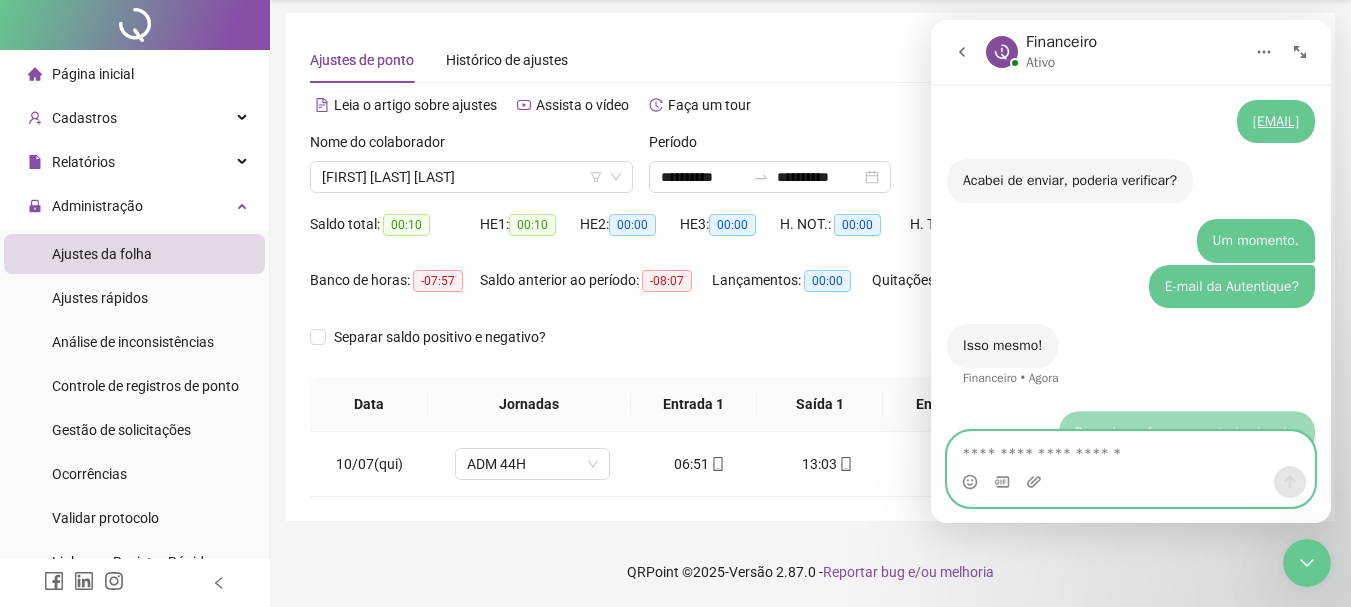 scroll, scrollTop: 2513, scrollLeft: 0, axis: vertical 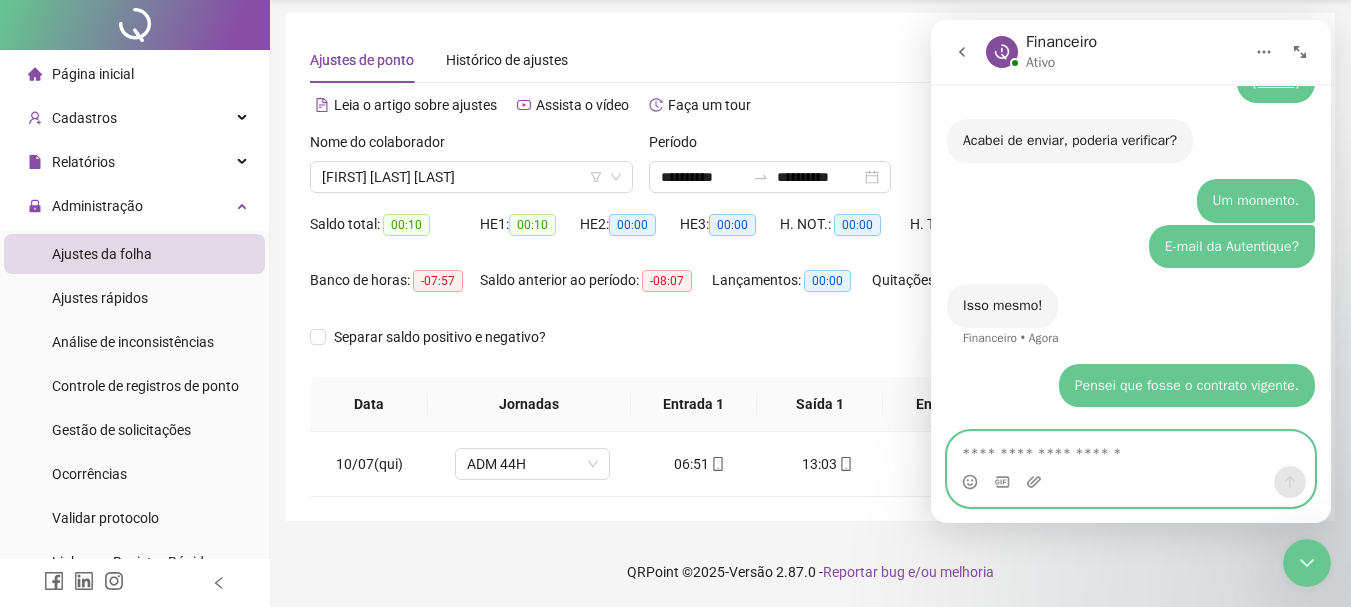 click at bounding box center [1131, 449] 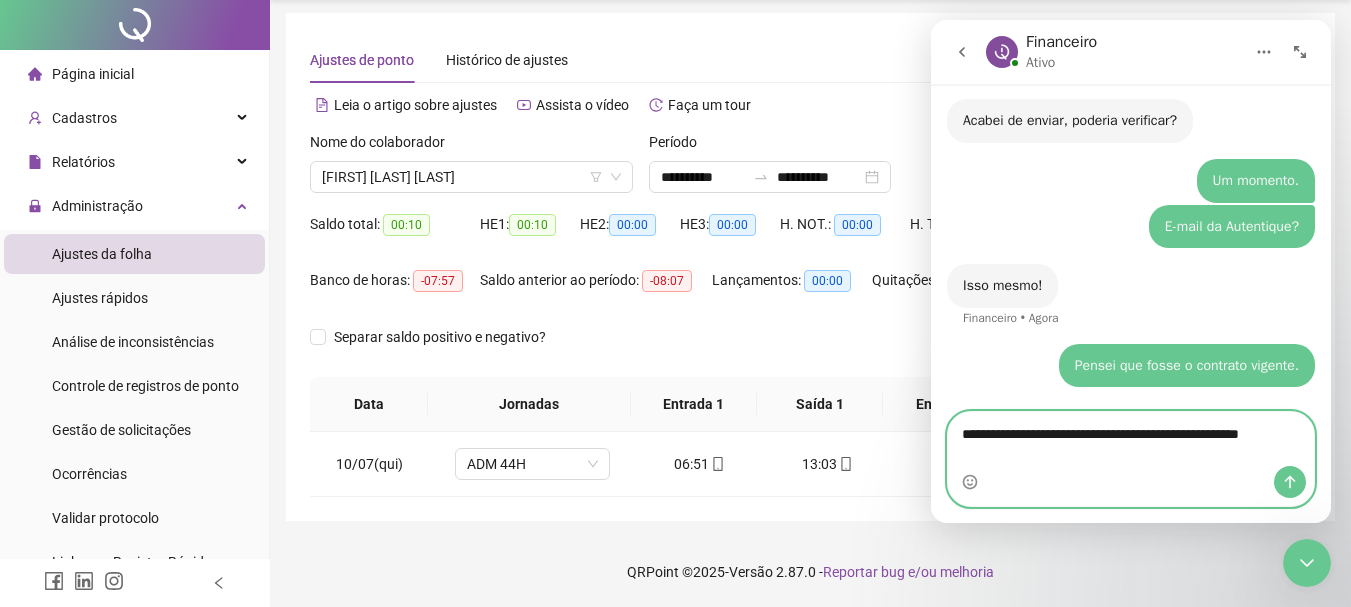 scroll, scrollTop: 2533, scrollLeft: 0, axis: vertical 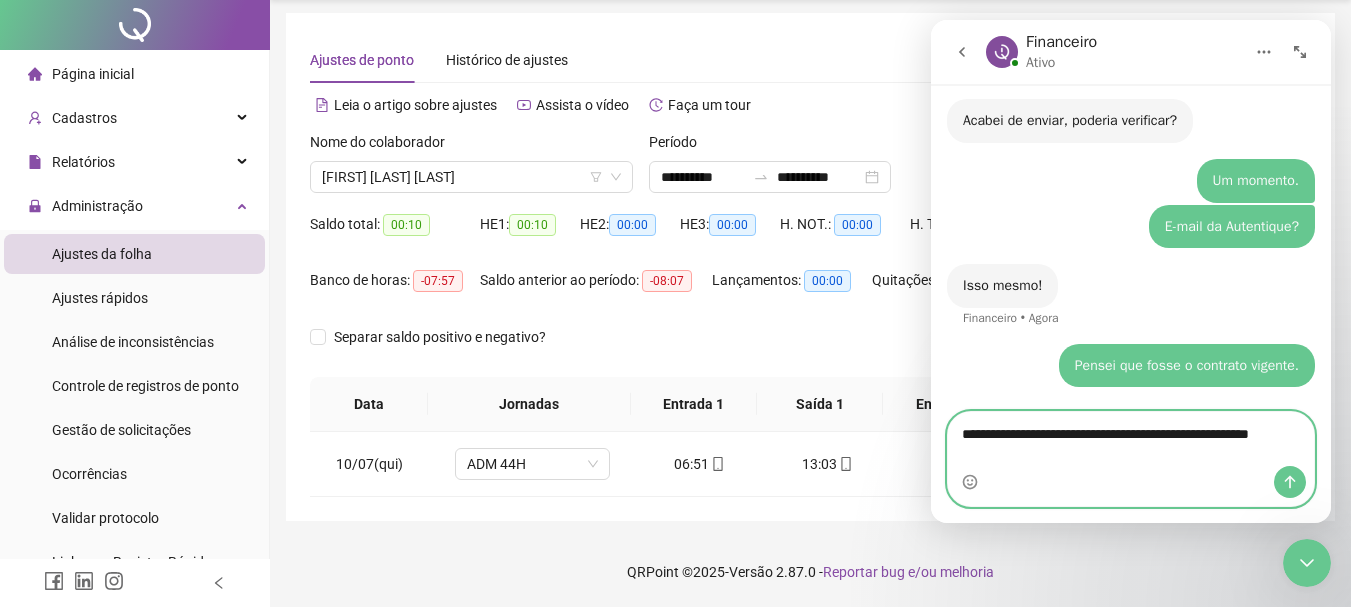 type on "**********" 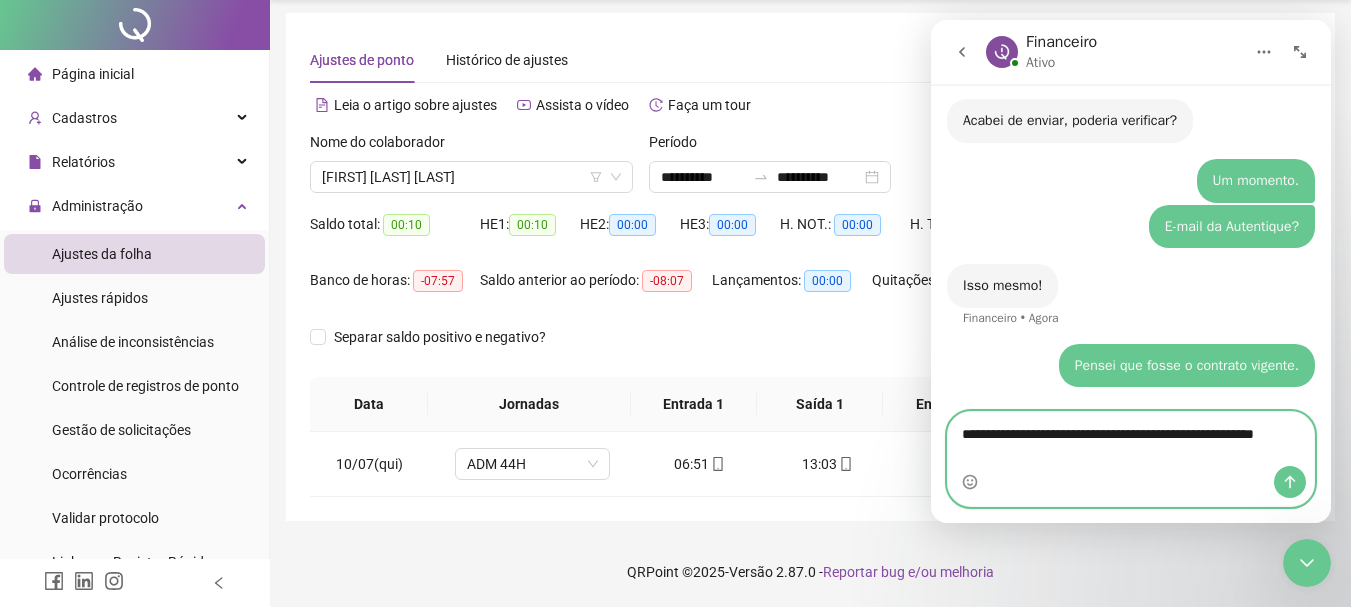 type 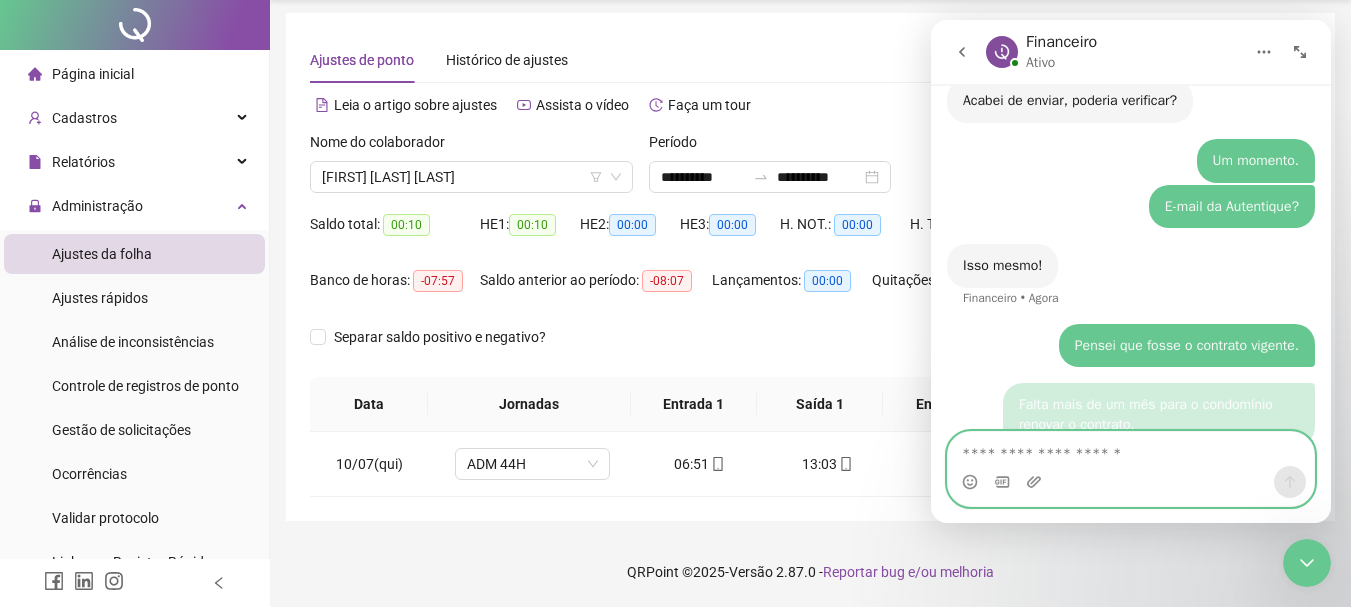scroll, scrollTop: 2578, scrollLeft: 0, axis: vertical 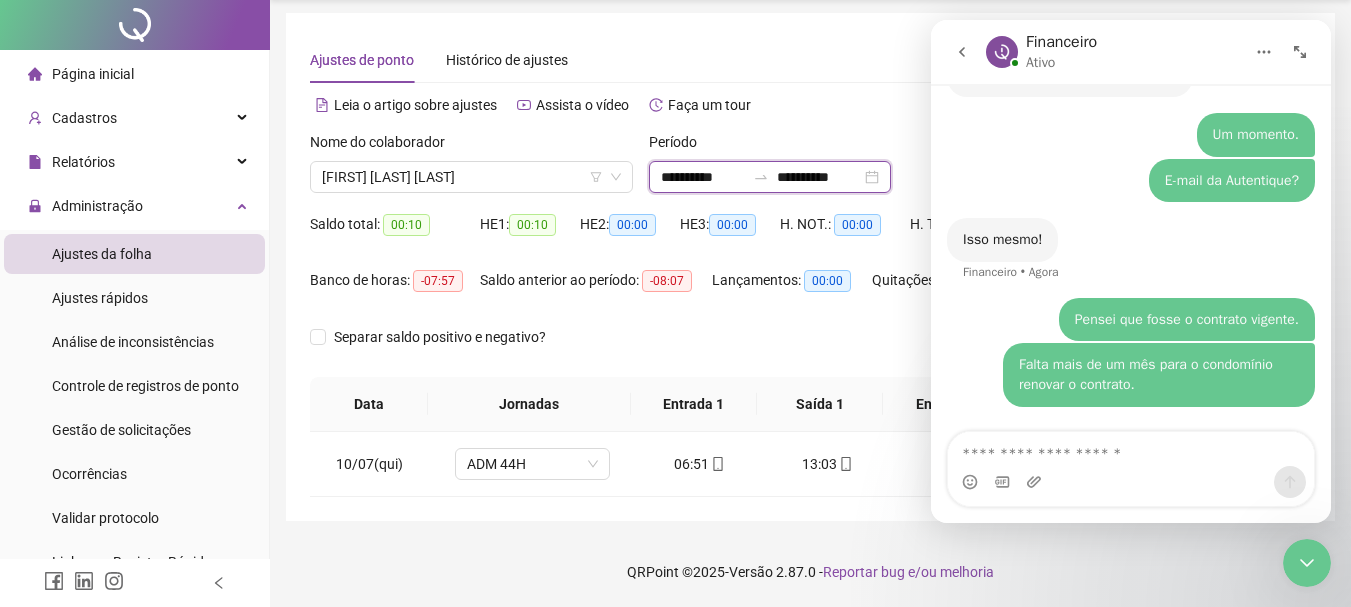 click on "**********" at bounding box center [703, 177] 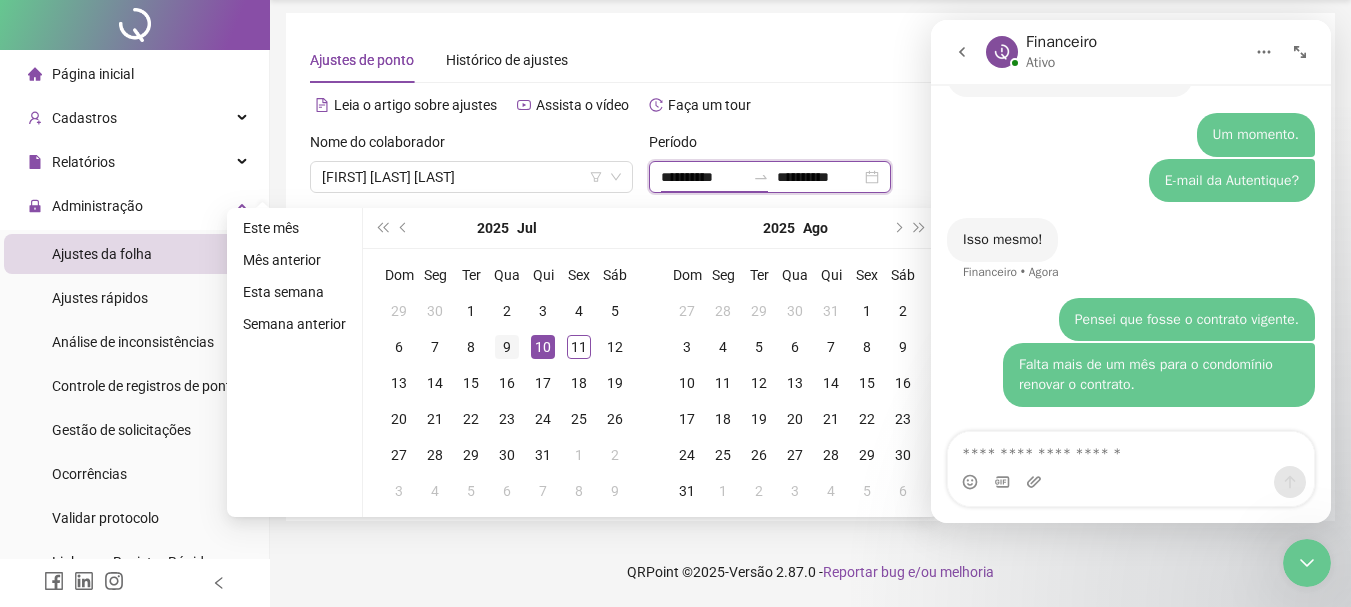type on "**********" 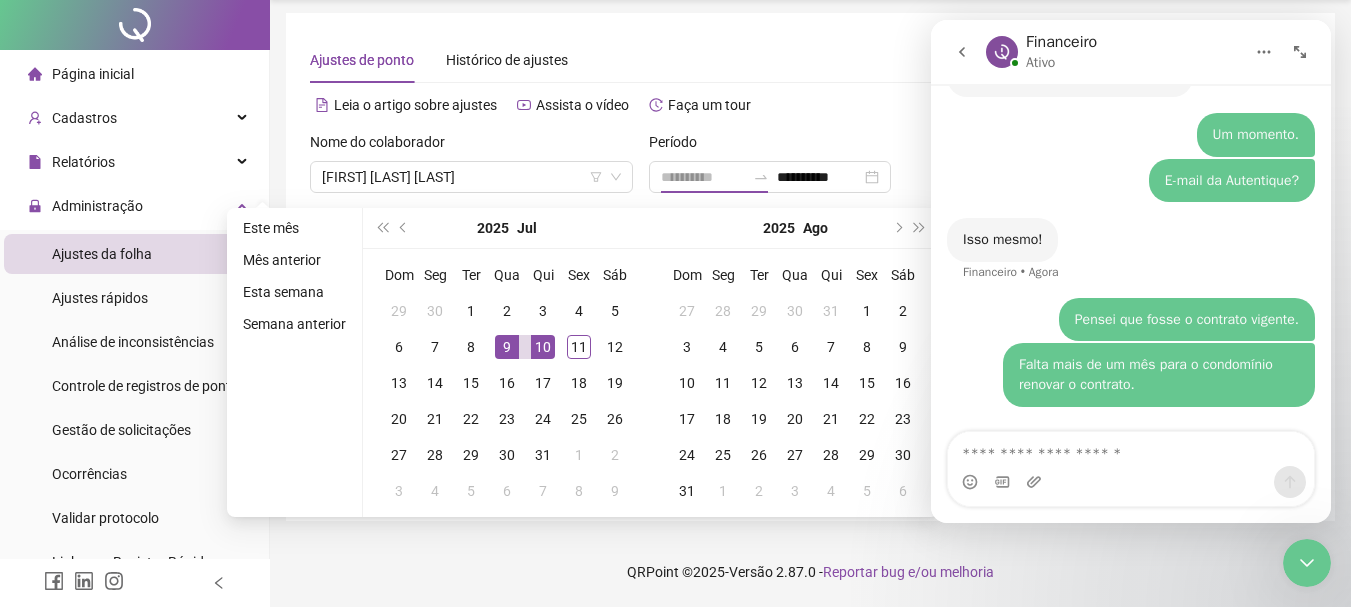 click on "9" at bounding box center (507, 347) 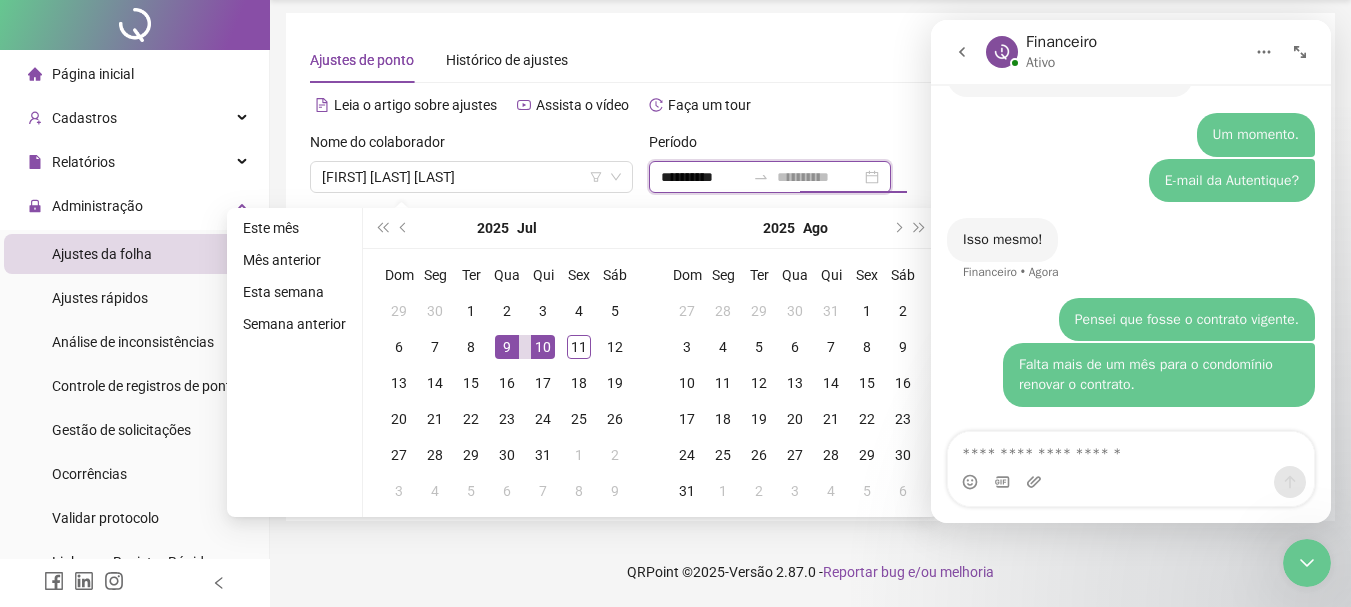 type on "**********" 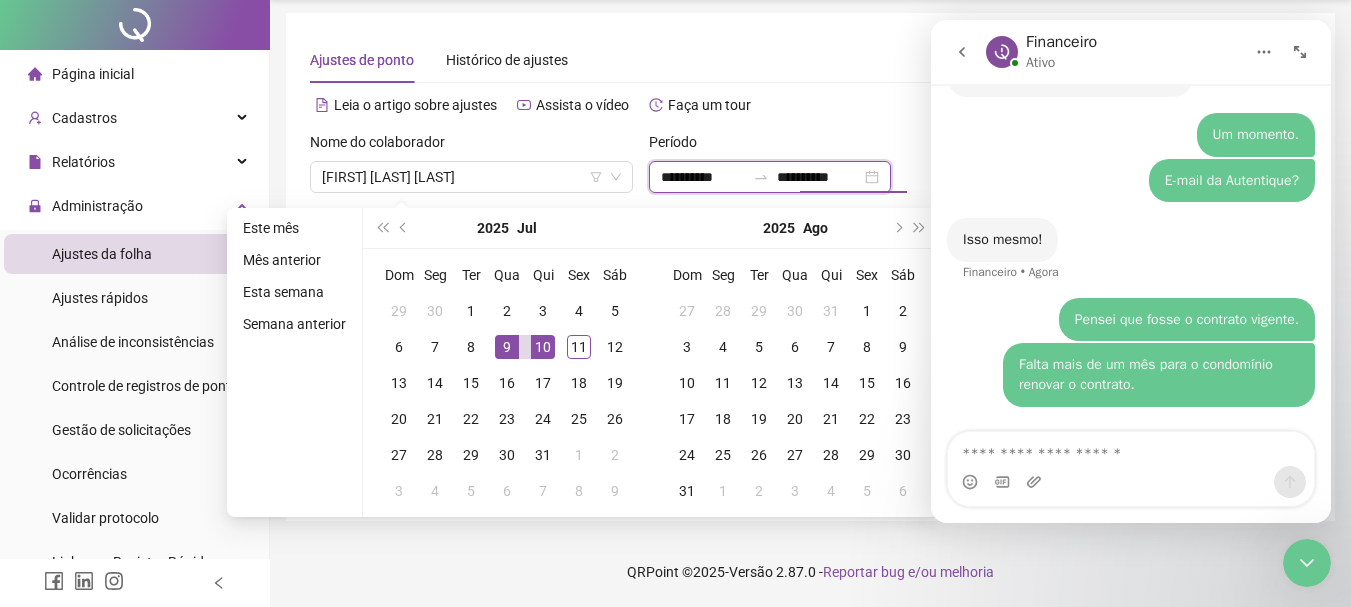 click on "**********" at bounding box center (819, 177) 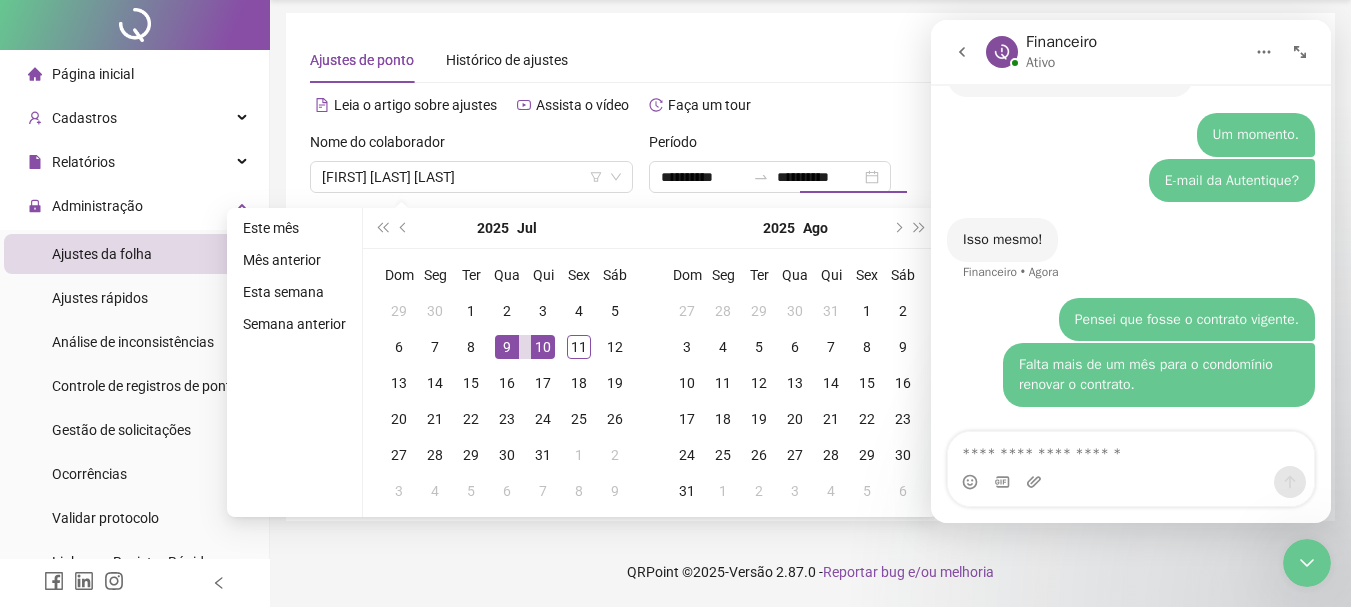 click 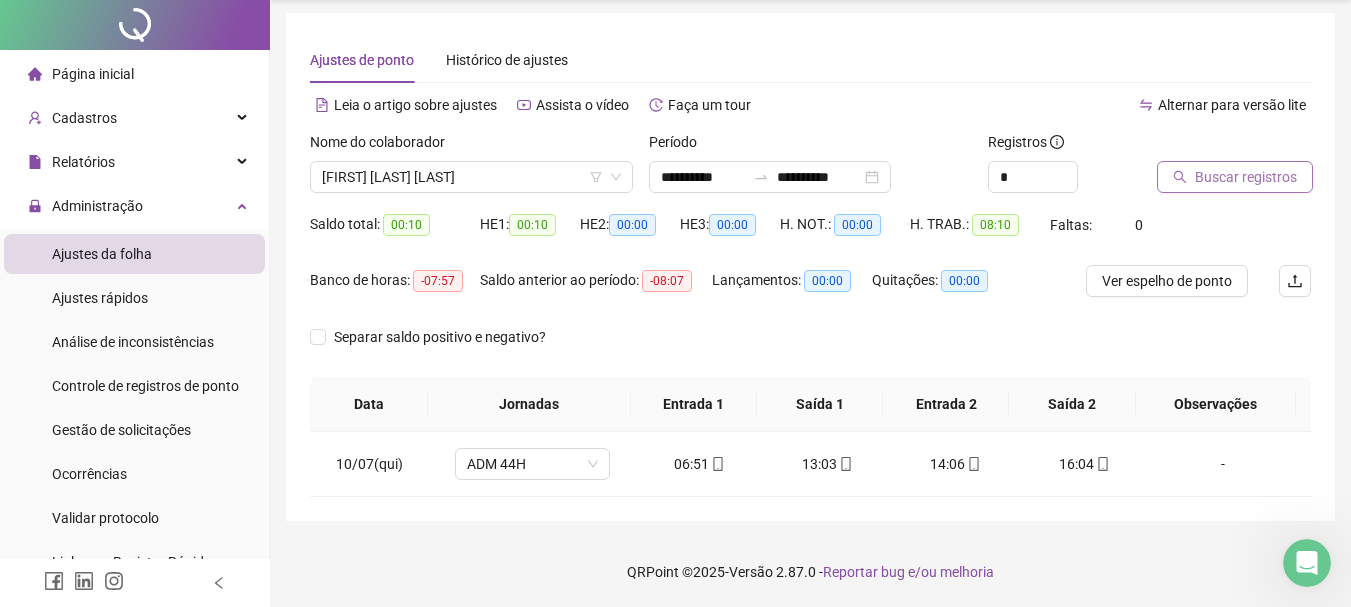 click on "Buscar registros" at bounding box center (1246, 177) 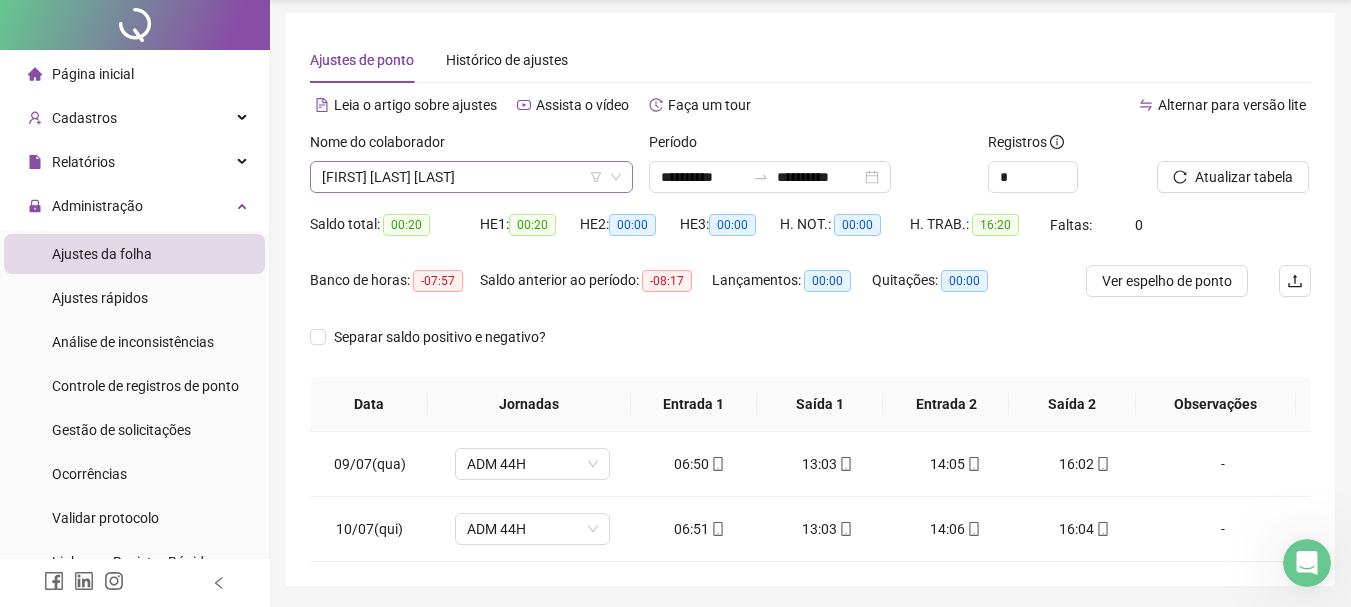 click on "[FIRST] [LAST] [LAST]" at bounding box center [471, 177] 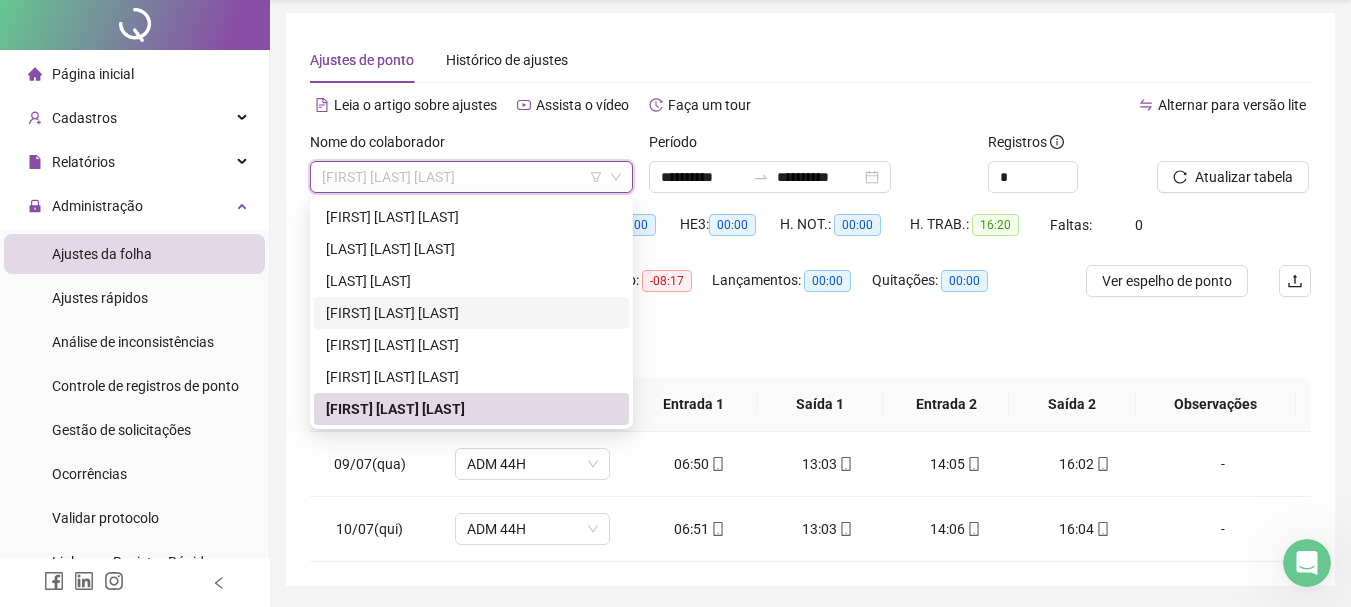 click on "[FIRST] [LAST] [LAST]" at bounding box center (471, 313) 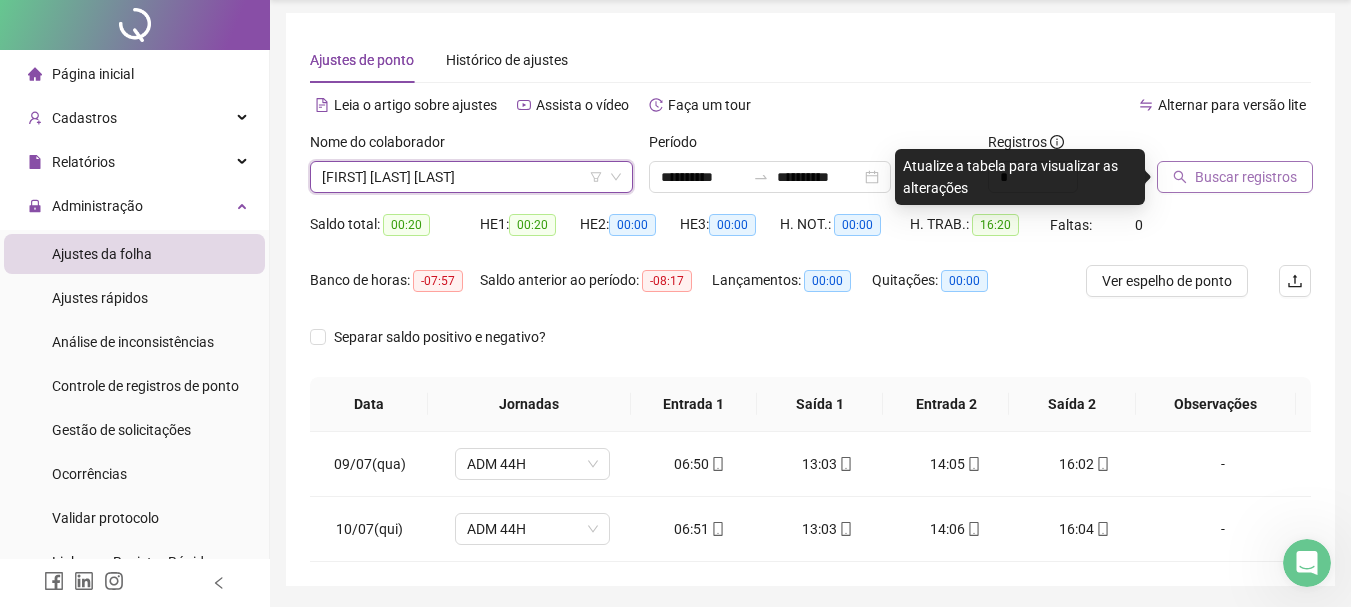 click on "Buscar registros" at bounding box center [1246, 177] 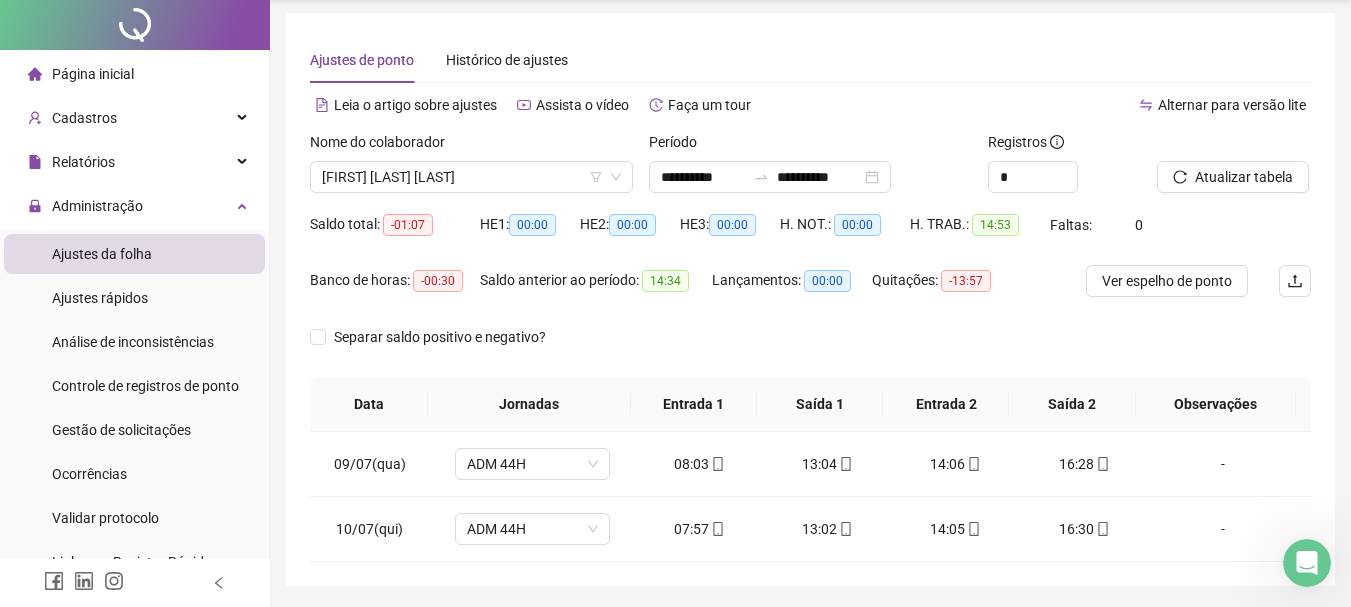 click 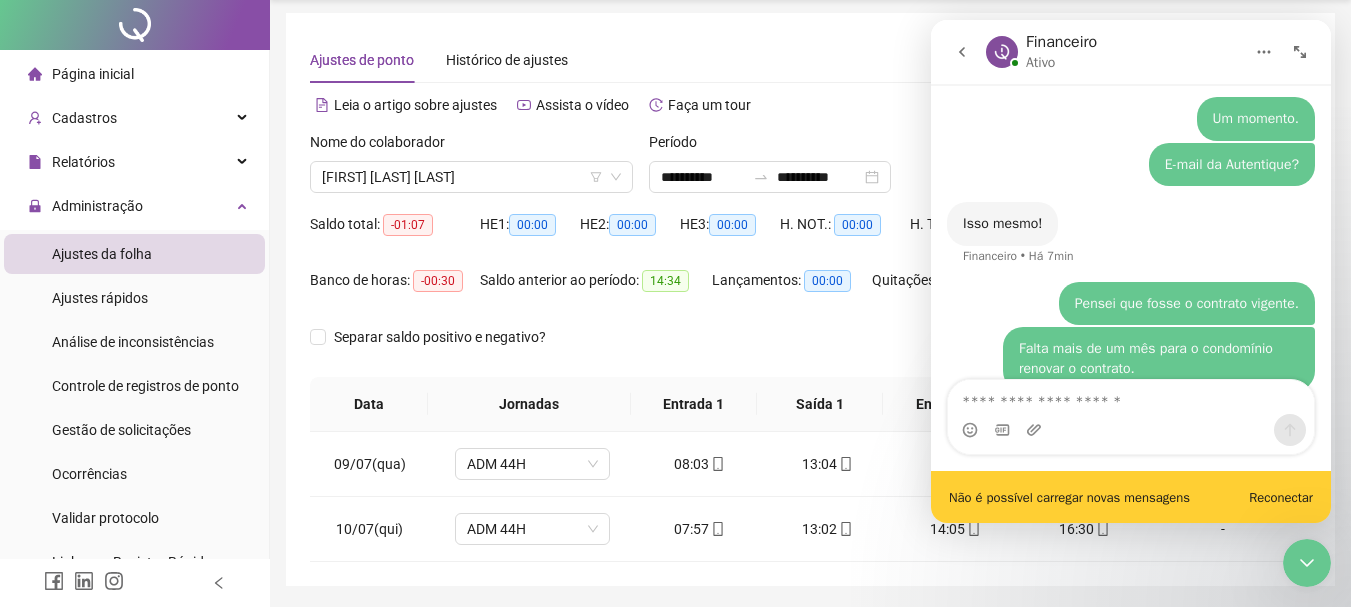 scroll, scrollTop: 2630, scrollLeft: 0, axis: vertical 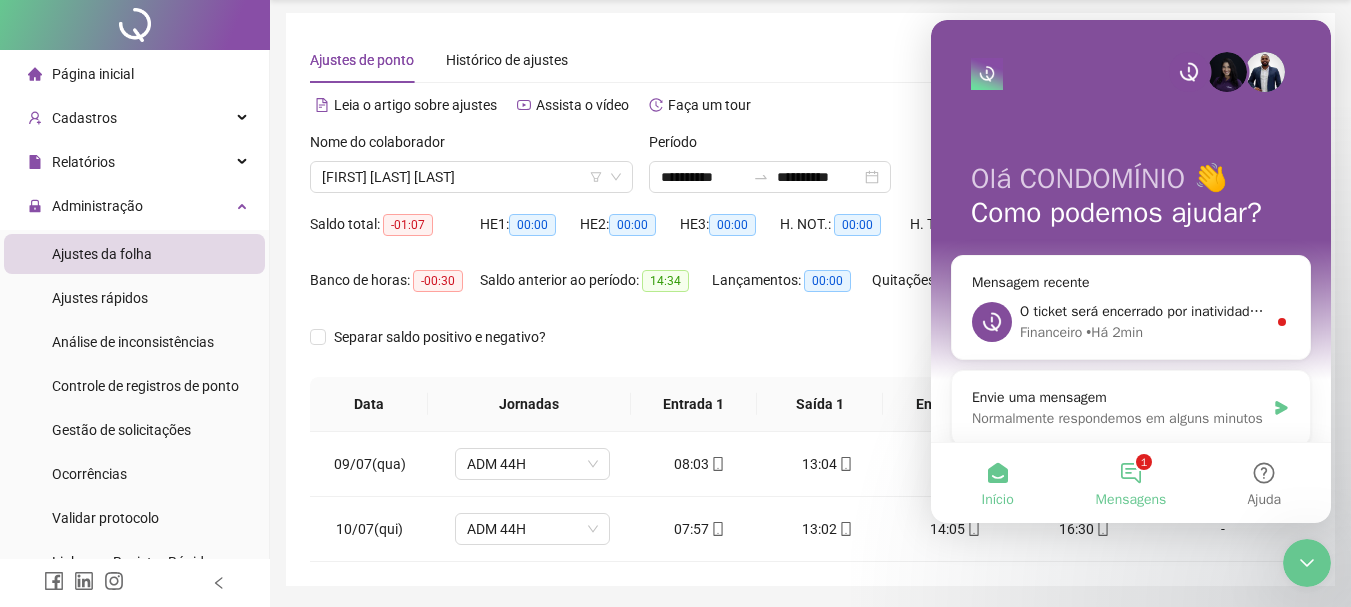 click on "1 Mensagens" at bounding box center (1130, 483) 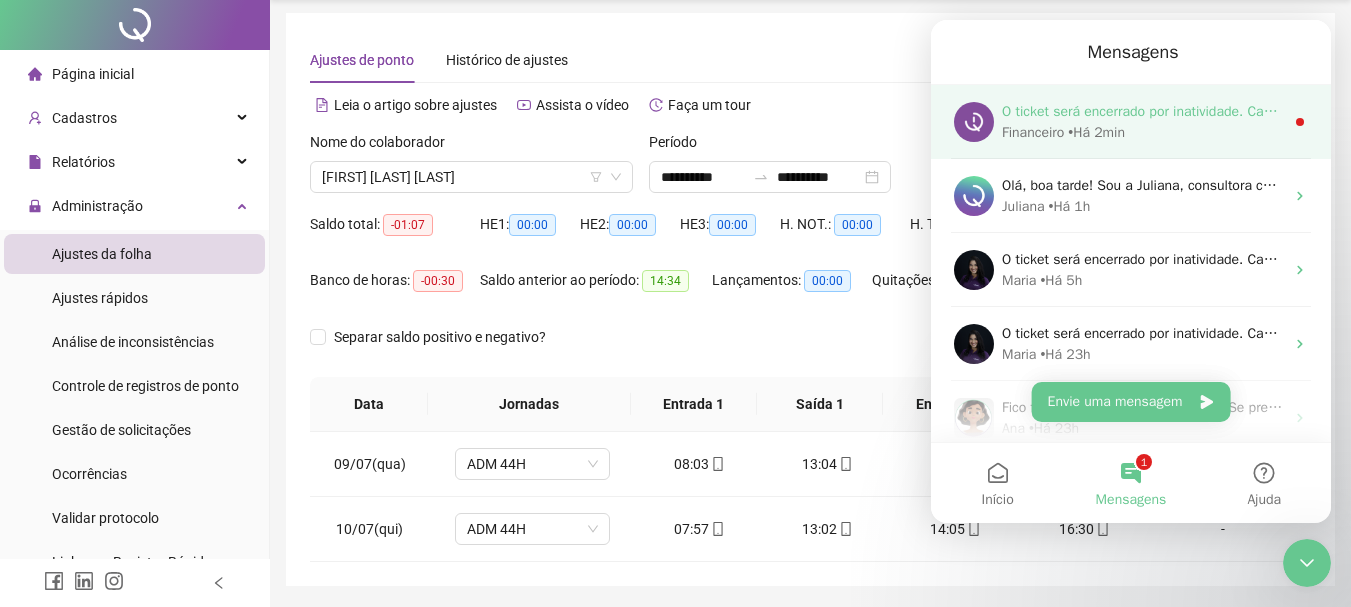 drag, startPoint x: 1101, startPoint y: 128, endPoint x: 1207, endPoint y: 464, distance: 352.3237 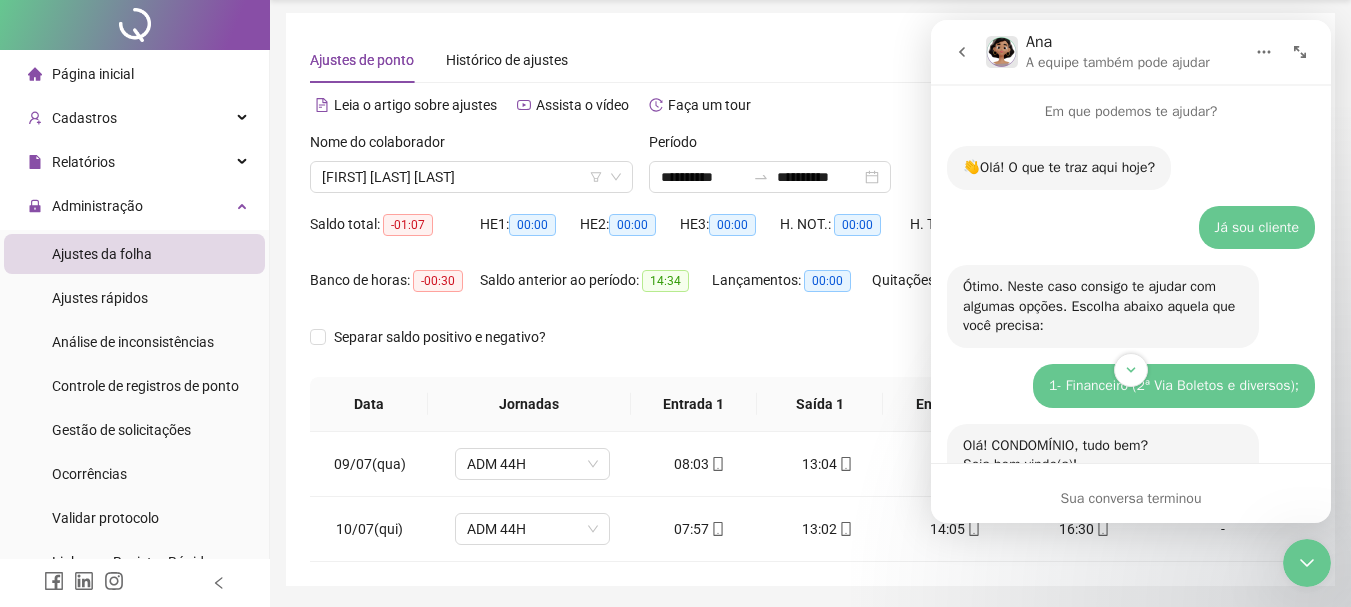scroll, scrollTop: 3, scrollLeft: 0, axis: vertical 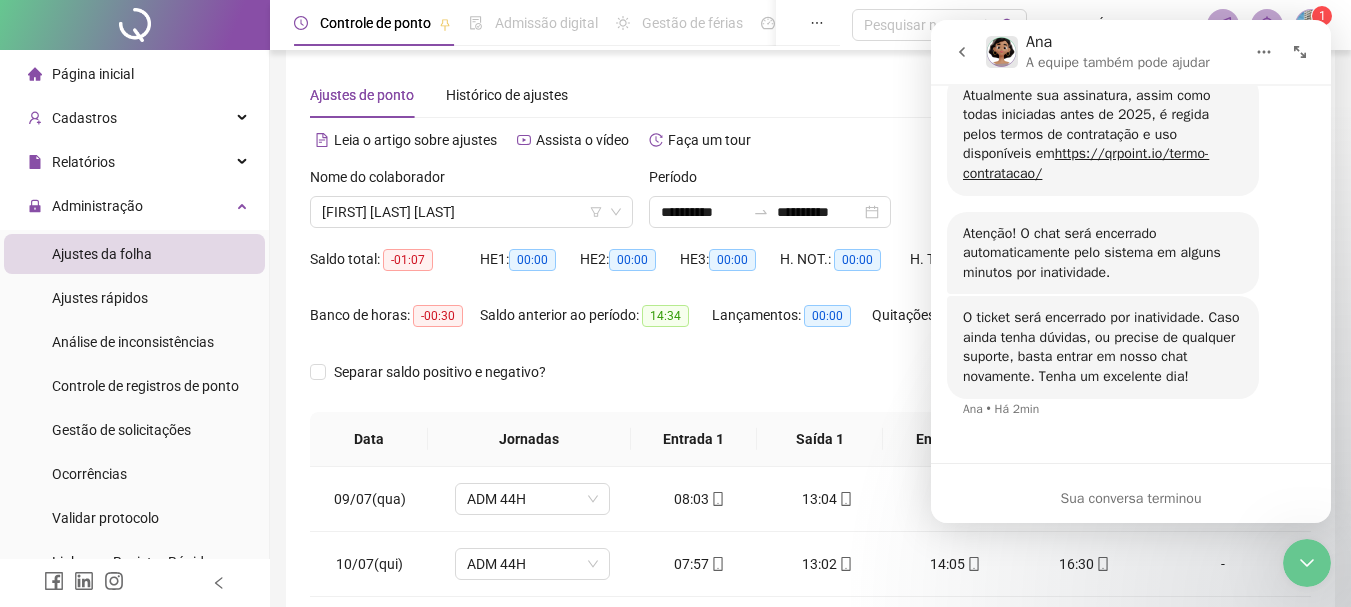 click 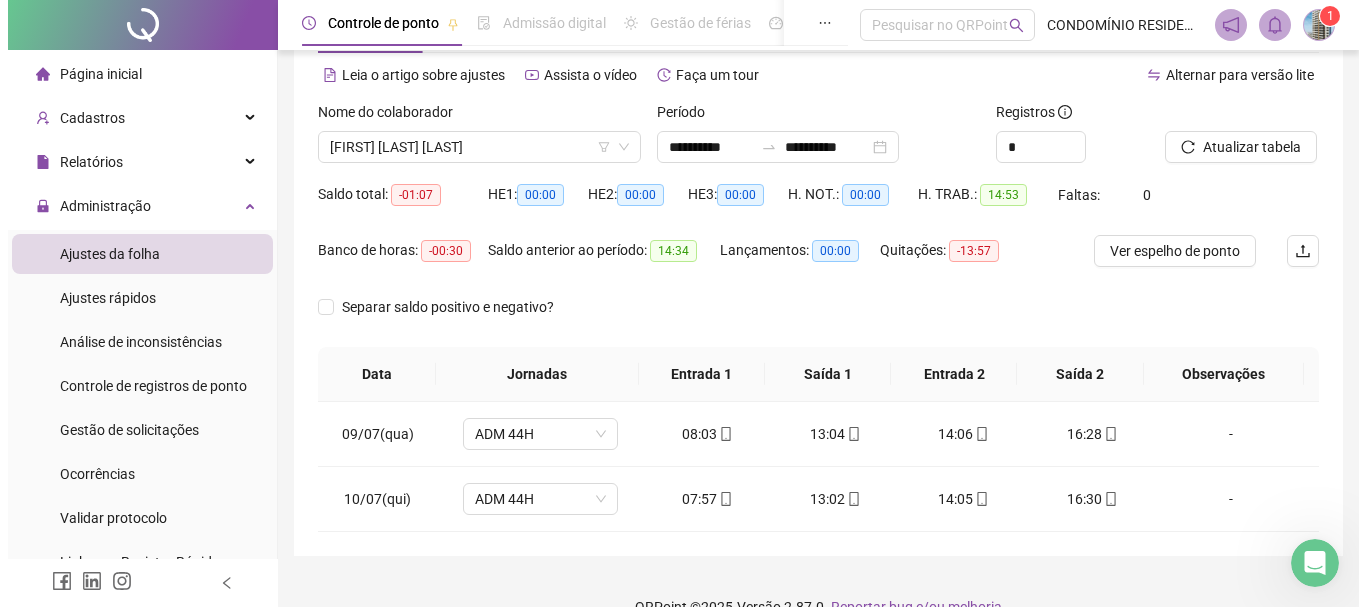 scroll, scrollTop: 118, scrollLeft: 0, axis: vertical 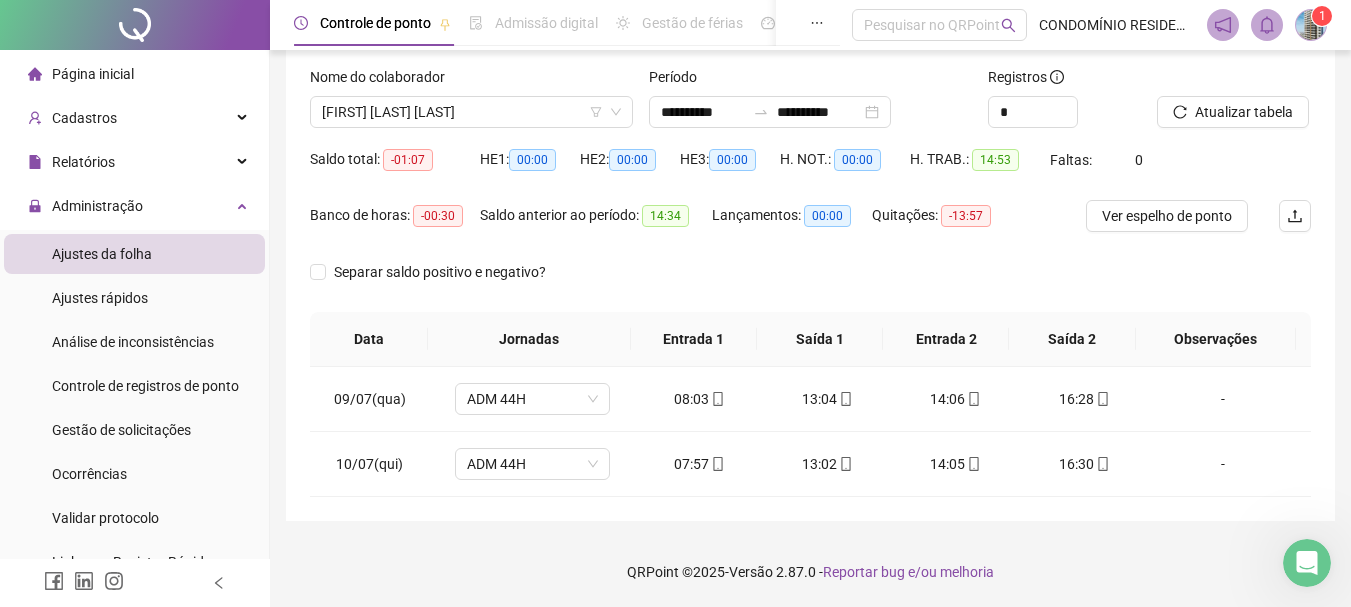 click at bounding box center [1311, 25] 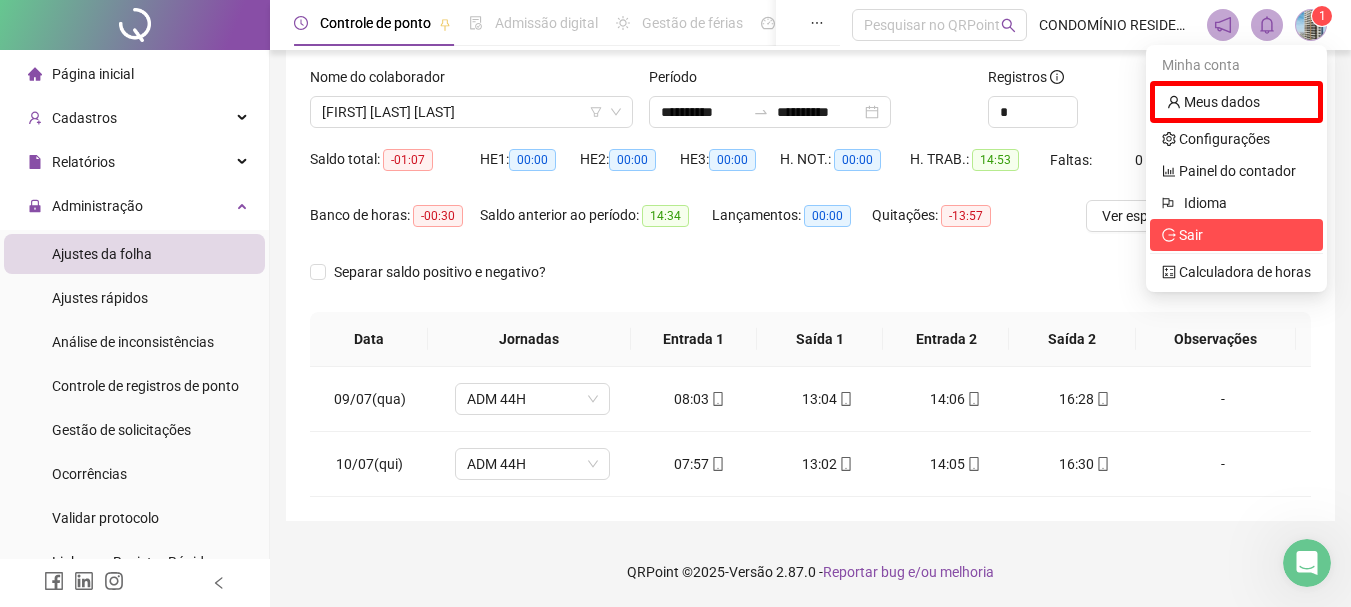 click on "Sair" at bounding box center [1191, 235] 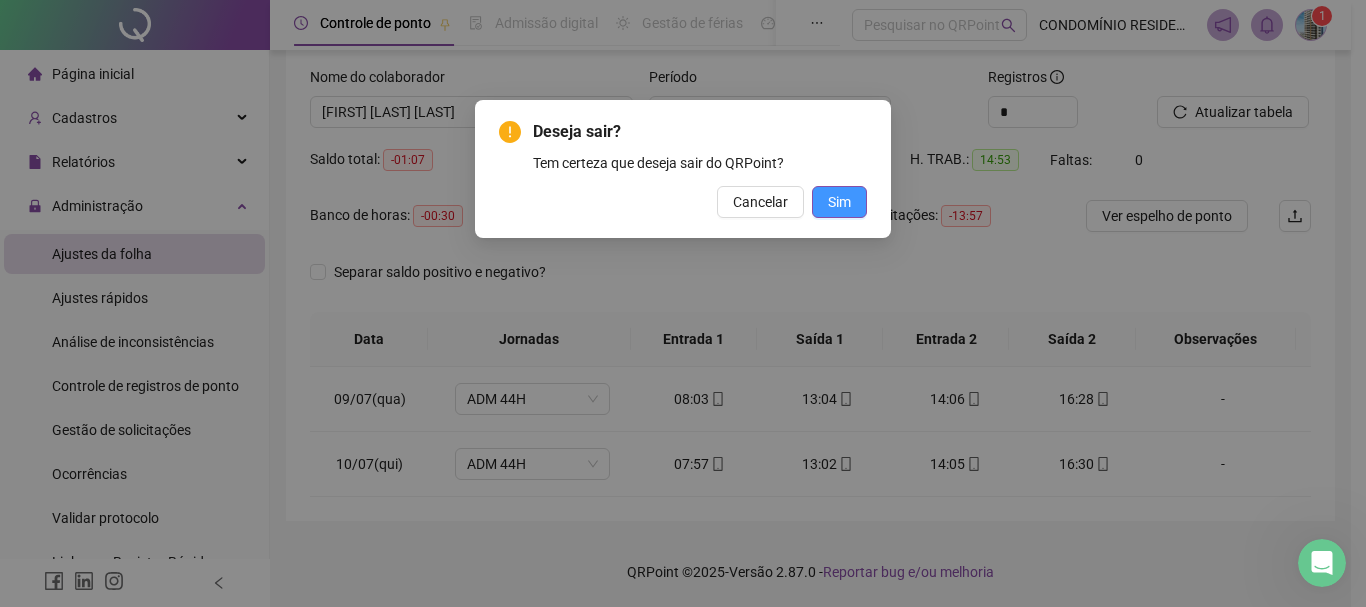 click on "Sim" at bounding box center (839, 202) 